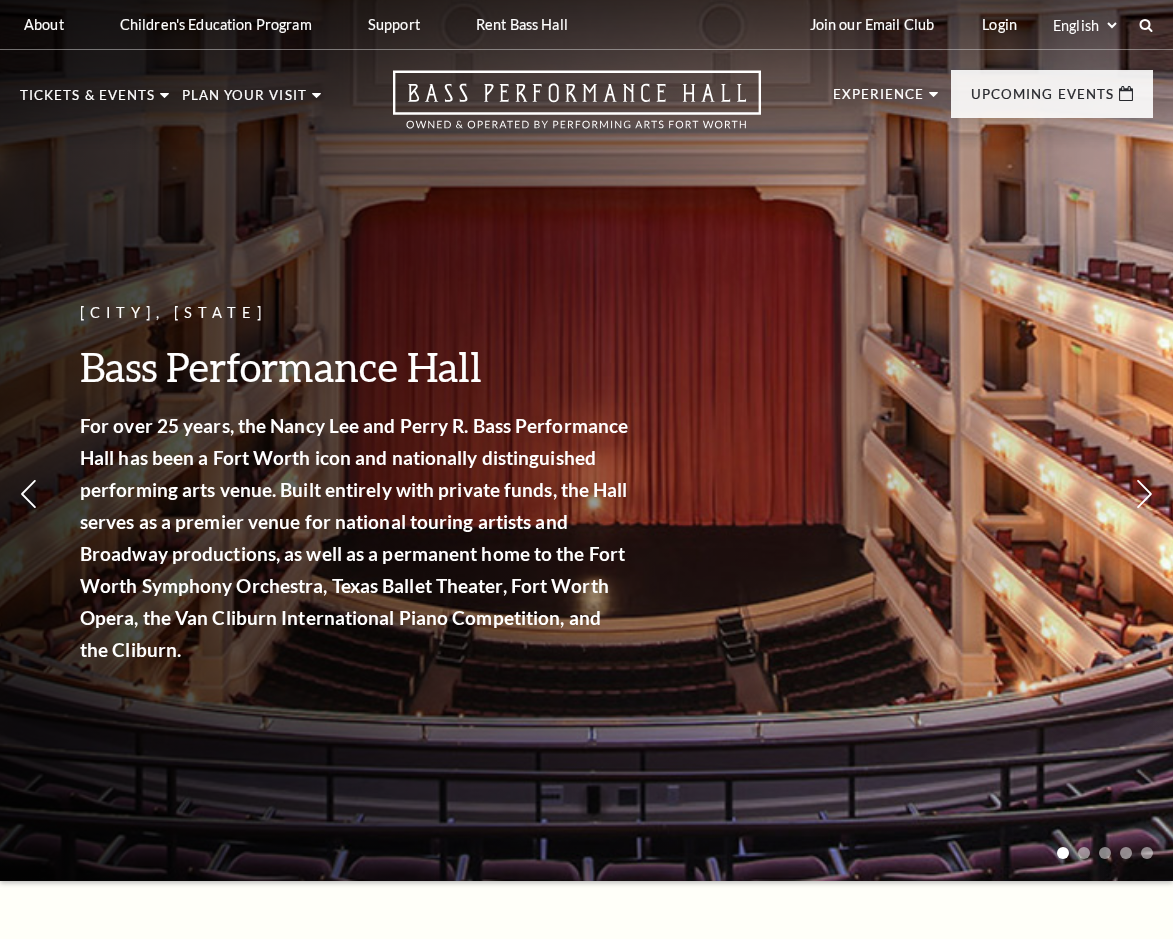 scroll, scrollTop: 0, scrollLeft: 0, axis: both 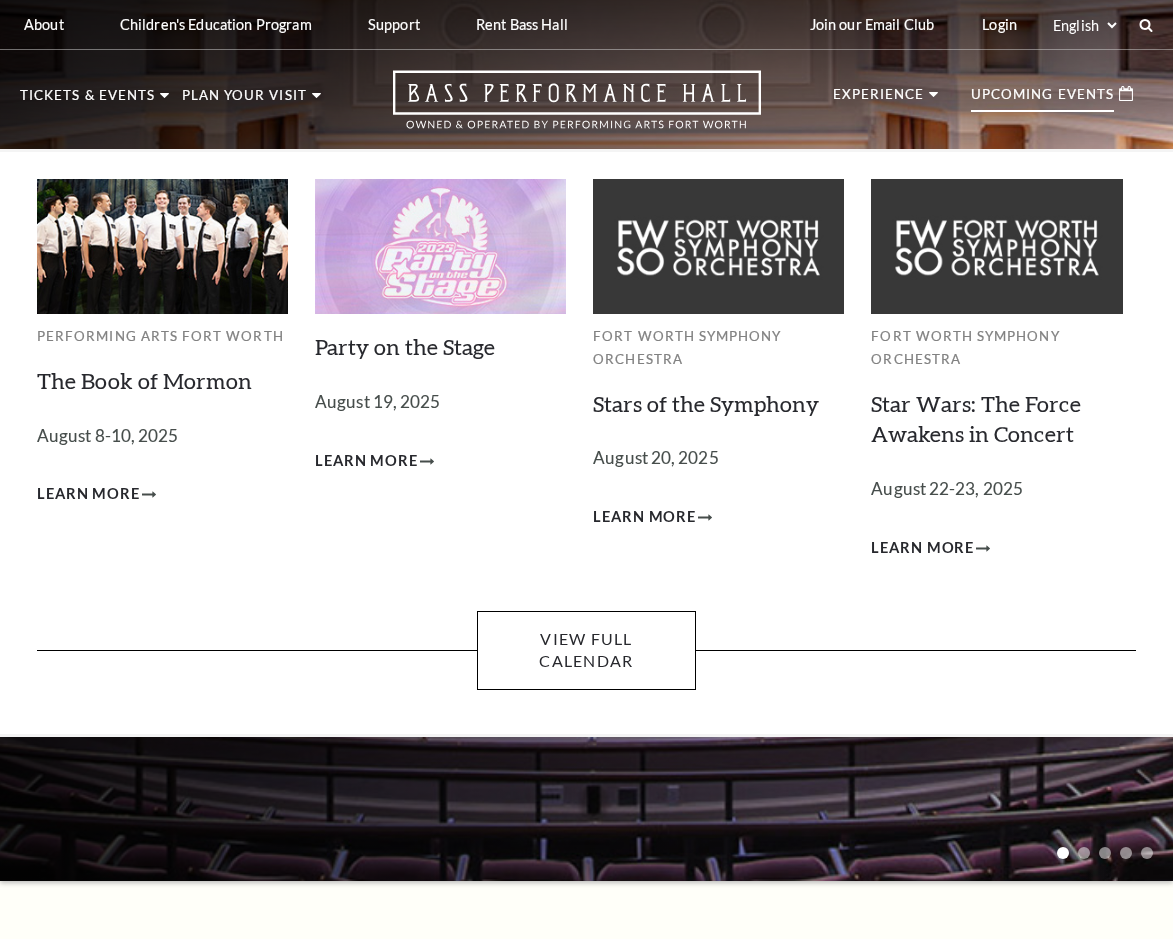click on "Upcoming Events" at bounding box center [1042, 100] 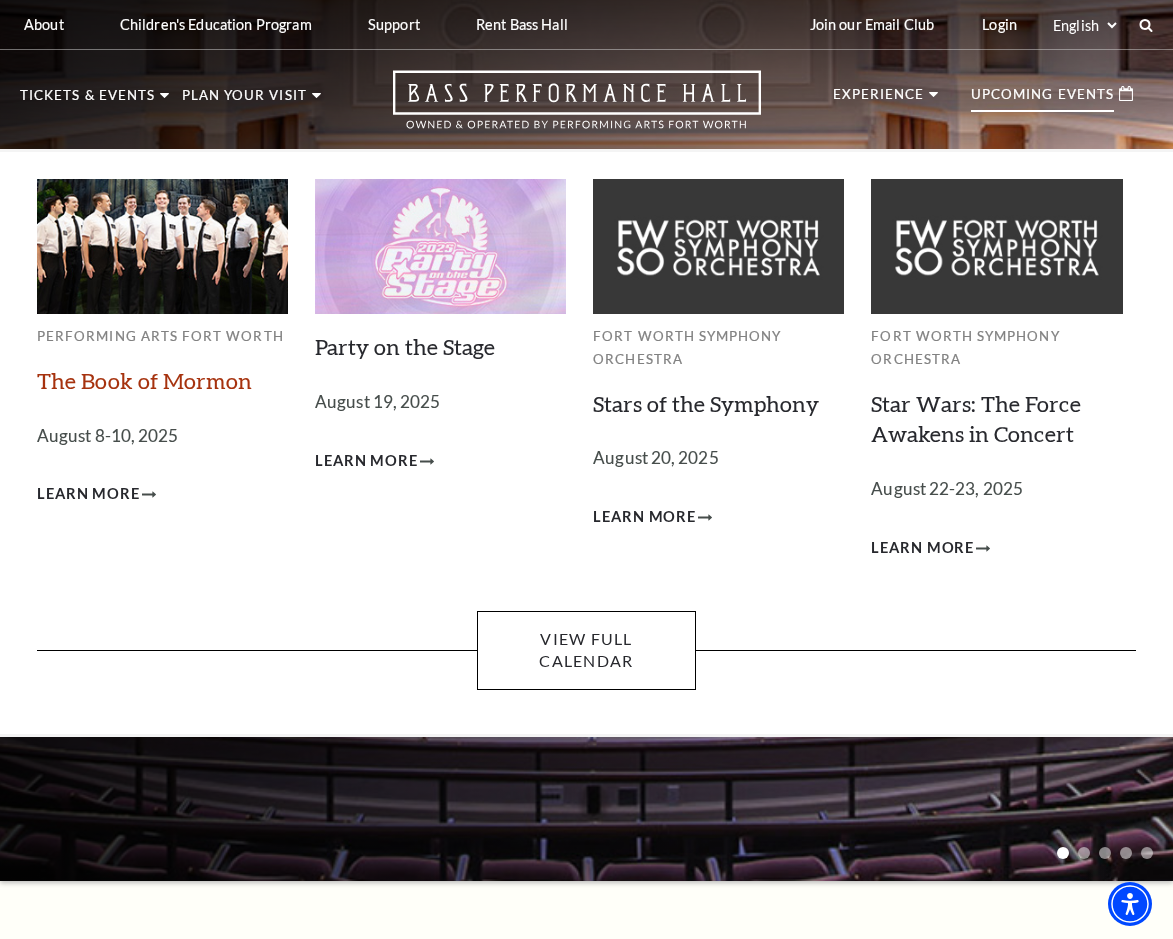 click on "The Book of Mormon" at bounding box center (144, 380) 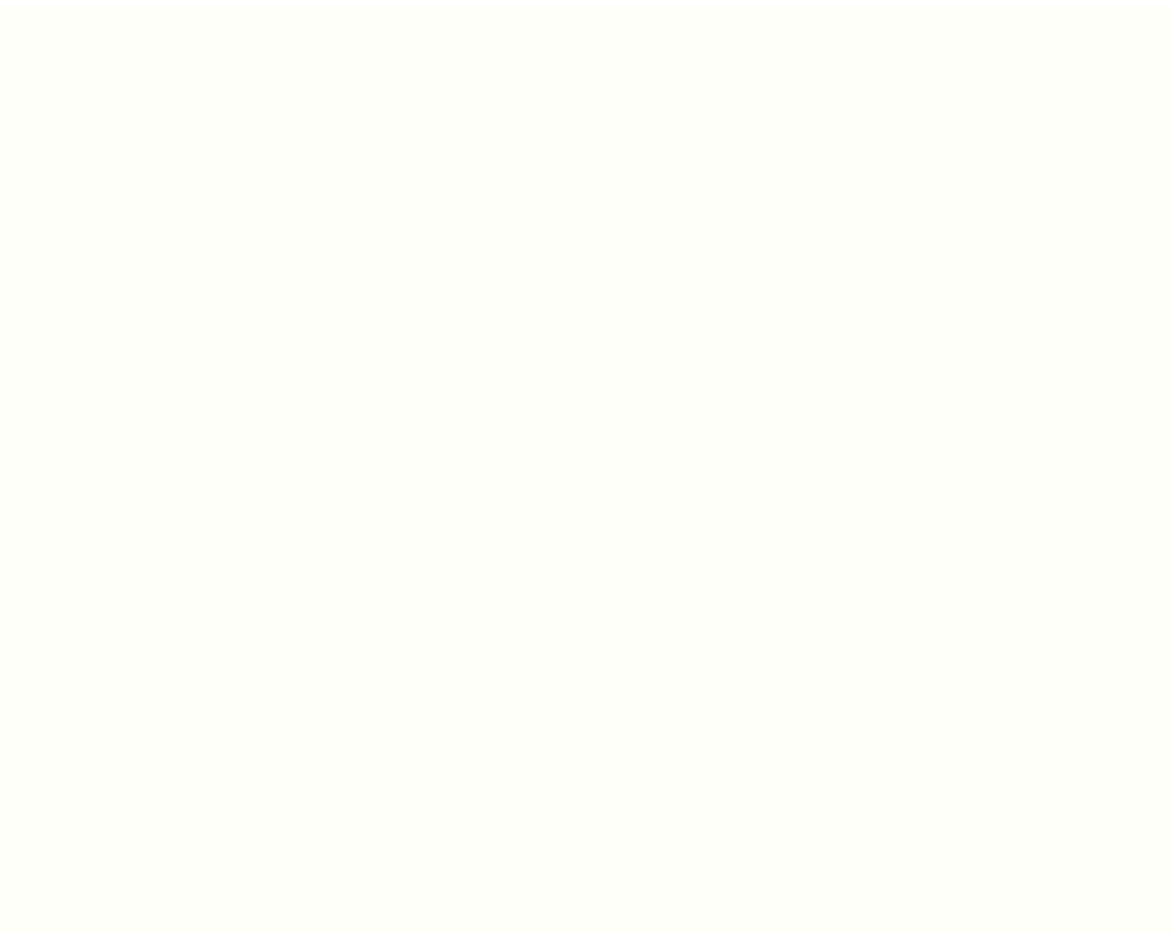 scroll, scrollTop: 0, scrollLeft: 0, axis: both 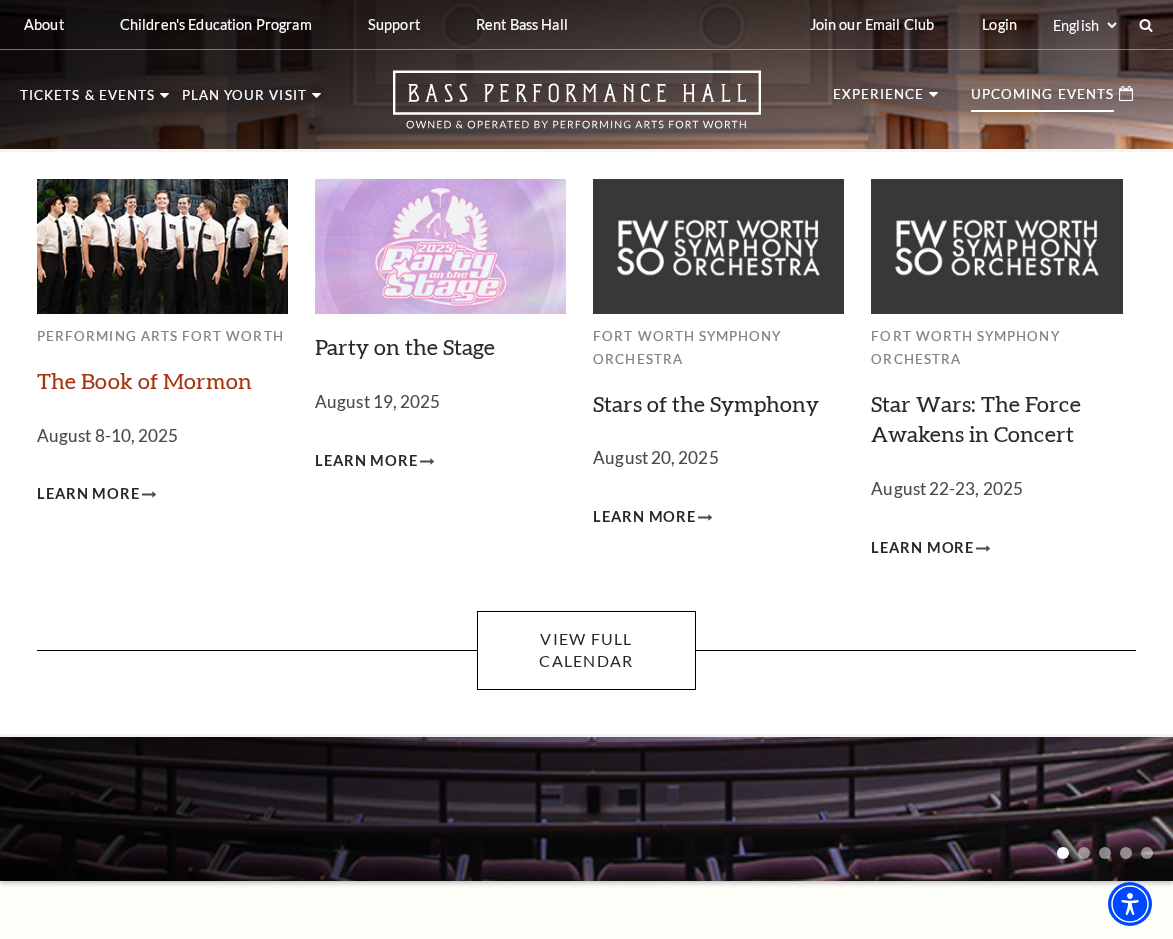 click on "The Book of Mormon" at bounding box center (144, 380) 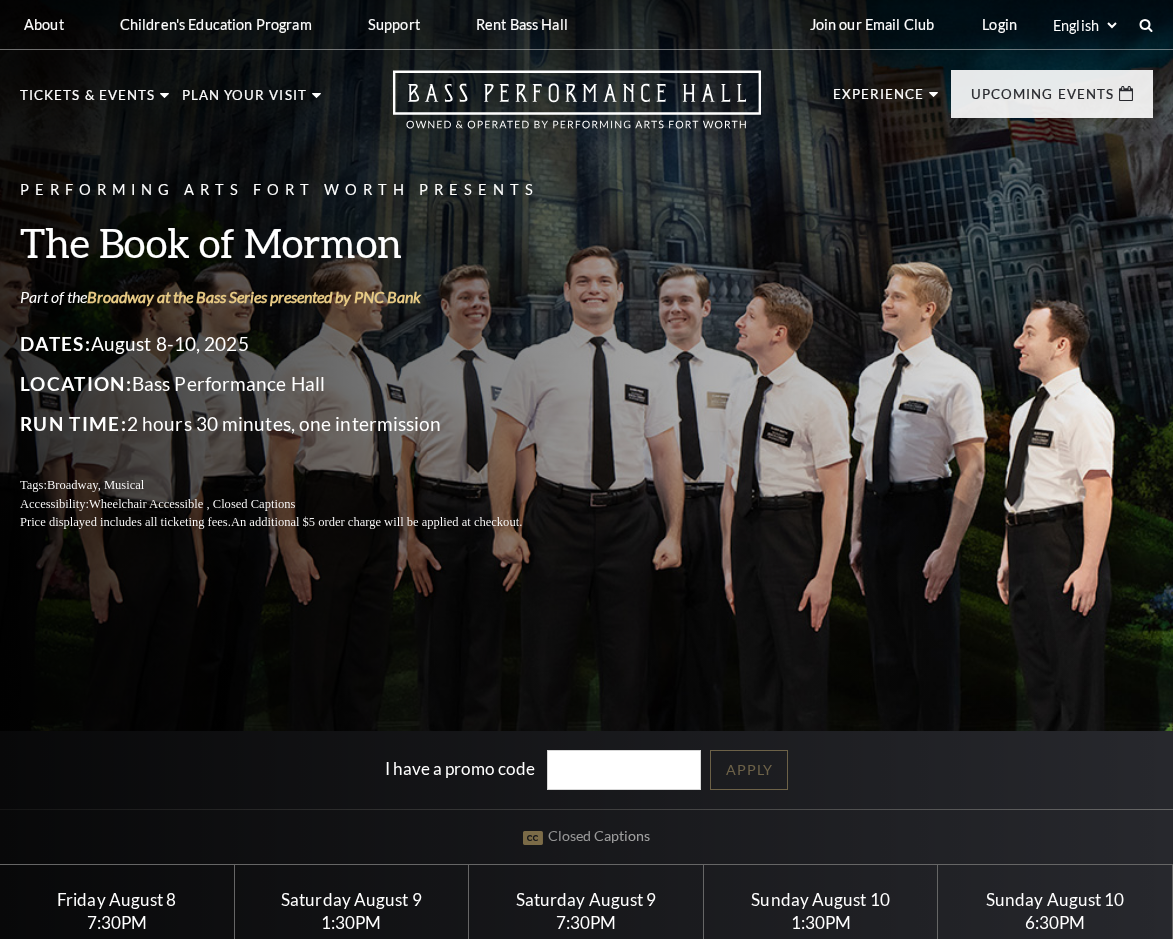 scroll, scrollTop: 0, scrollLeft: 0, axis: both 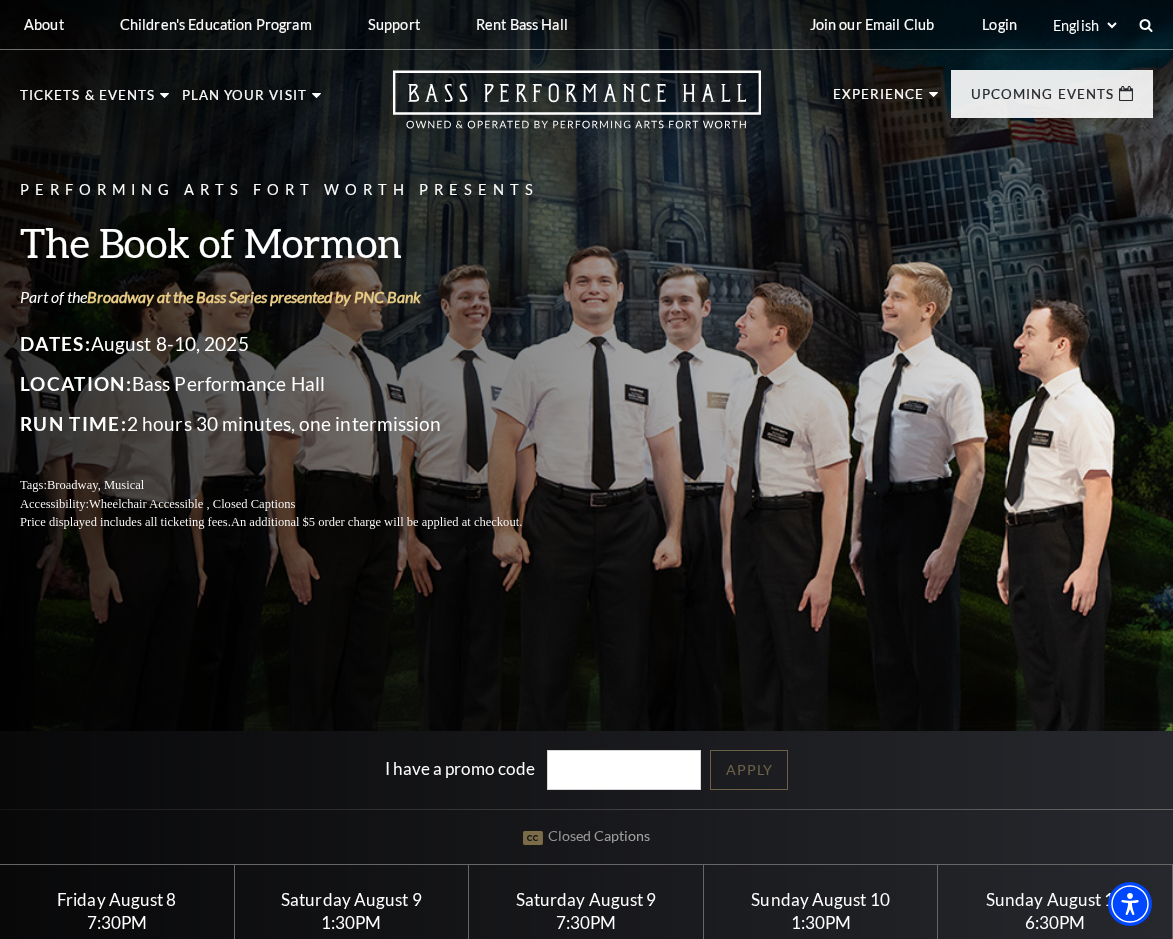 click on "I have a promo code     Apply" at bounding box center (586, 770) 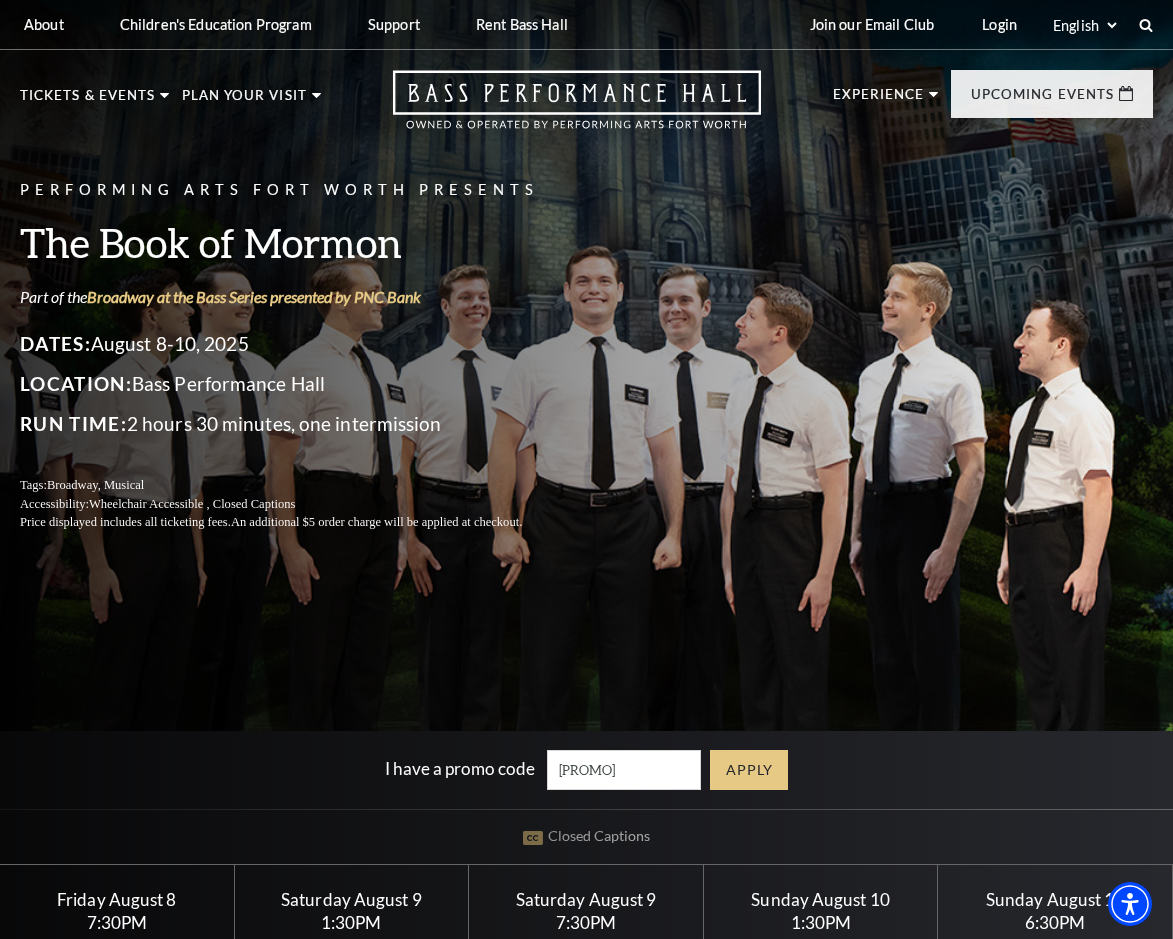 click on "Apply" at bounding box center [749, 770] 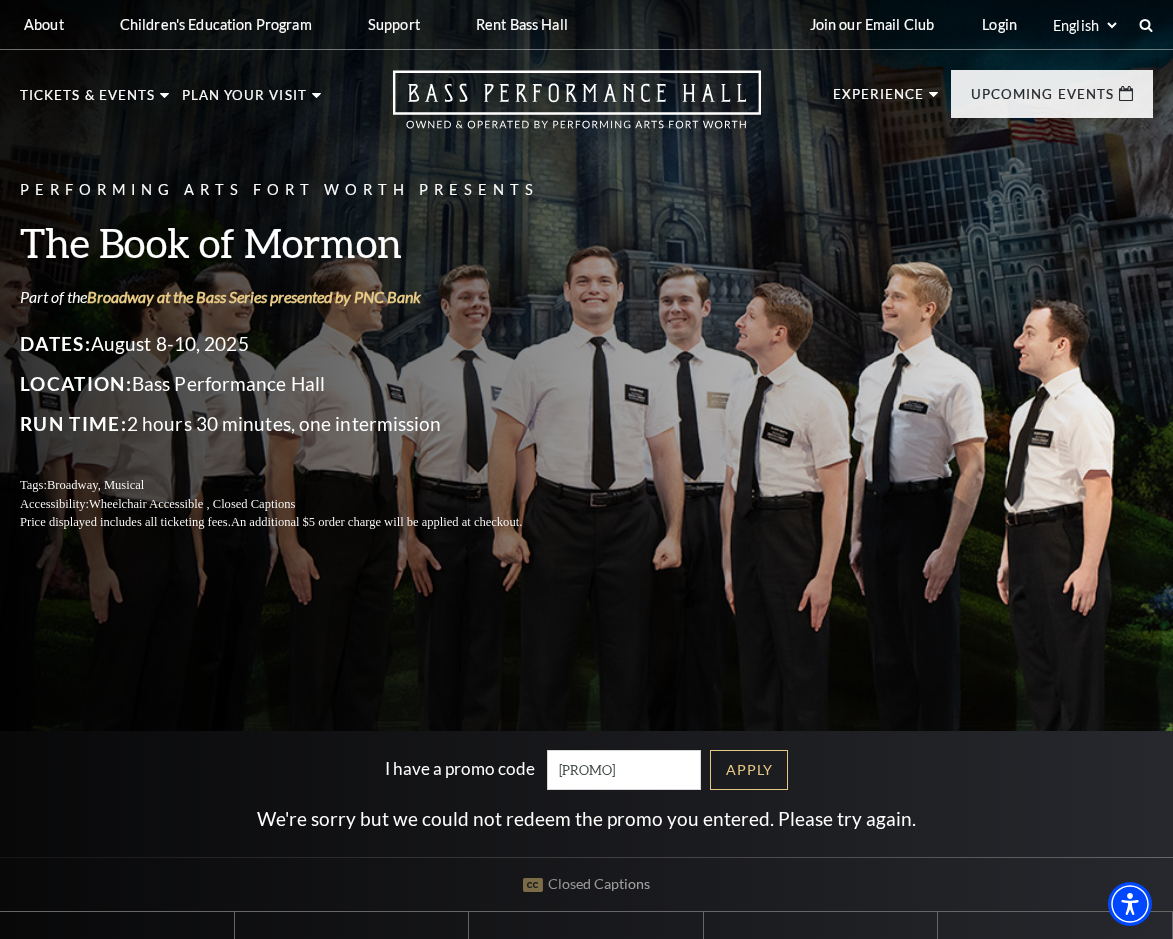 click on "I have a promo code   summer25   Apply" at bounding box center [586, 770] 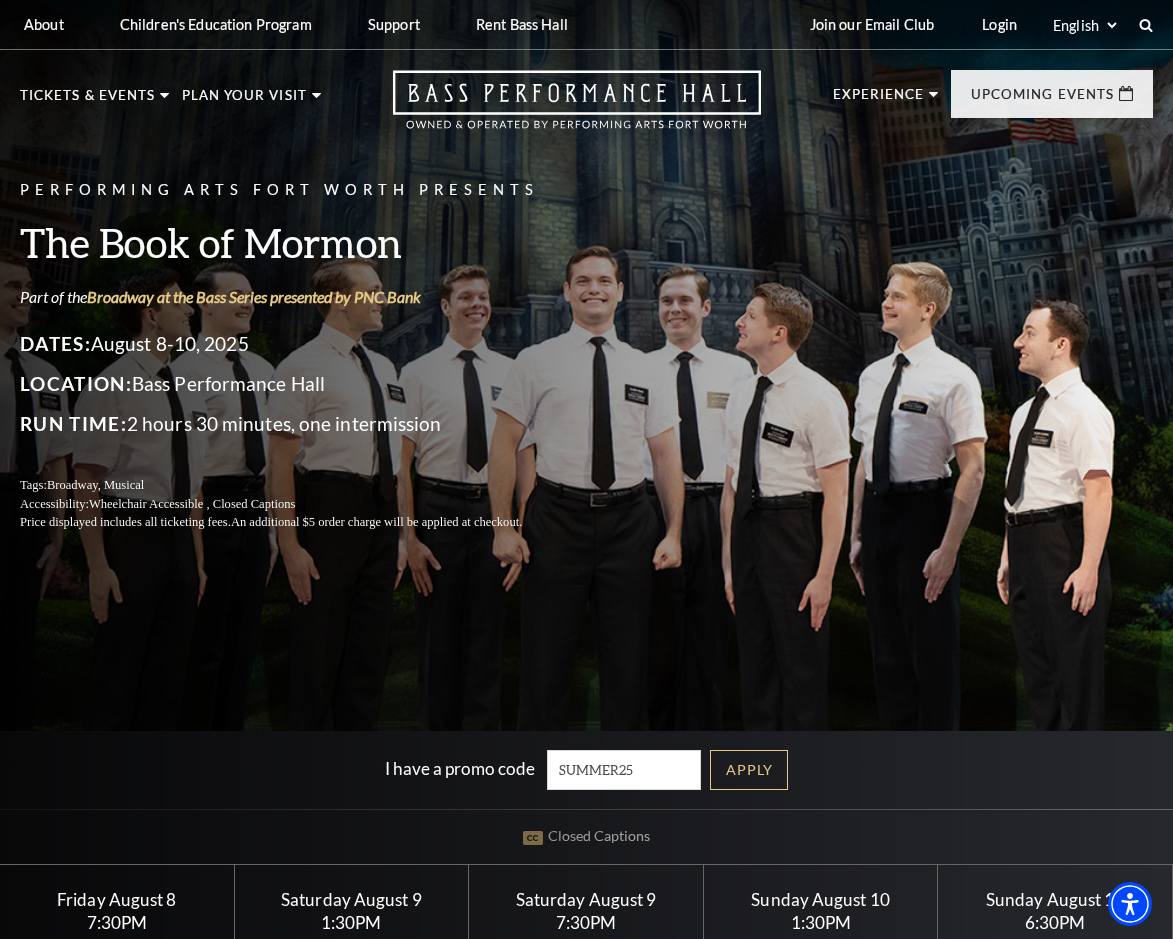 click on "Apply" at bounding box center [749, 770] 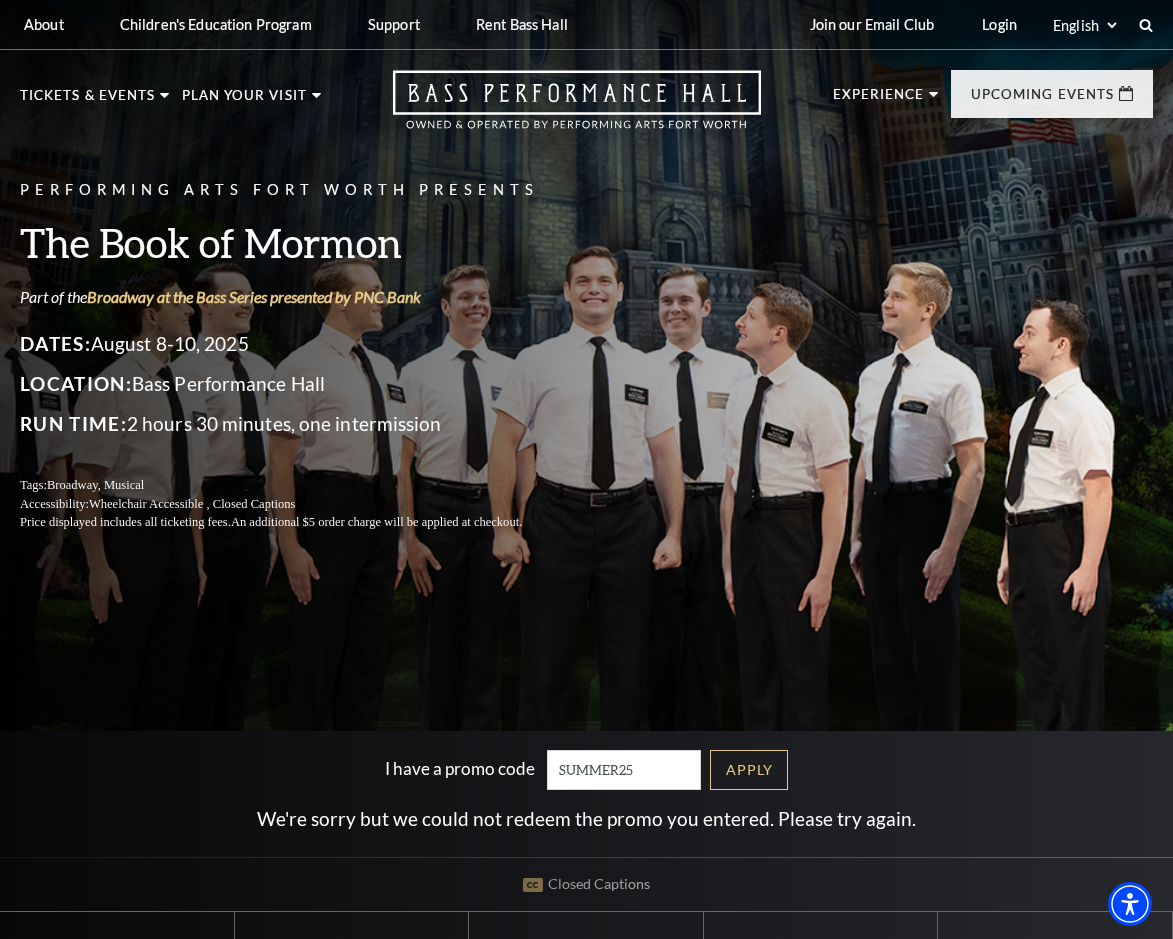 drag, startPoint x: 618, startPoint y: 769, endPoint x: 440, endPoint y: 768, distance: 178.0028 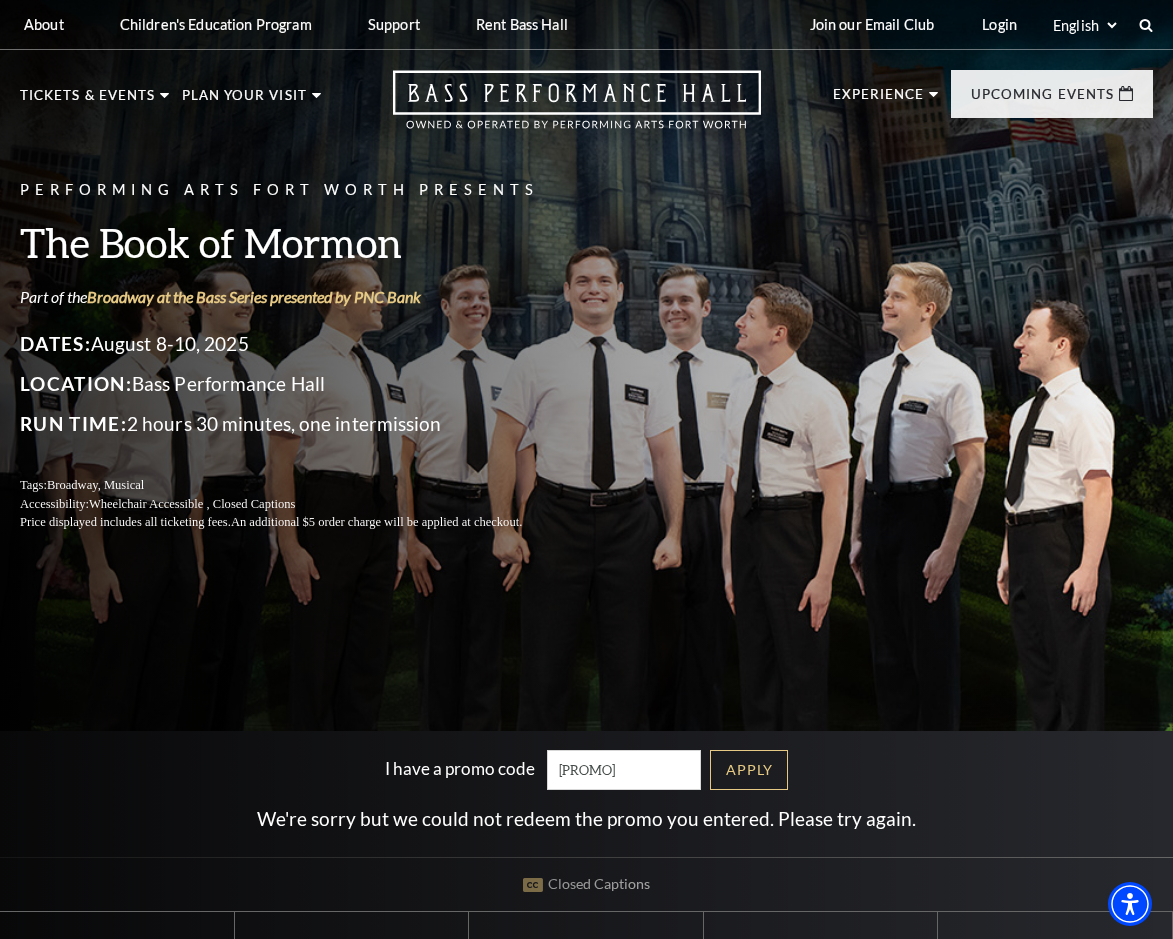 type on "e" 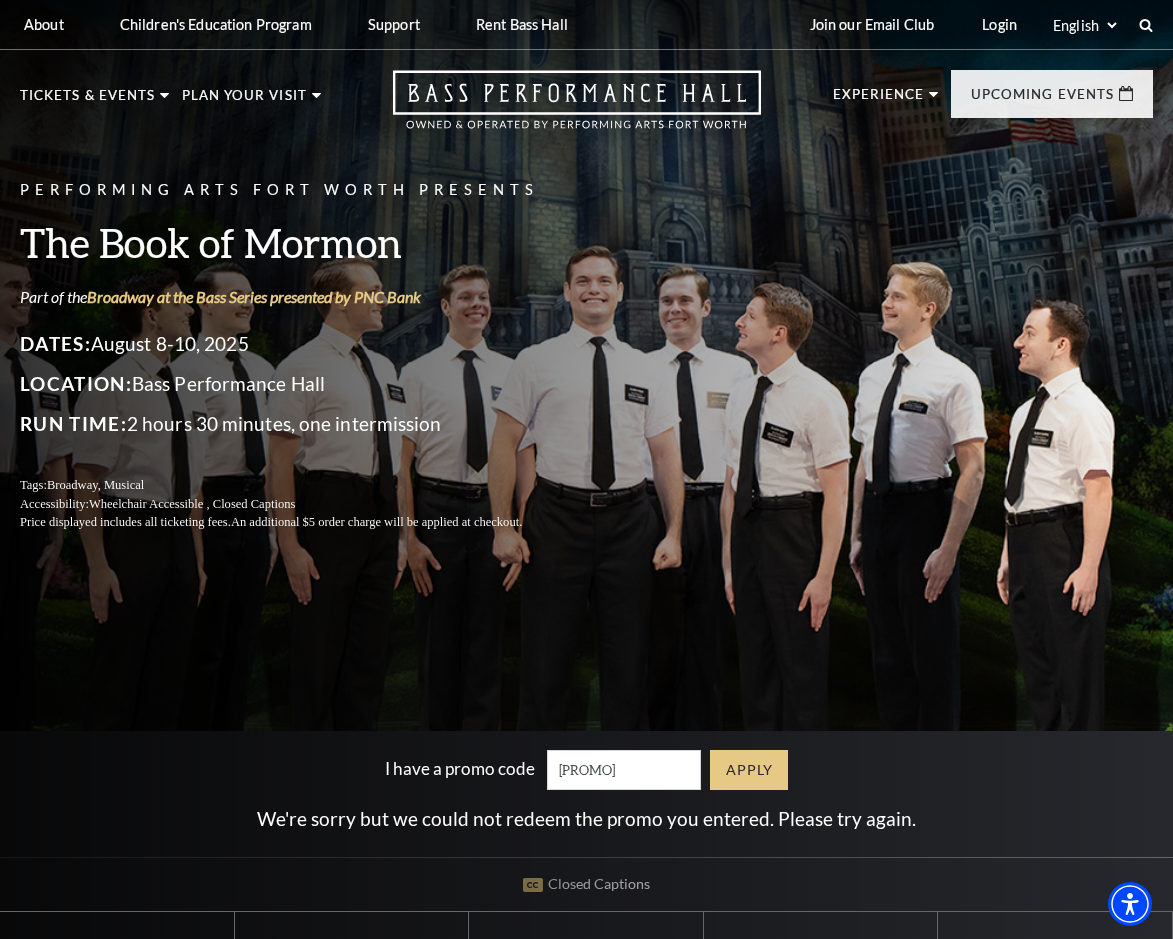 type on "EXTRA20" 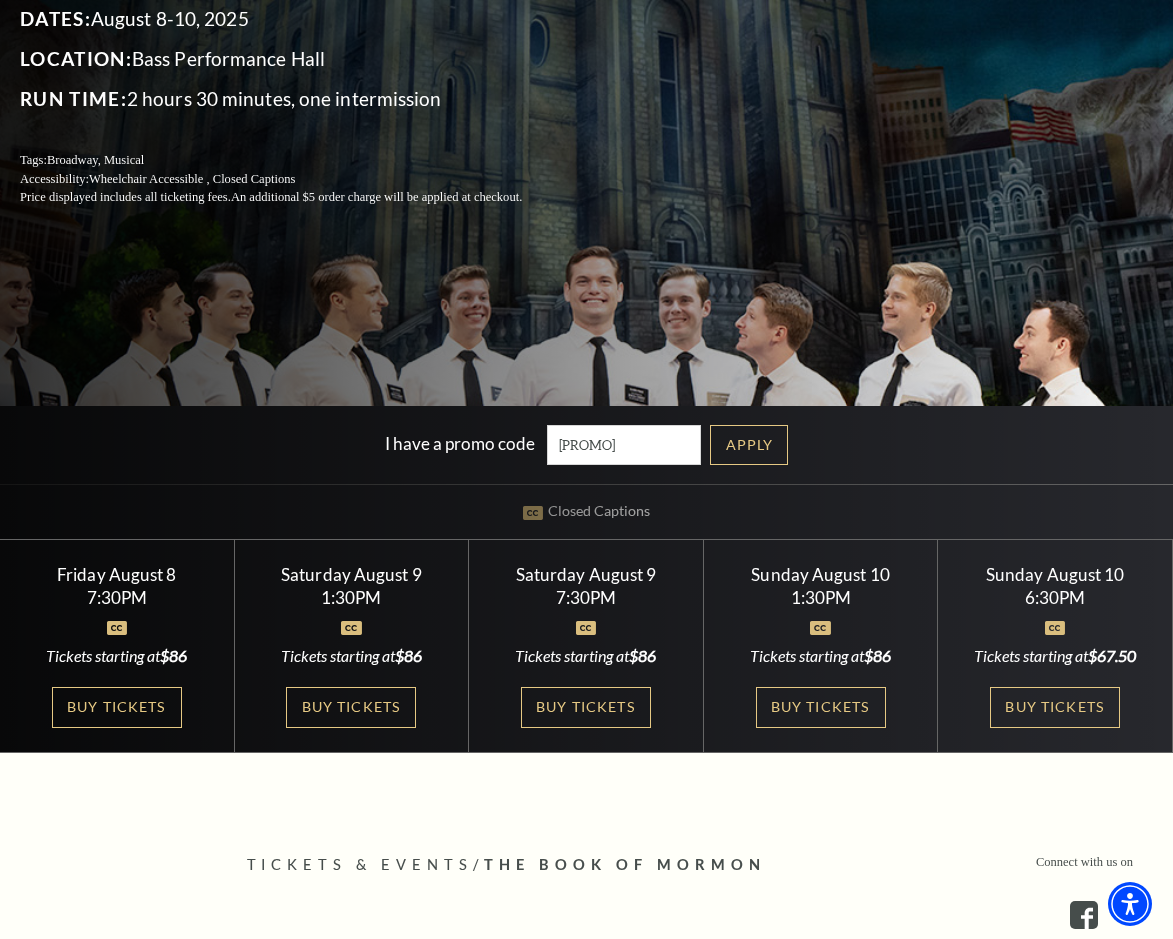 scroll, scrollTop: 400, scrollLeft: 0, axis: vertical 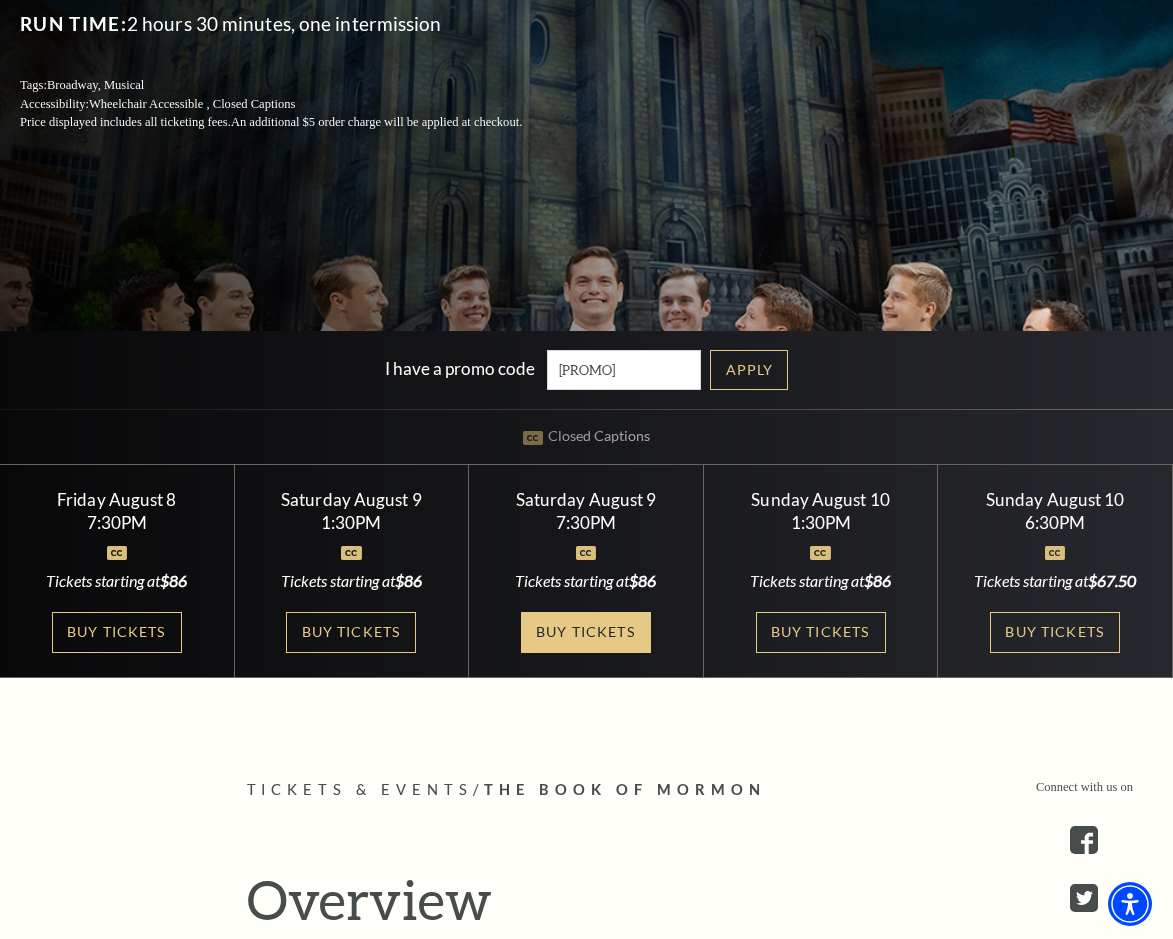click on "Buy Tickets" at bounding box center [586, 632] 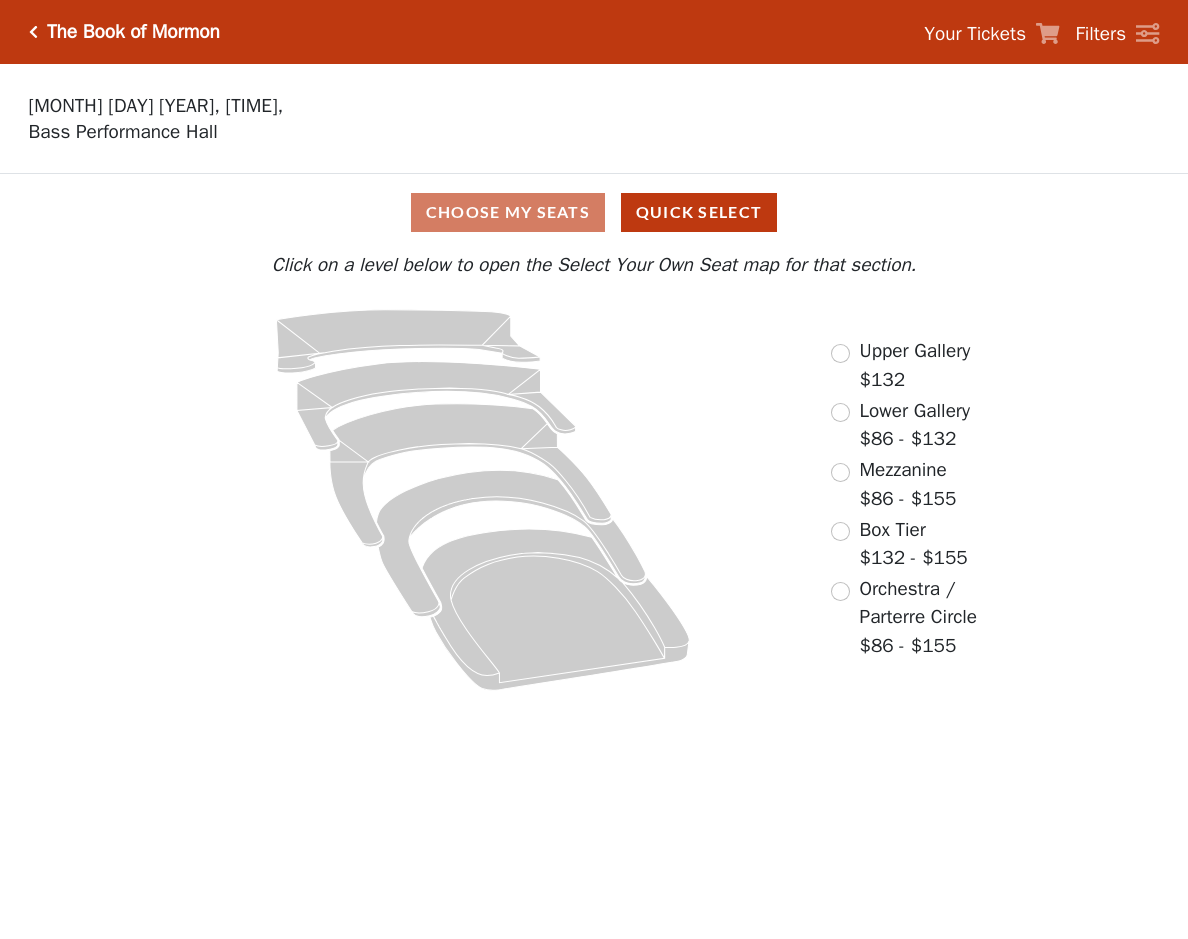scroll, scrollTop: 0, scrollLeft: 0, axis: both 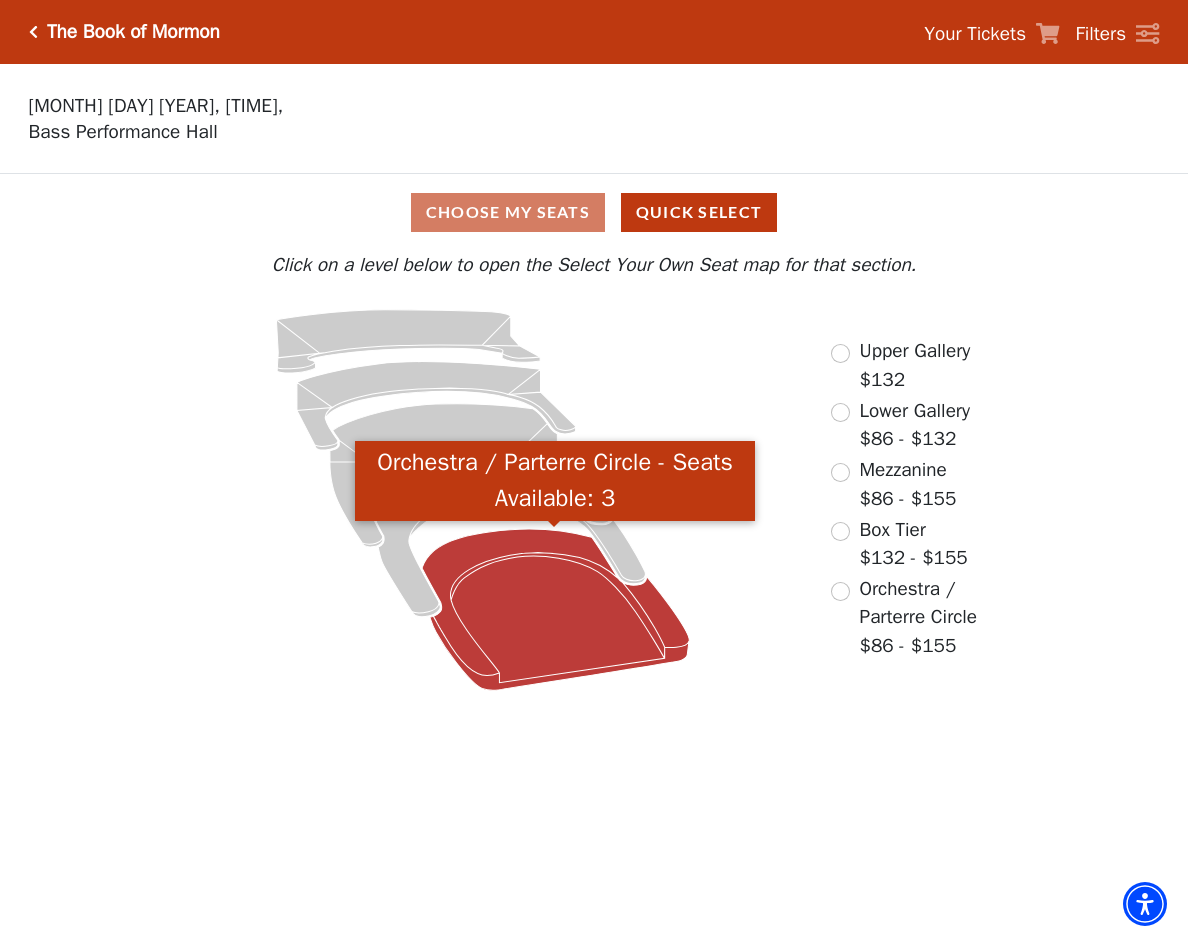 click 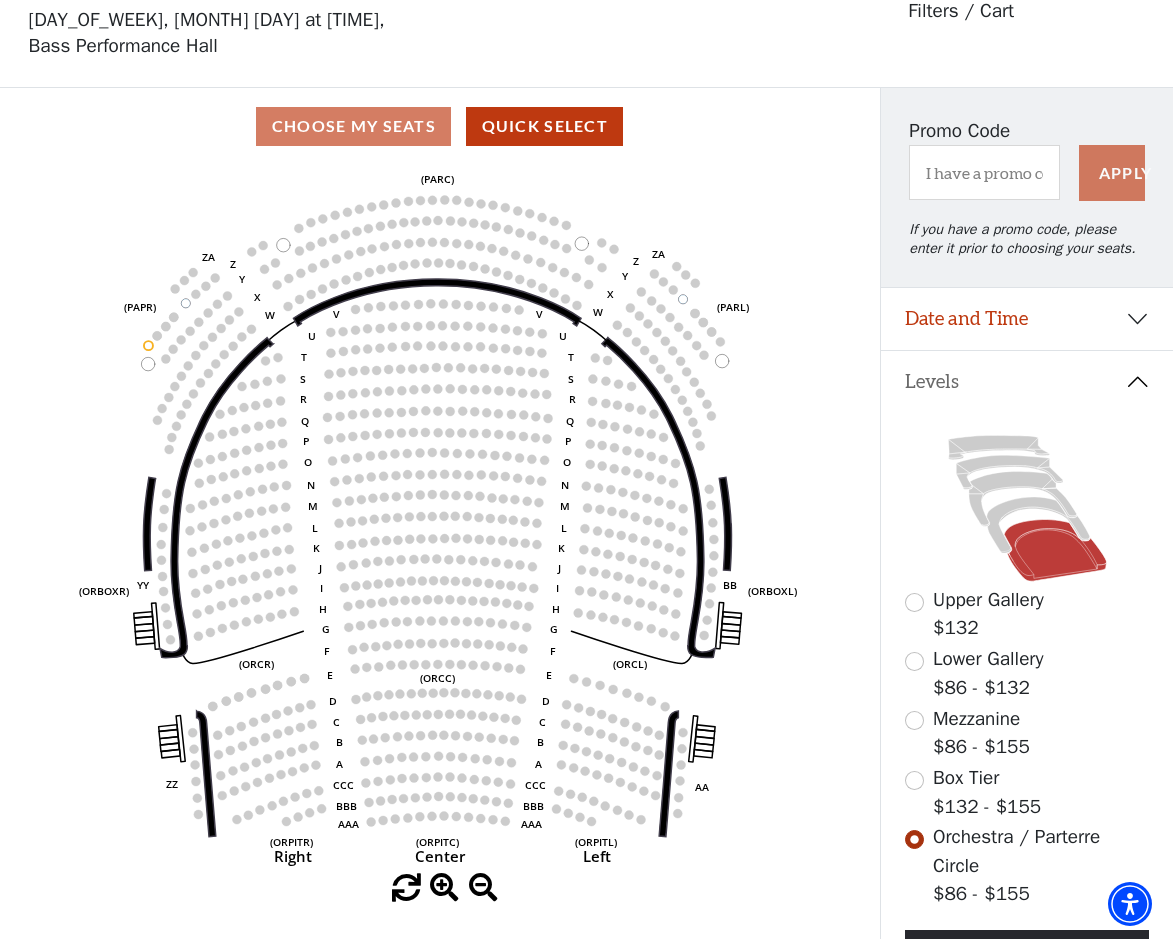 scroll, scrollTop: 93, scrollLeft: 0, axis: vertical 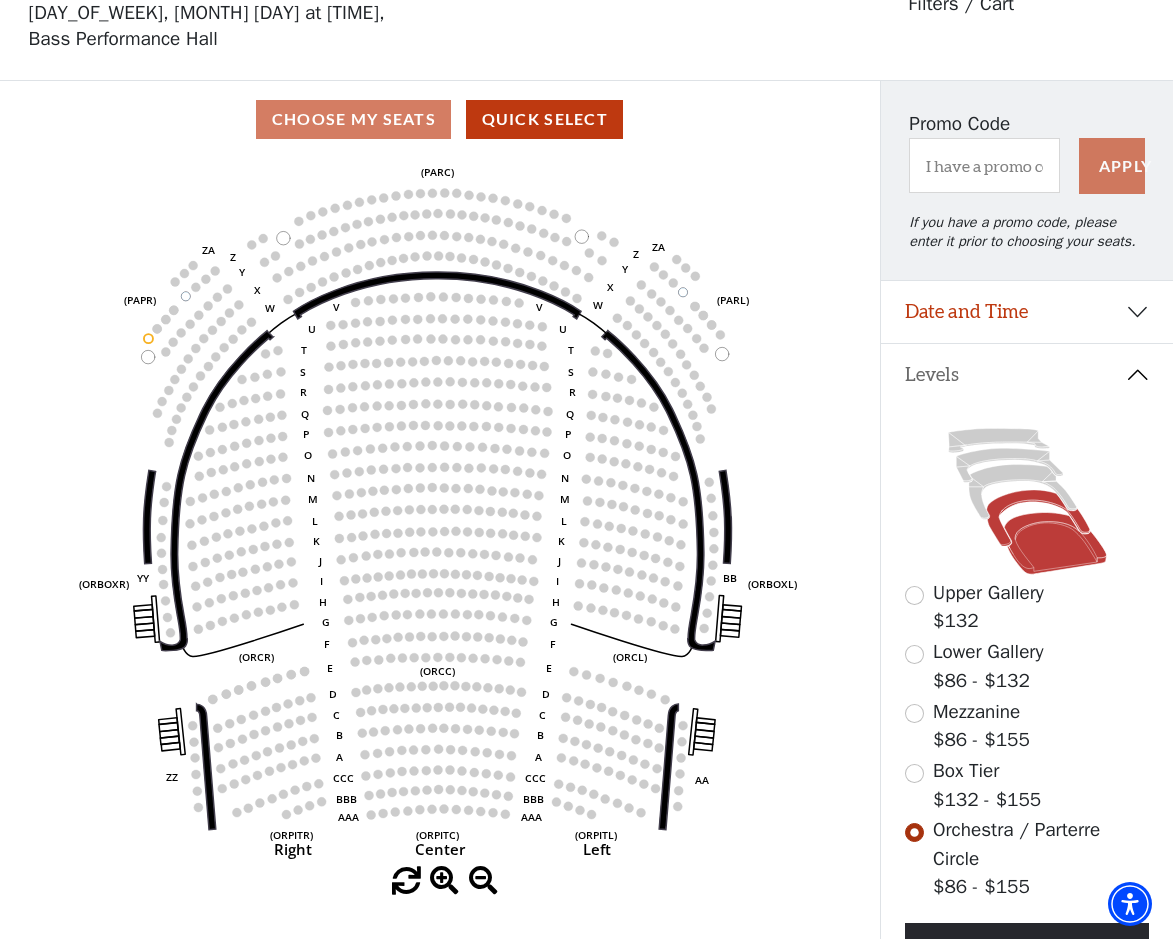 click 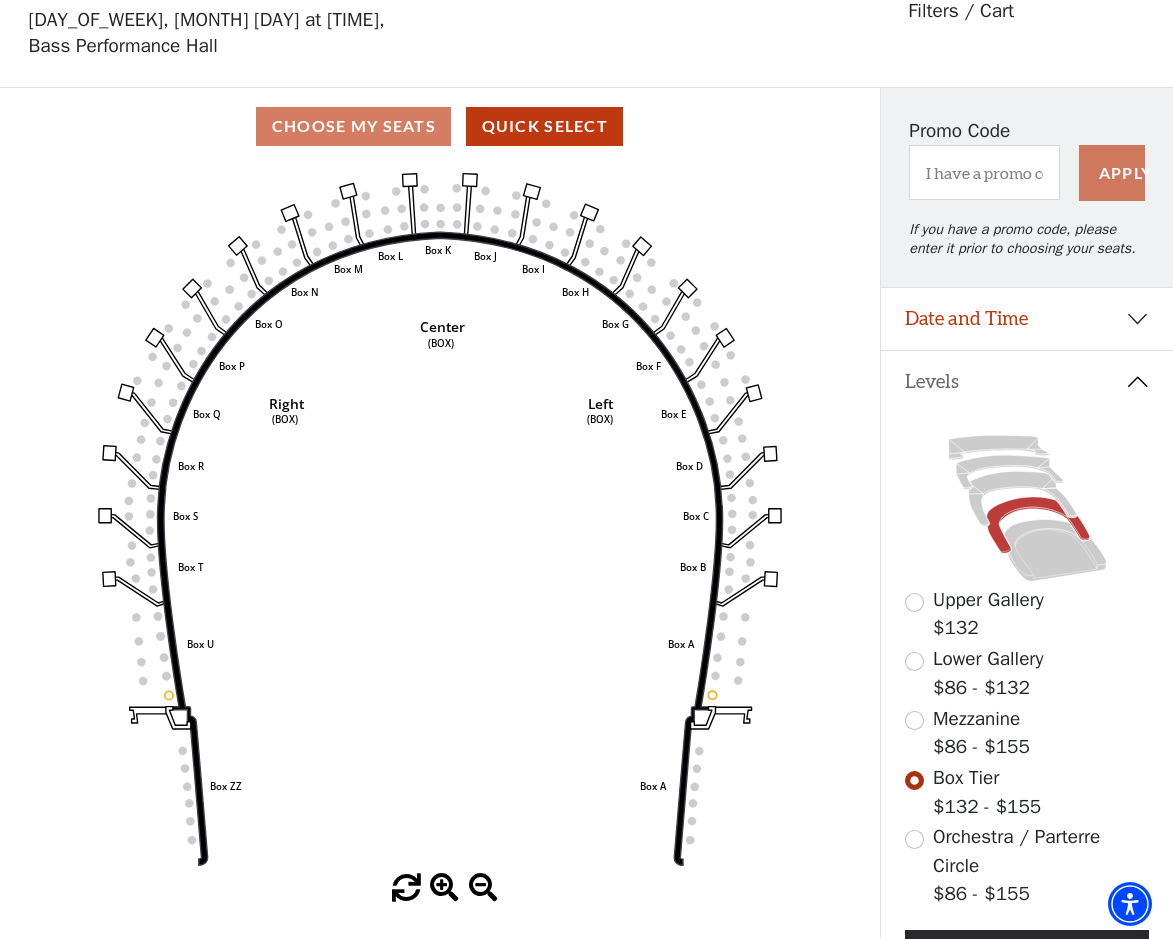 scroll, scrollTop: 93, scrollLeft: 0, axis: vertical 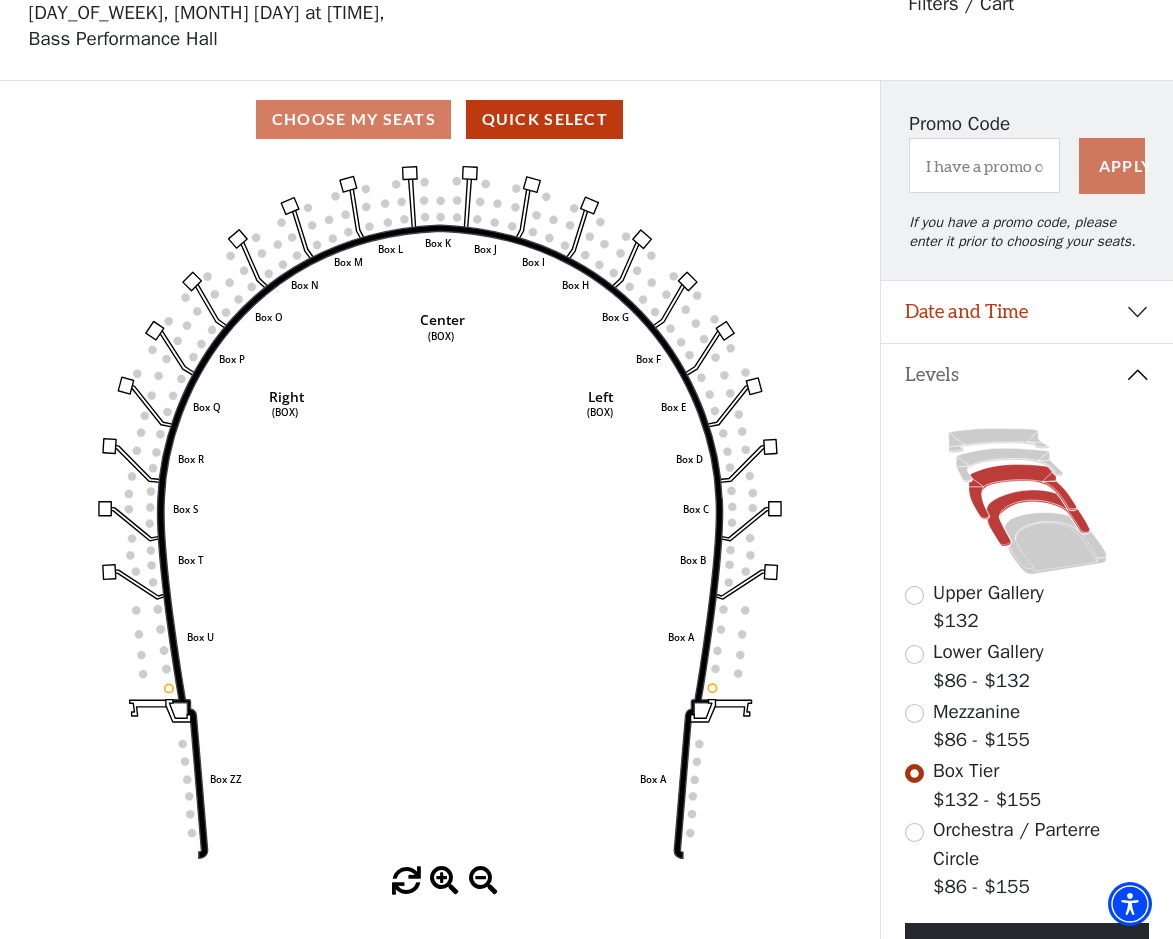 click 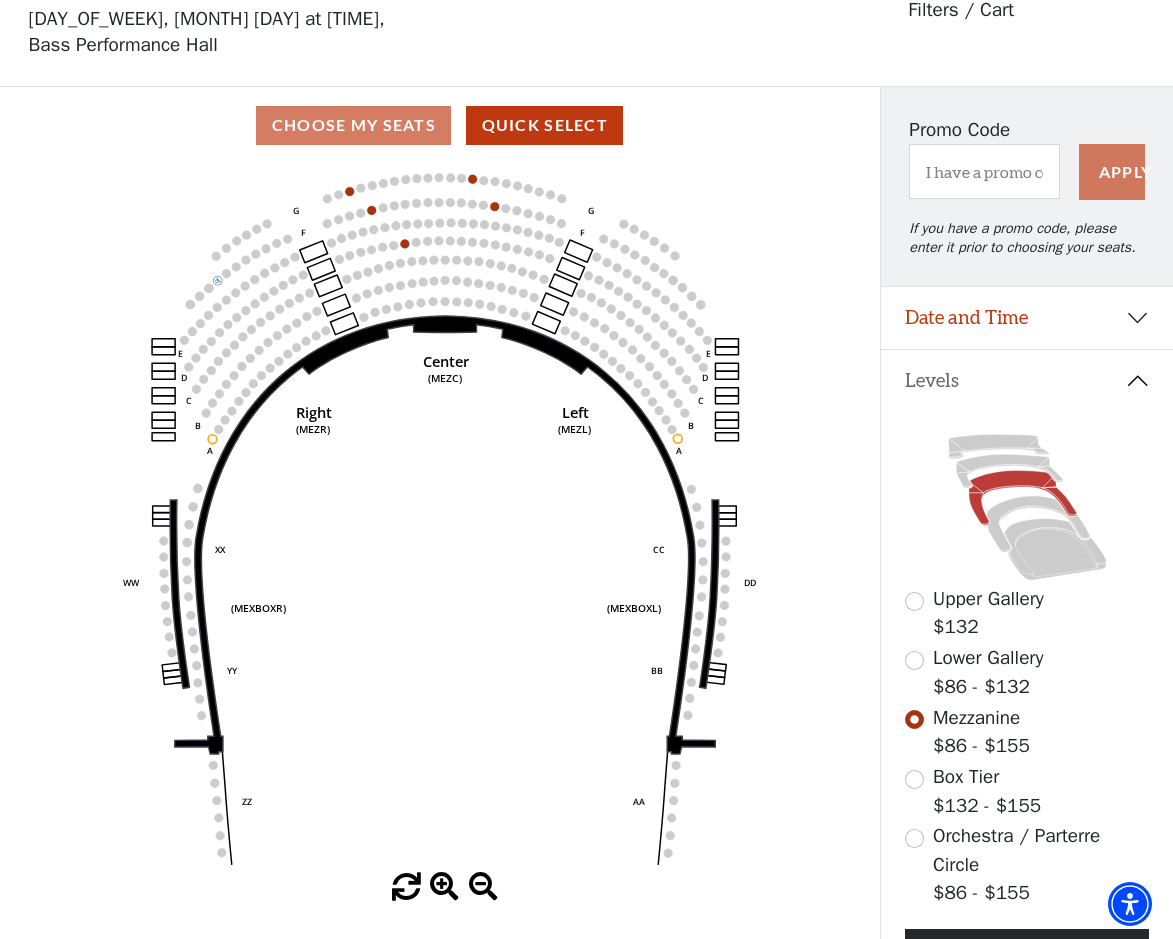 scroll, scrollTop: 93, scrollLeft: 0, axis: vertical 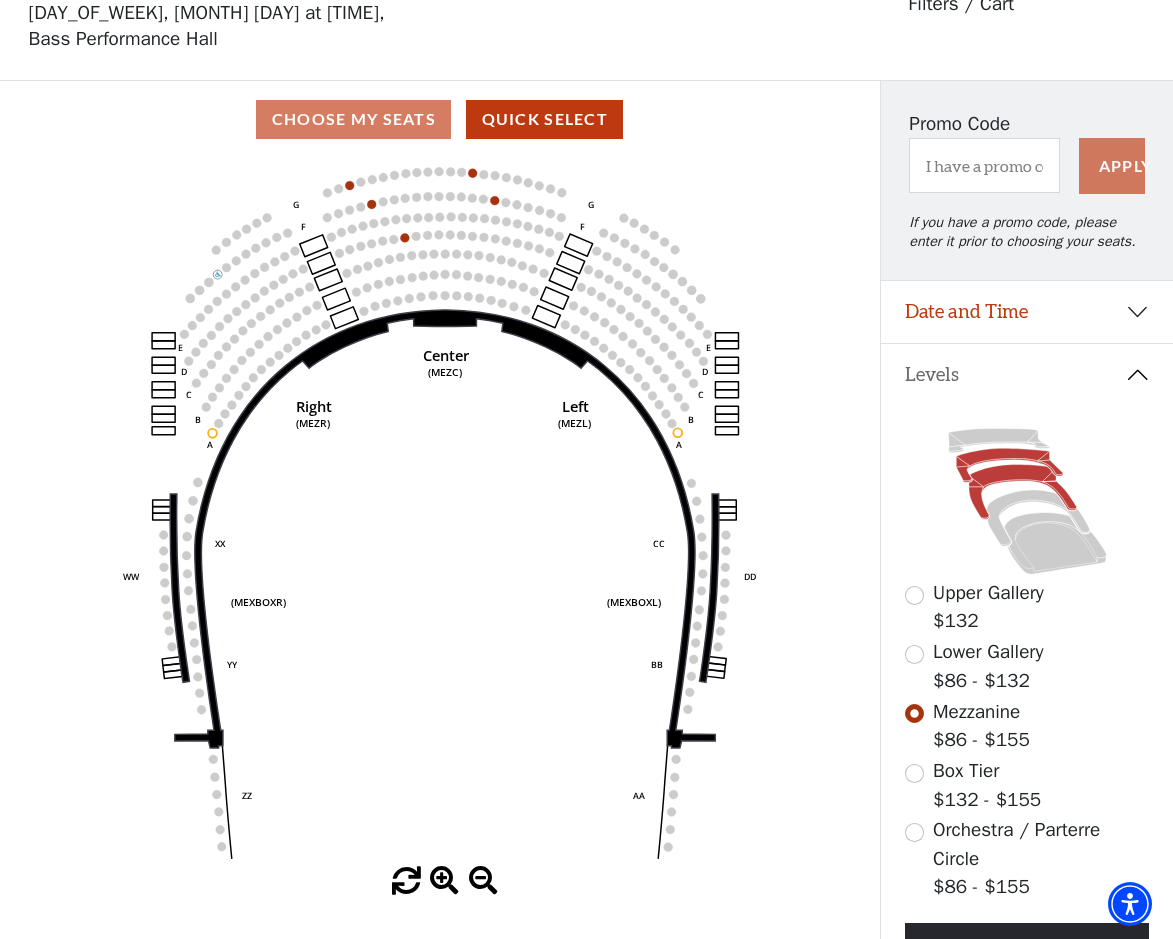 click 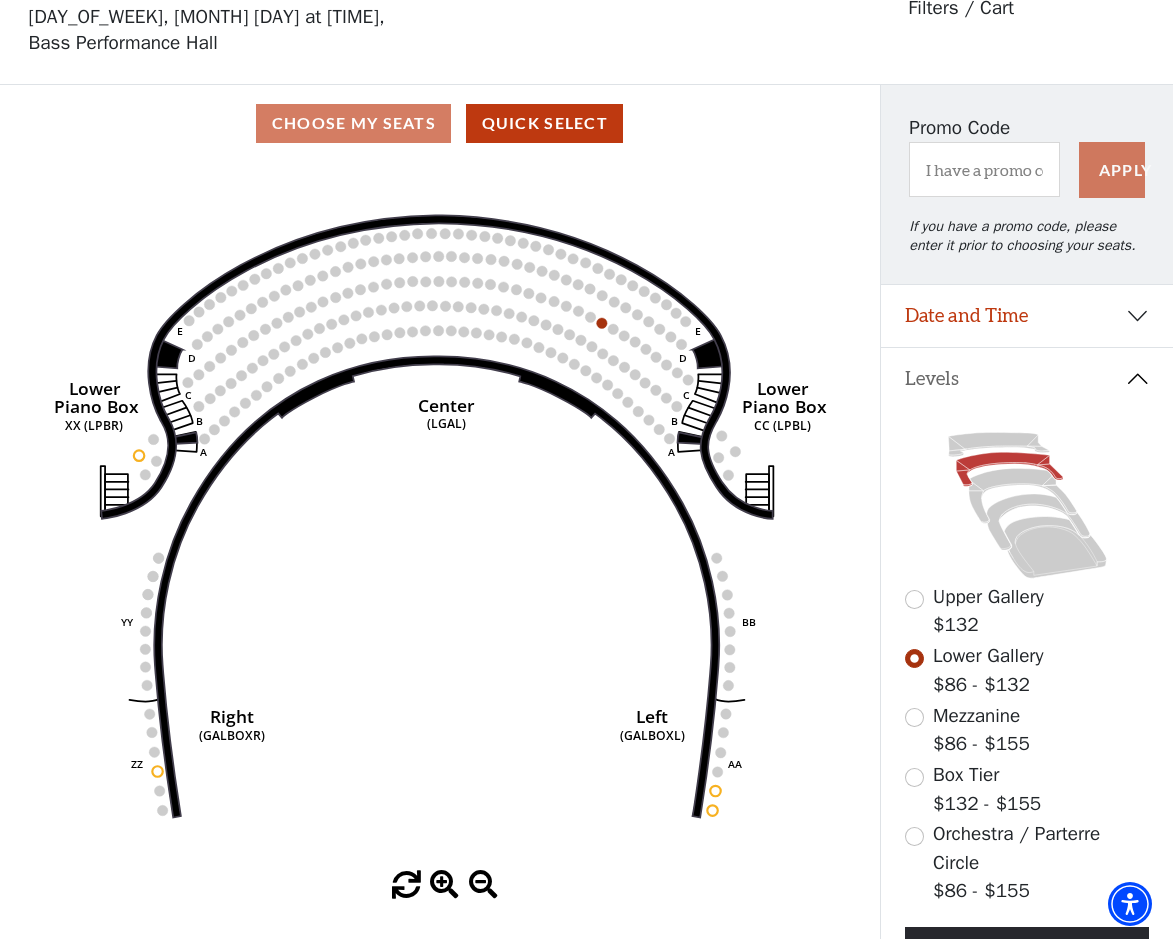 scroll, scrollTop: 93, scrollLeft: 0, axis: vertical 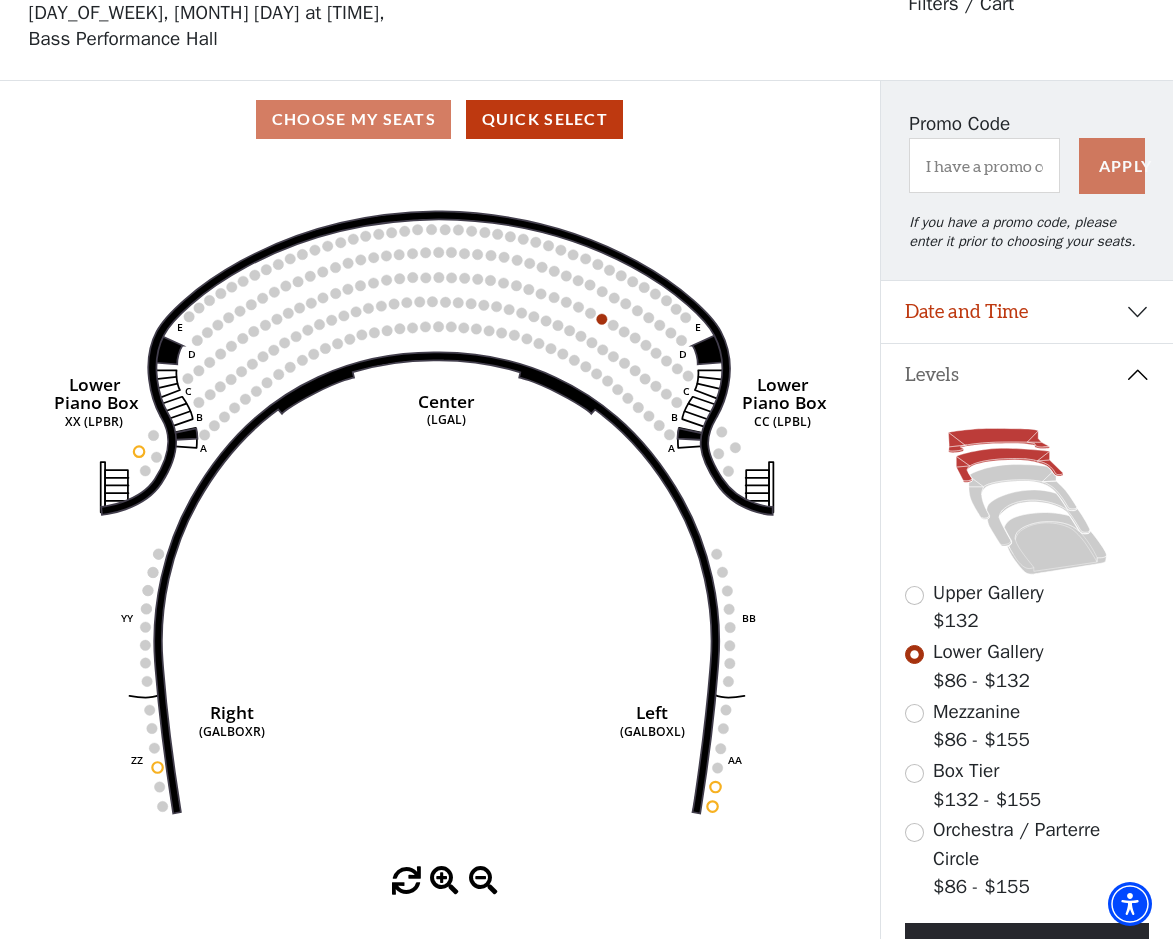 click 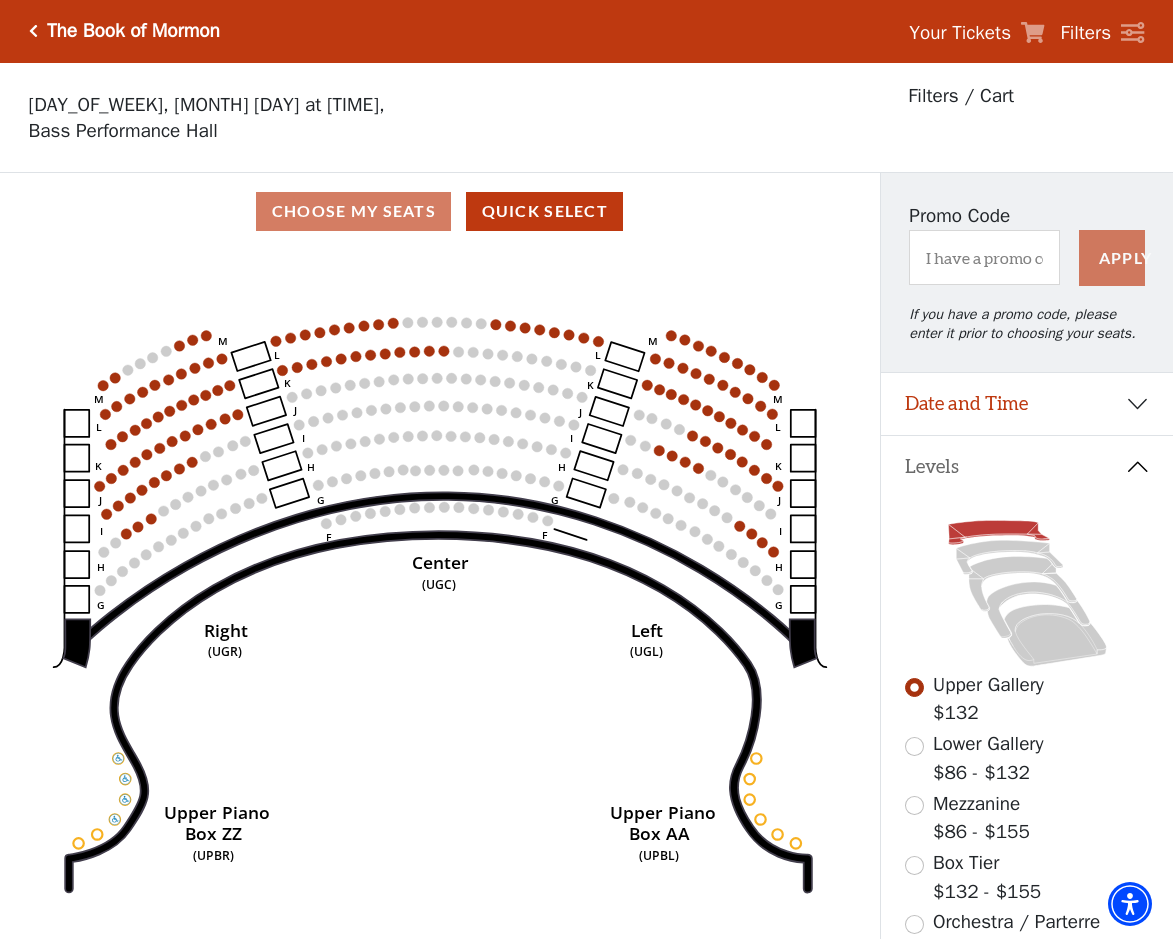 scroll, scrollTop: 0, scrollLeft: 0, axis: both 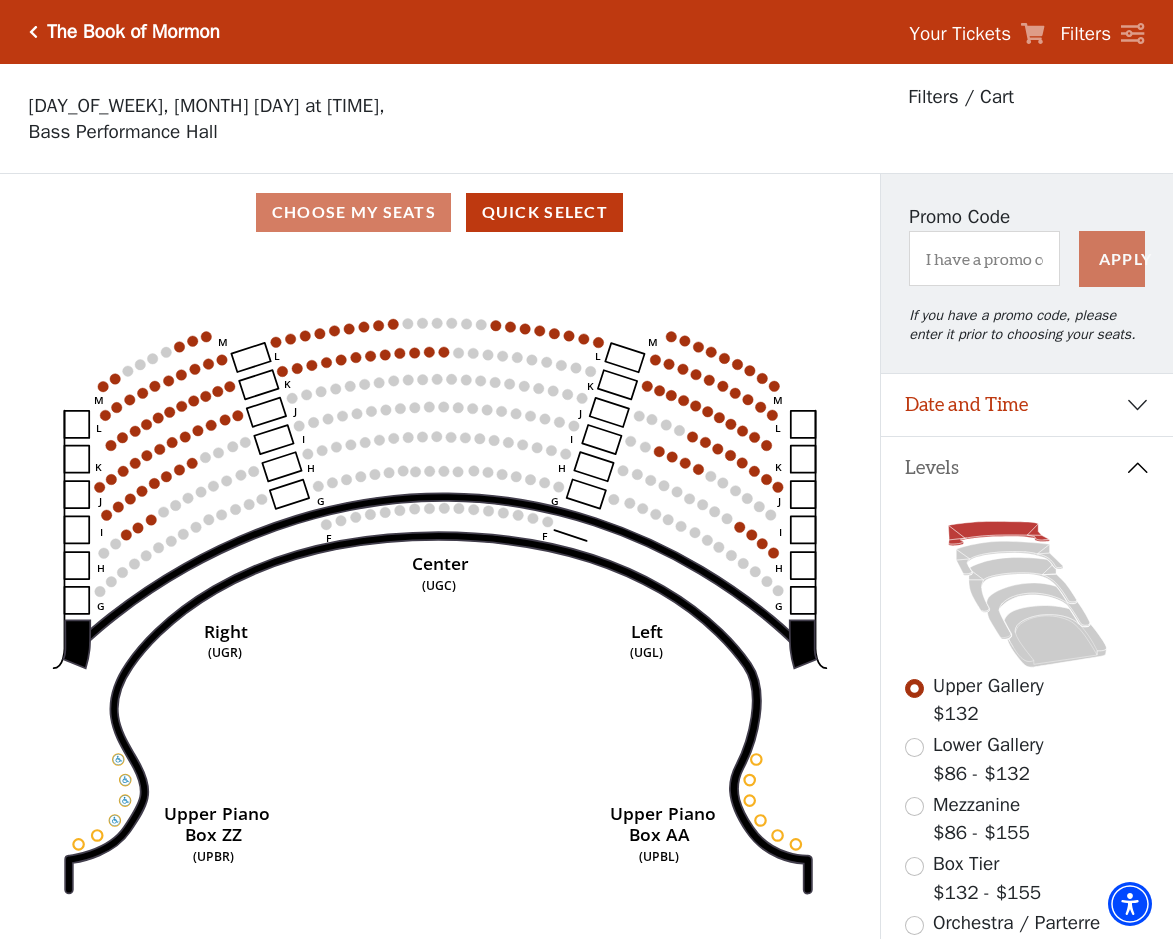 click at bounding box center (33, 32) 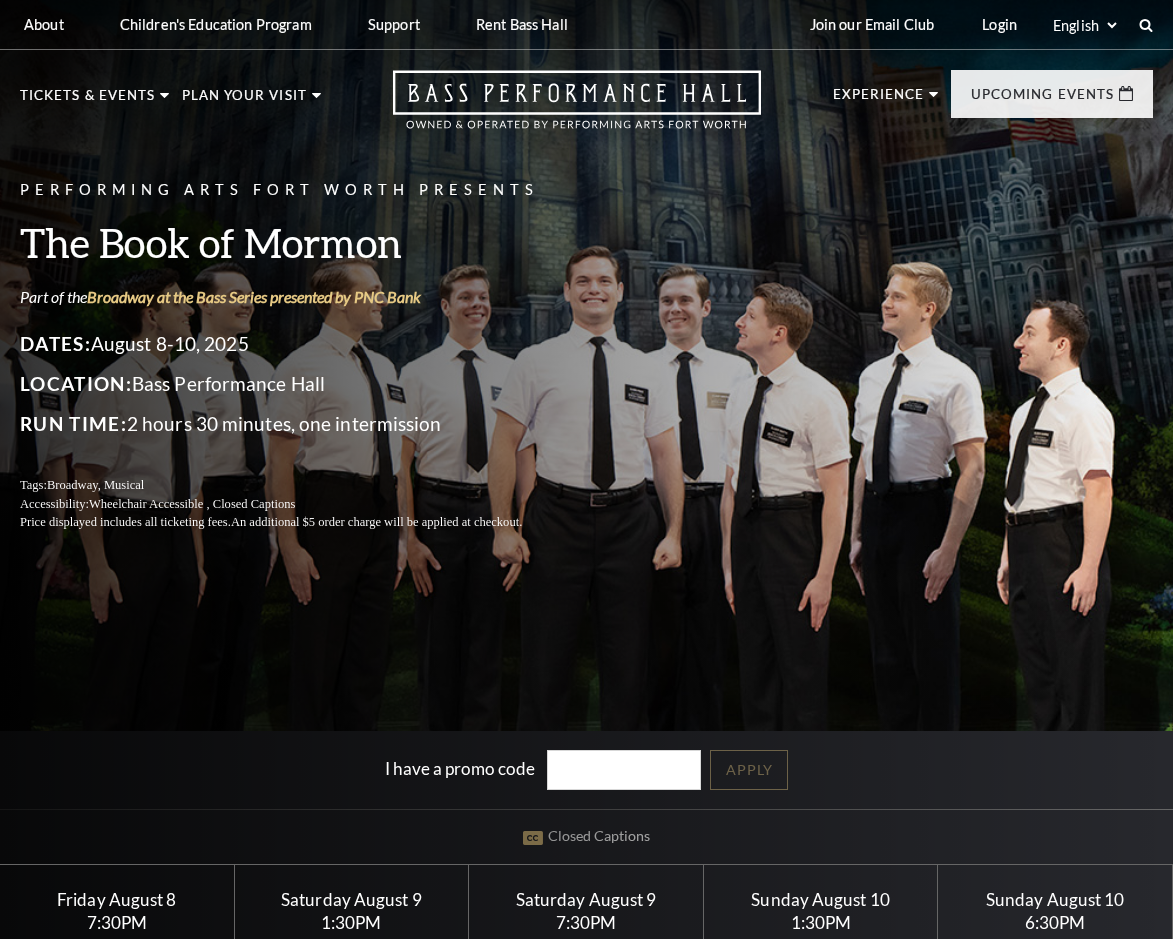 scroll, scrollTop: 0, scrollLeft: 0, axis: both 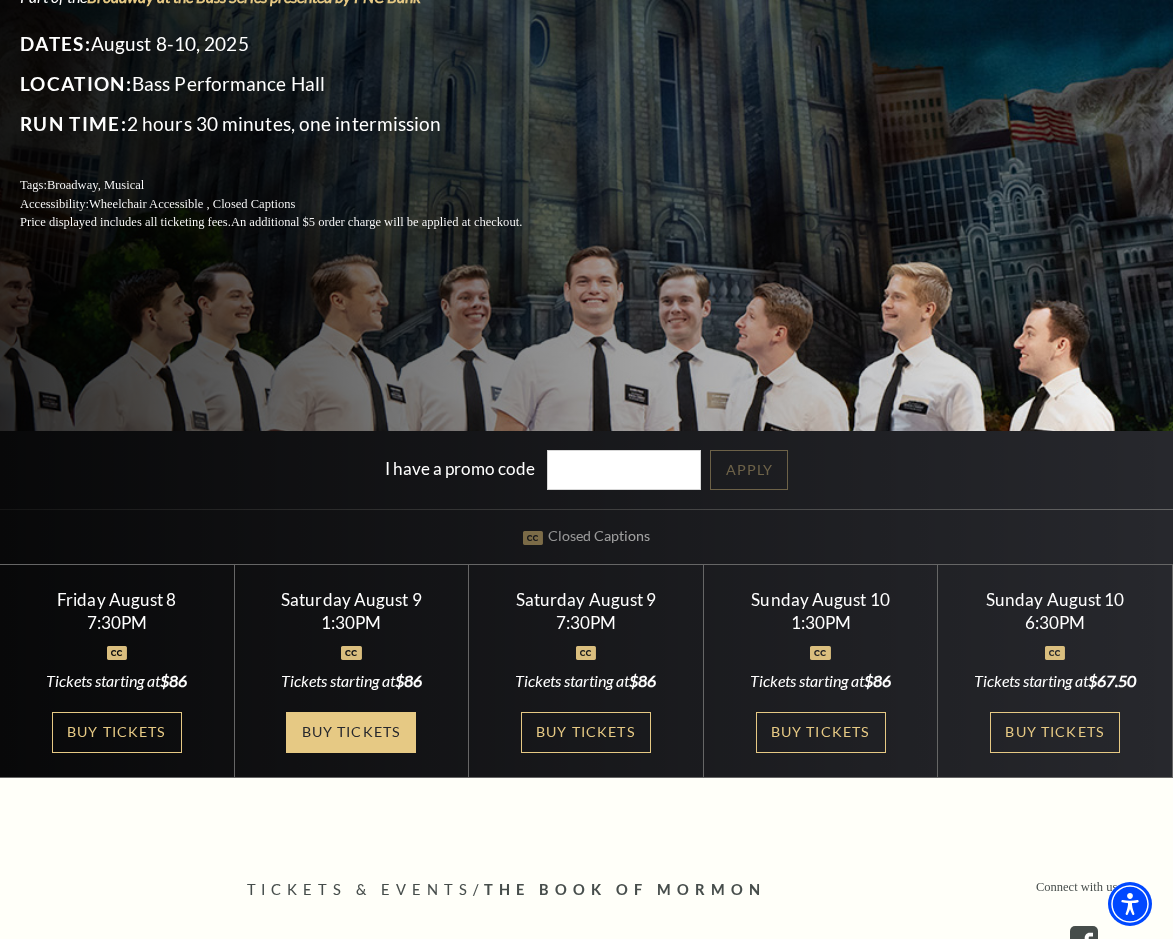 click on "Buy Tickets" at bounding box center [351, 732] 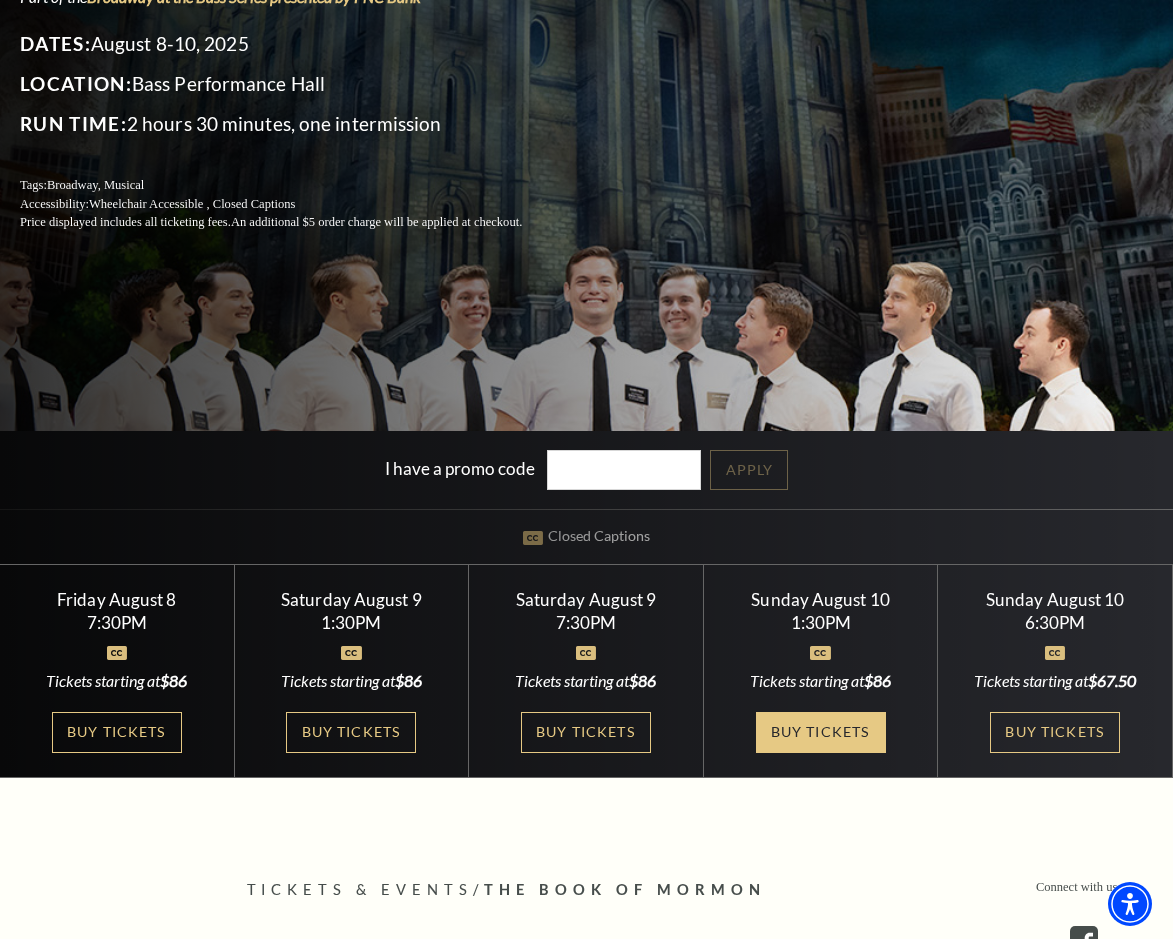 click on "Buy Tickets" at bounding box center [821, 732] 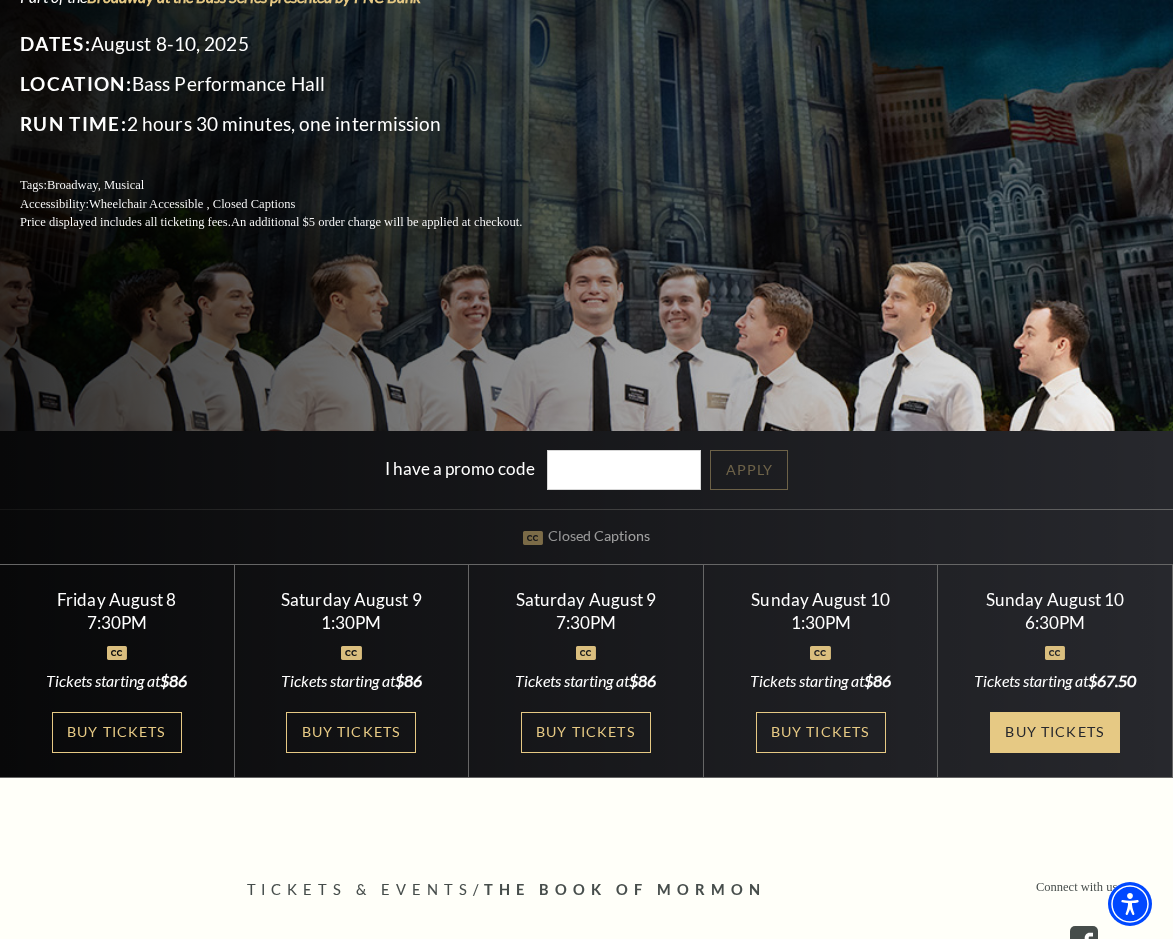 click on "Buy Tickets" at bounding box center [1055, 732] 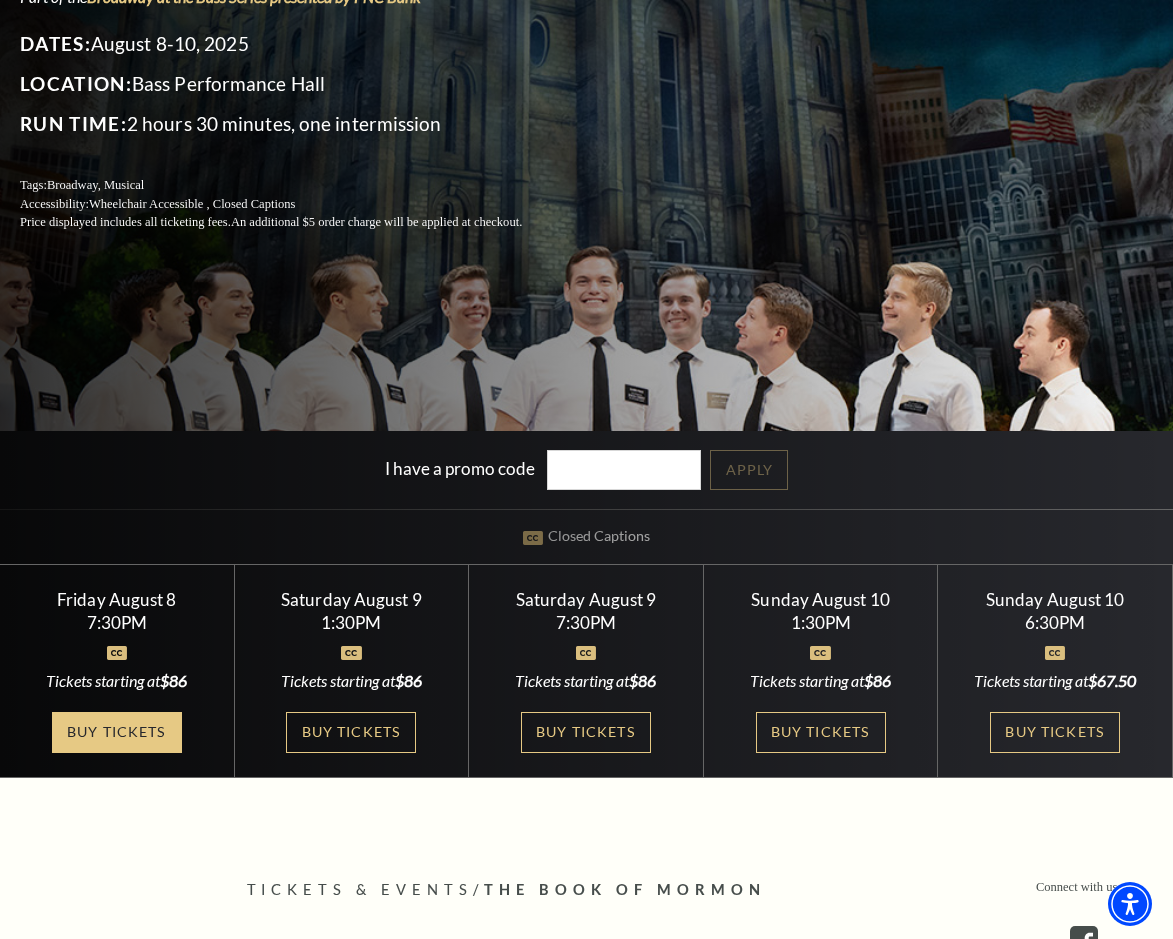 click on "Buy Tickets" at bounding box center [117, 732] 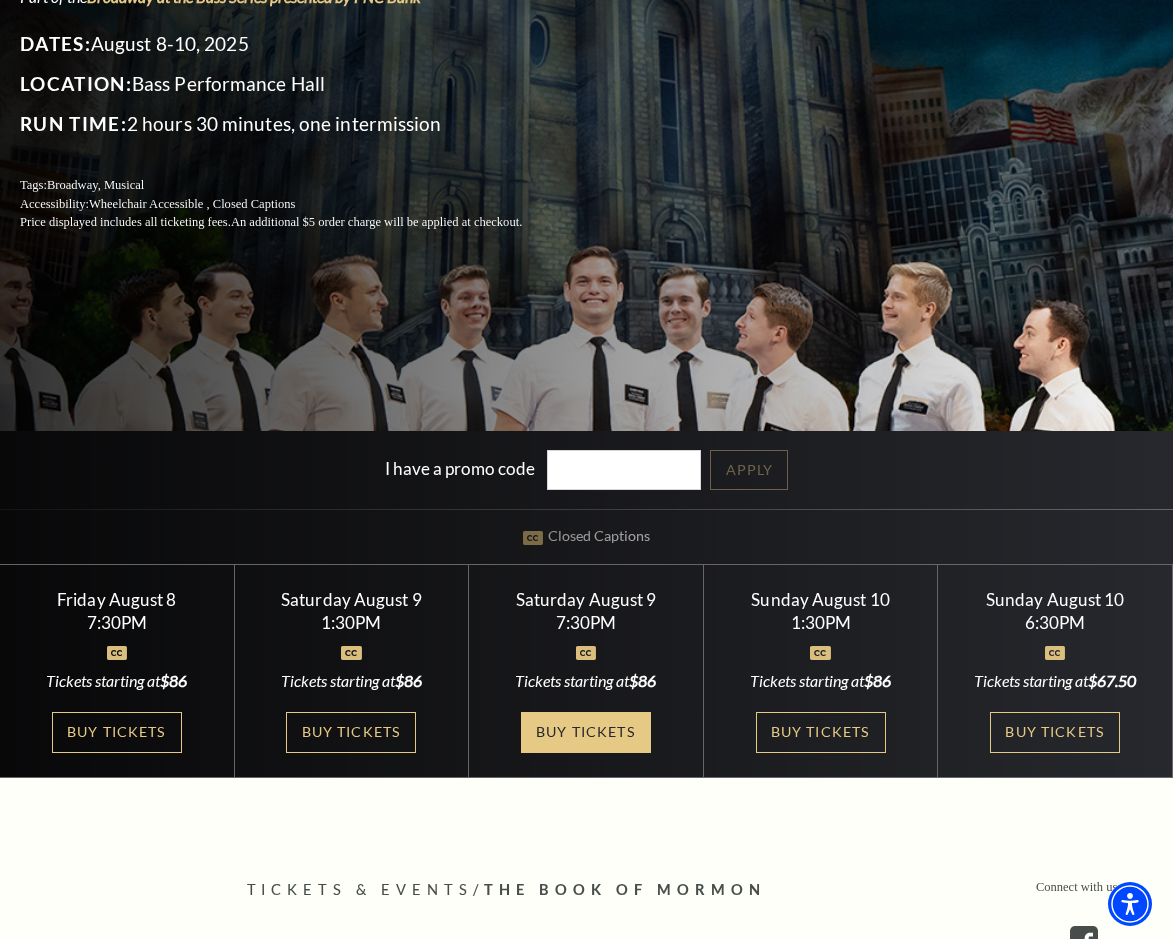 click on "Buy Tickets" at bounding box center (586, 732) 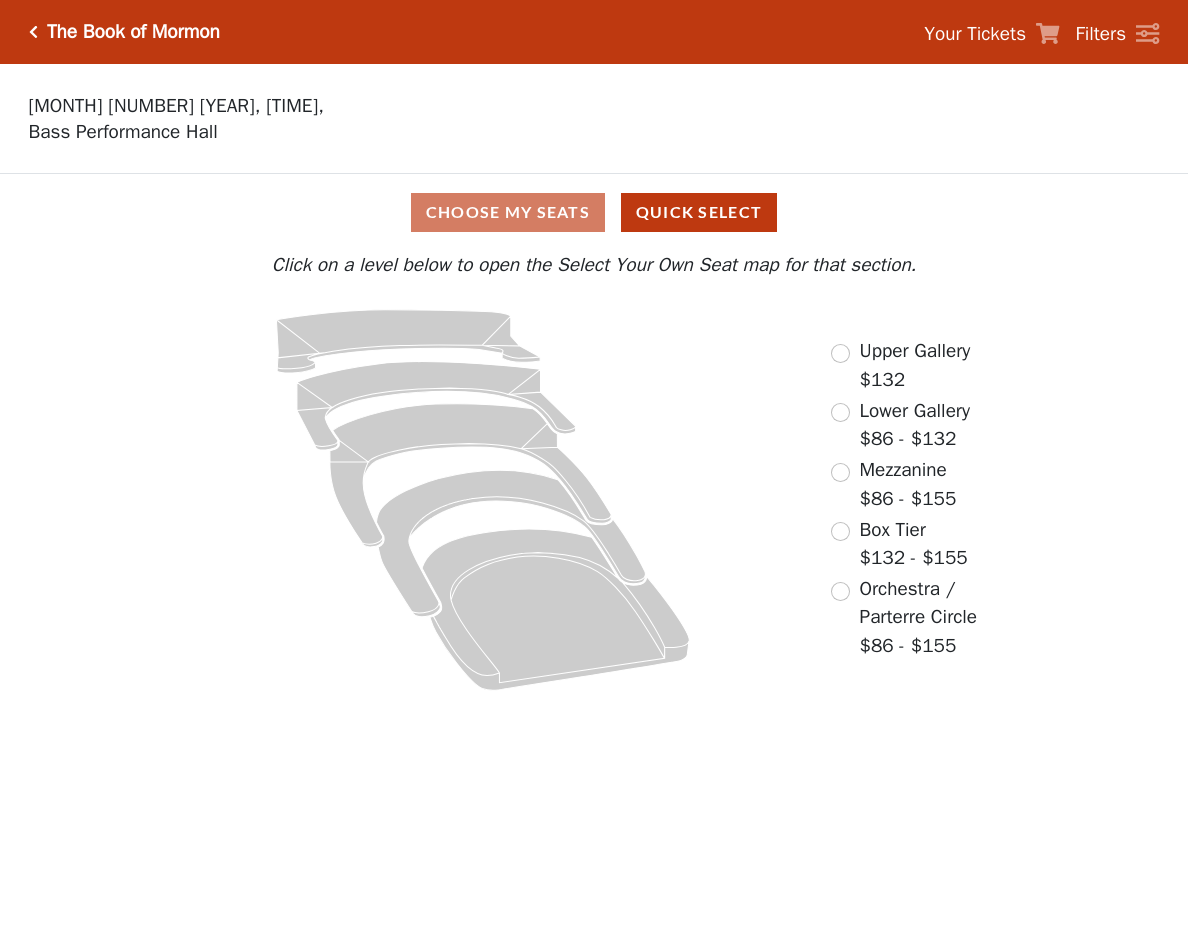 scroll, scrollTop: 0, scrollLeft: 0, axis: both 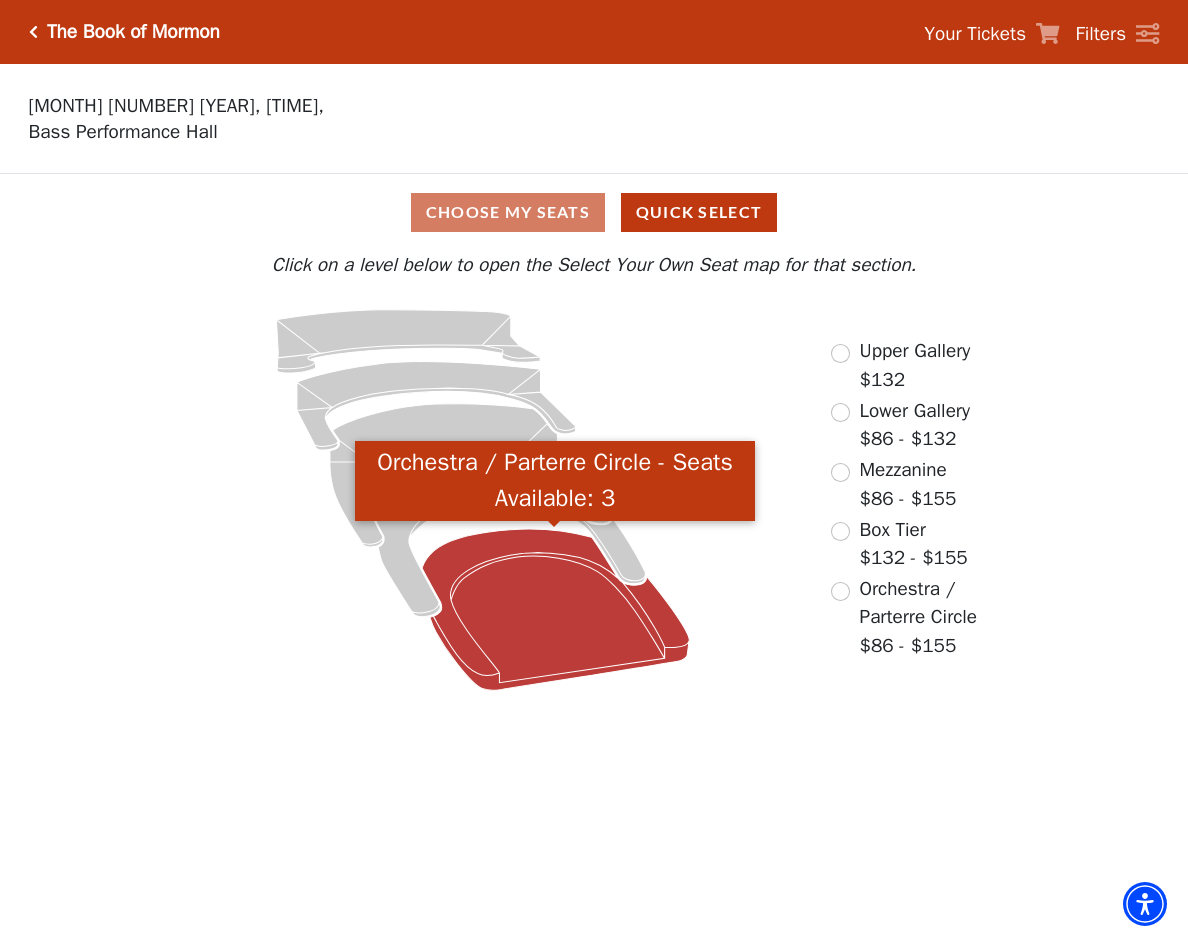 click 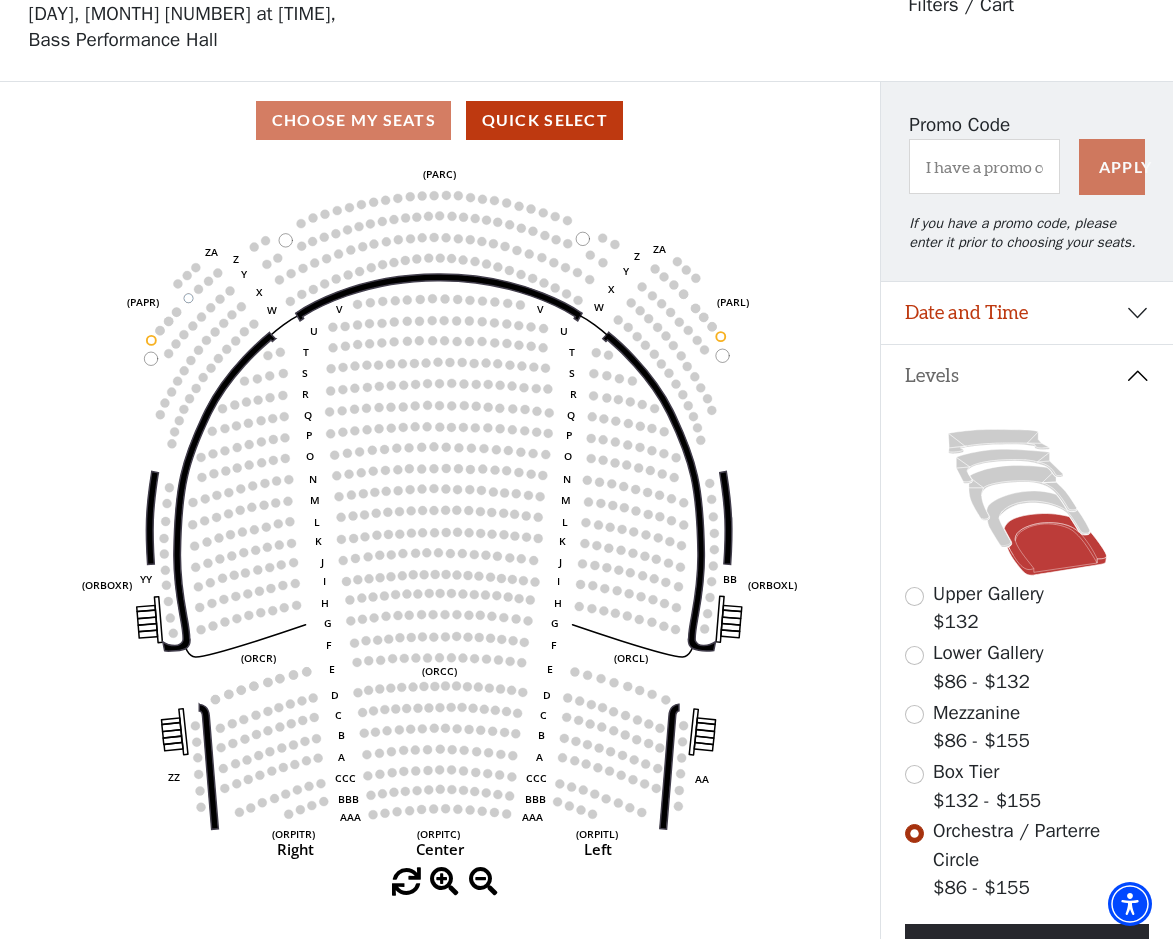 scroll, scrollTop: 93, scrollLeft: 0, axis: vertical 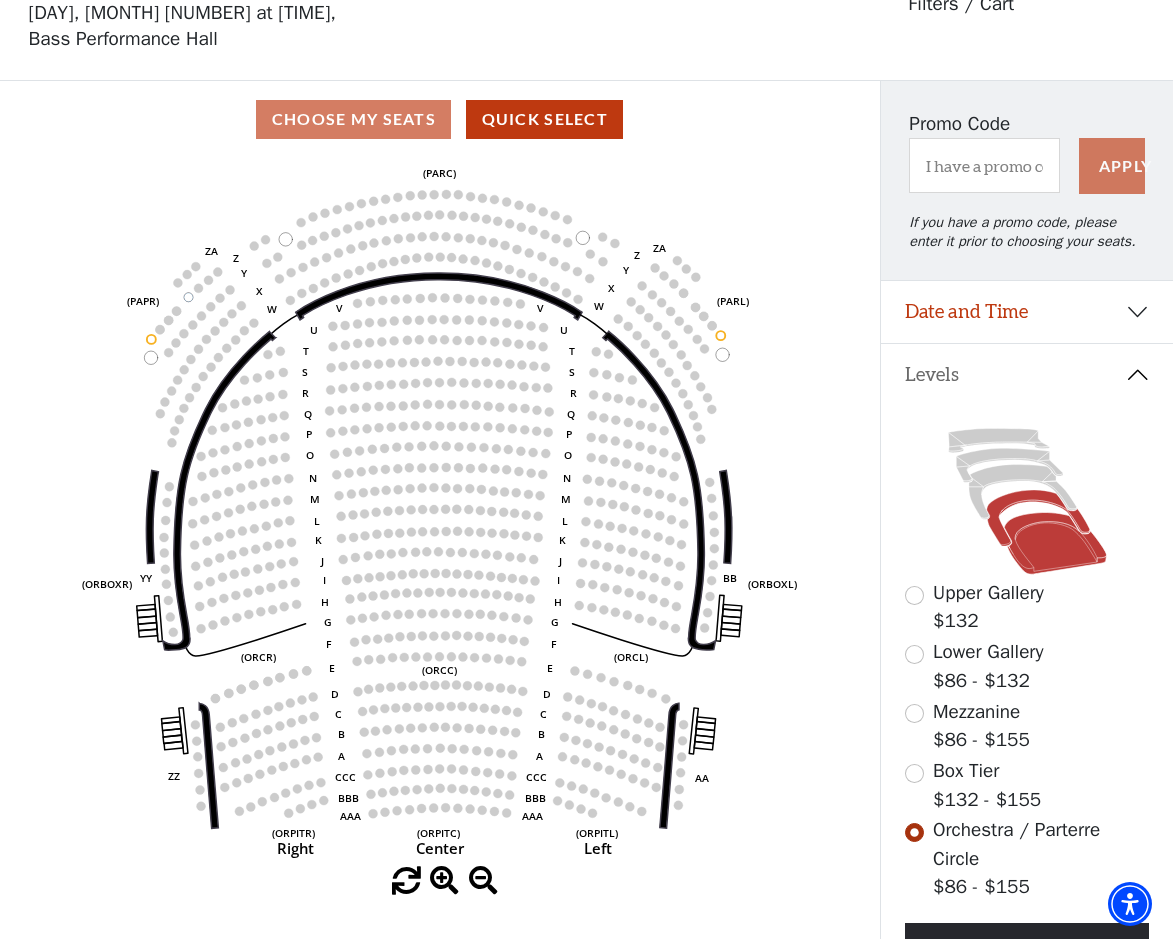 click 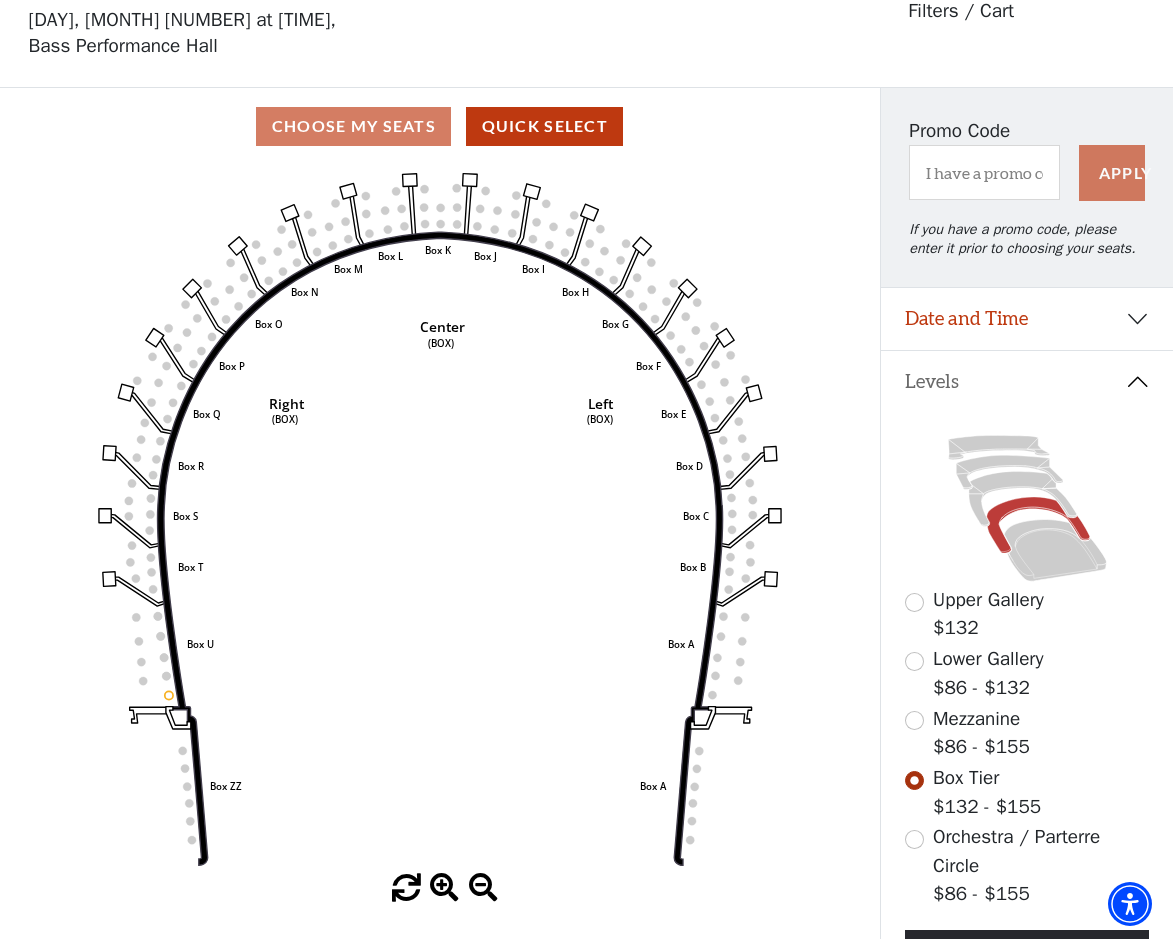 scroll, scrollTop: 93, scrollLeft: 0, axis: vertical 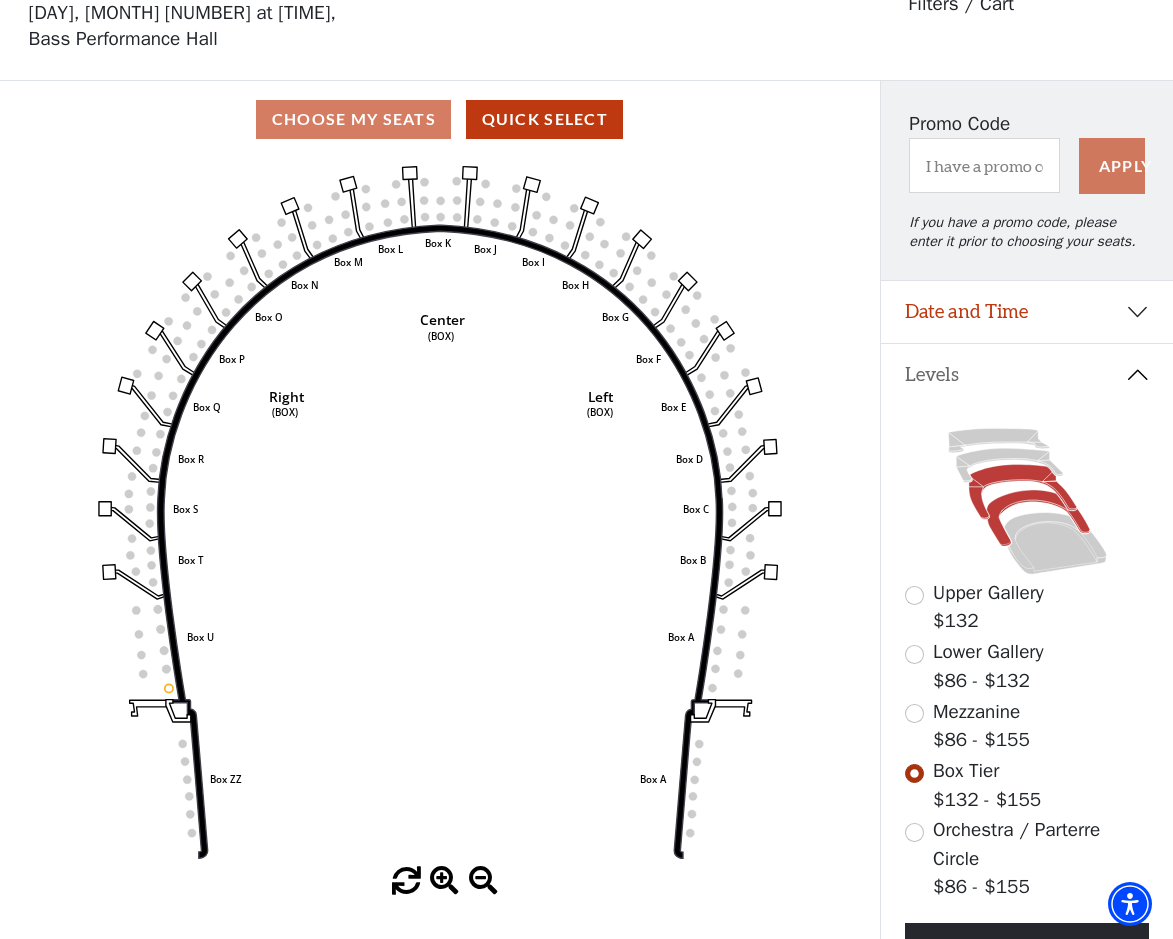 click 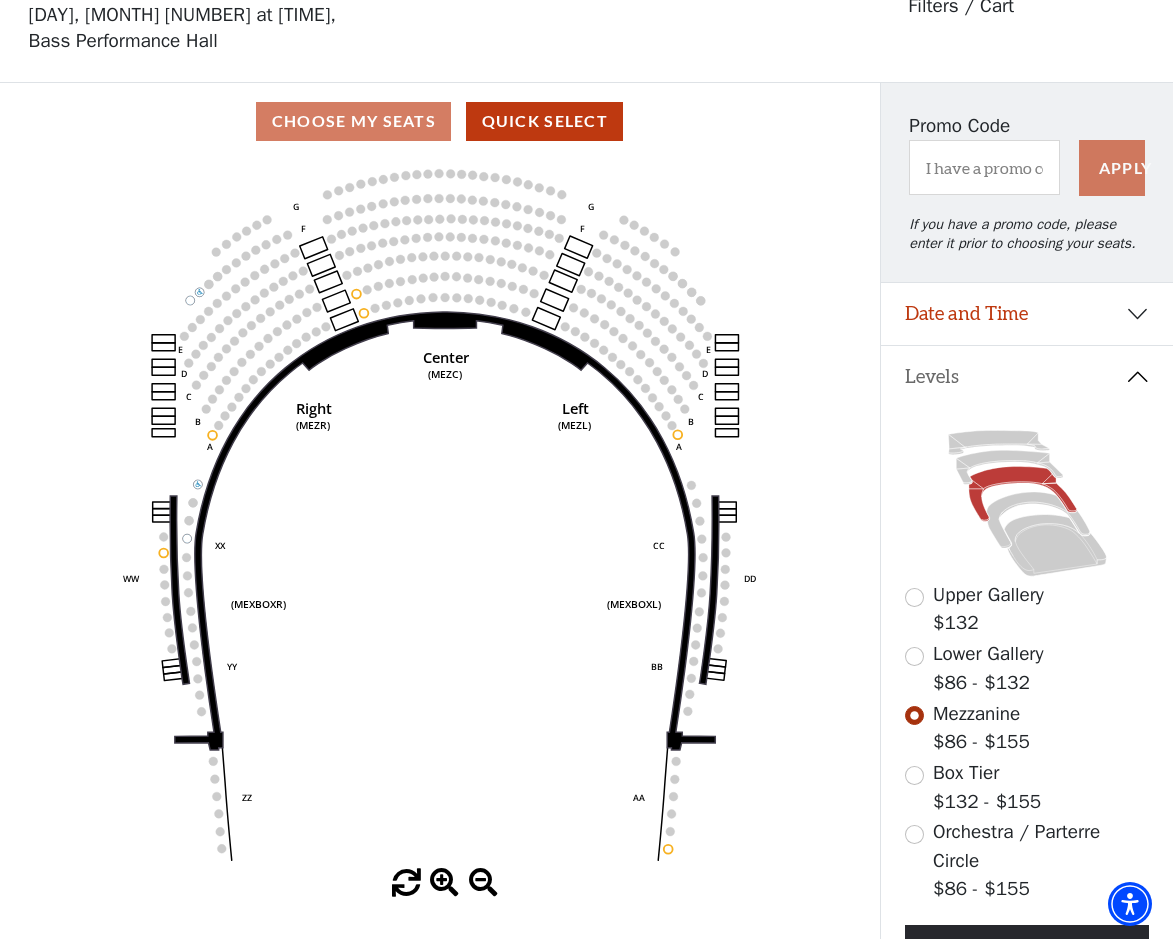 scroll, scrollTop: 93, scrollLeft: 0, axis: vertical 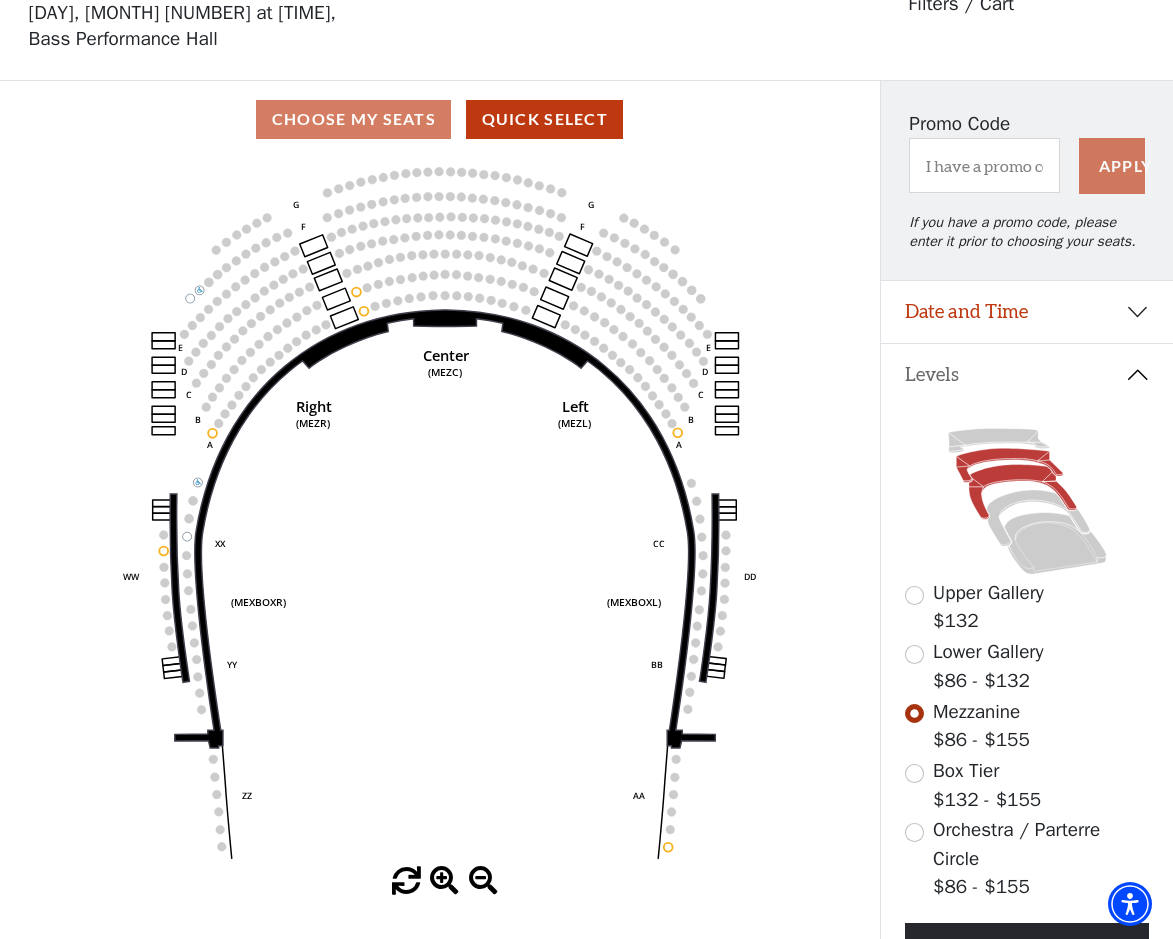click 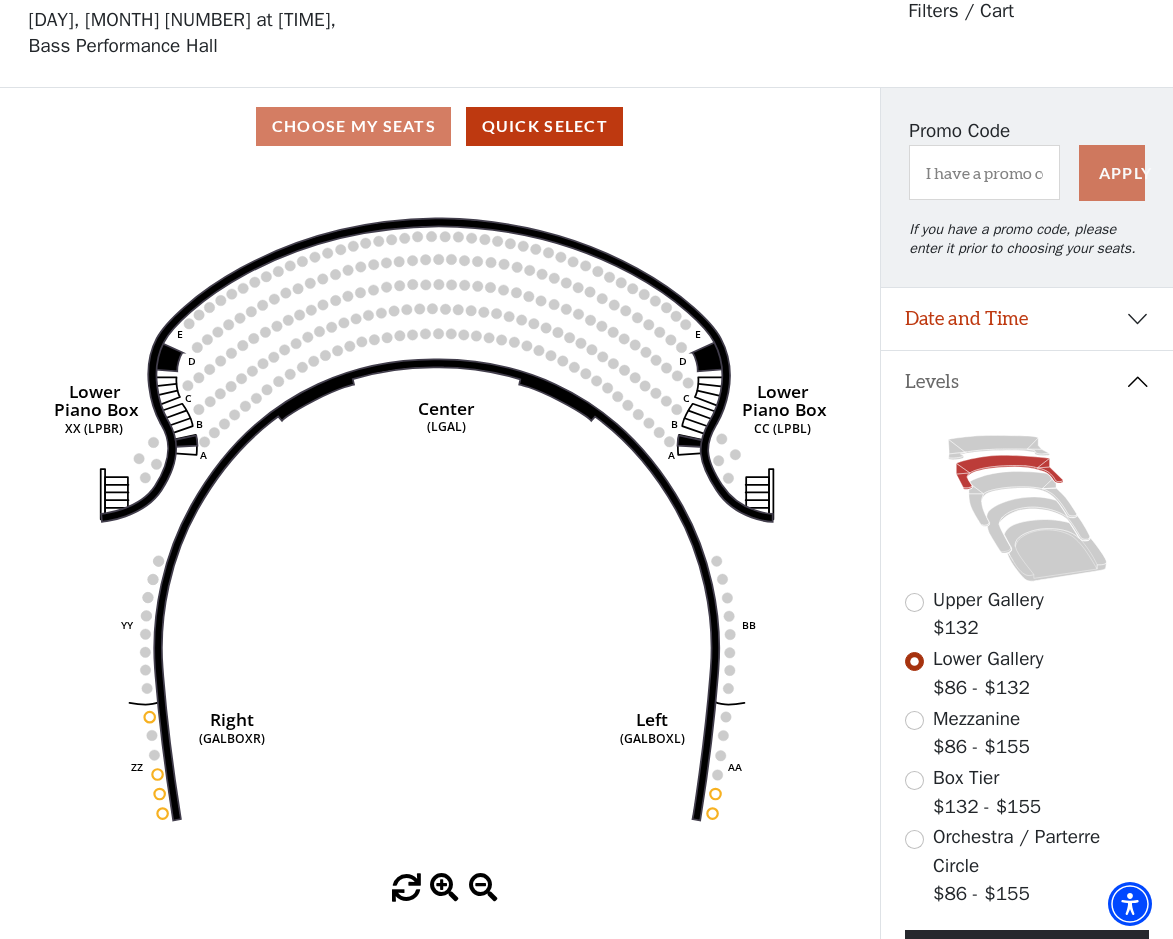 scroll, scrollTop: 93, scrollLeft: 0, axis: vertical 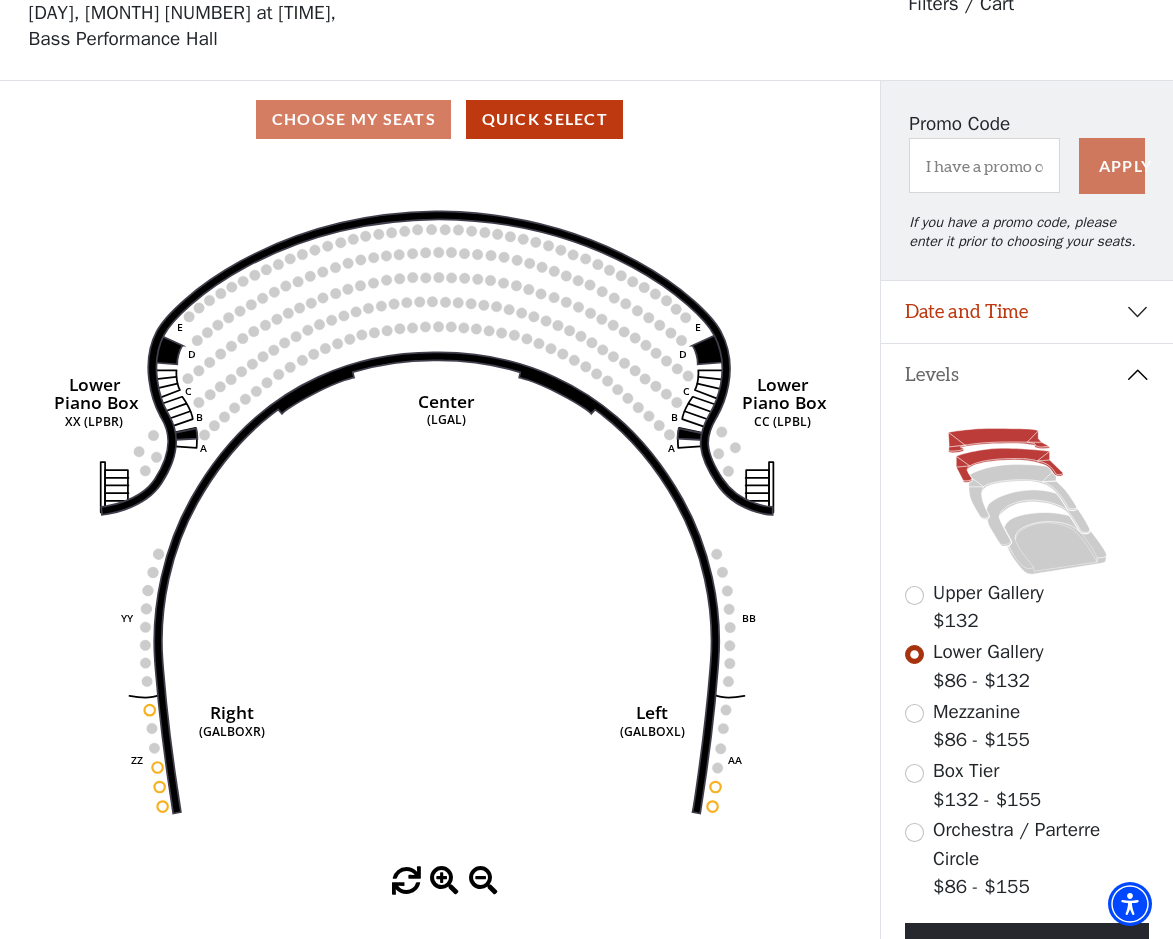 click 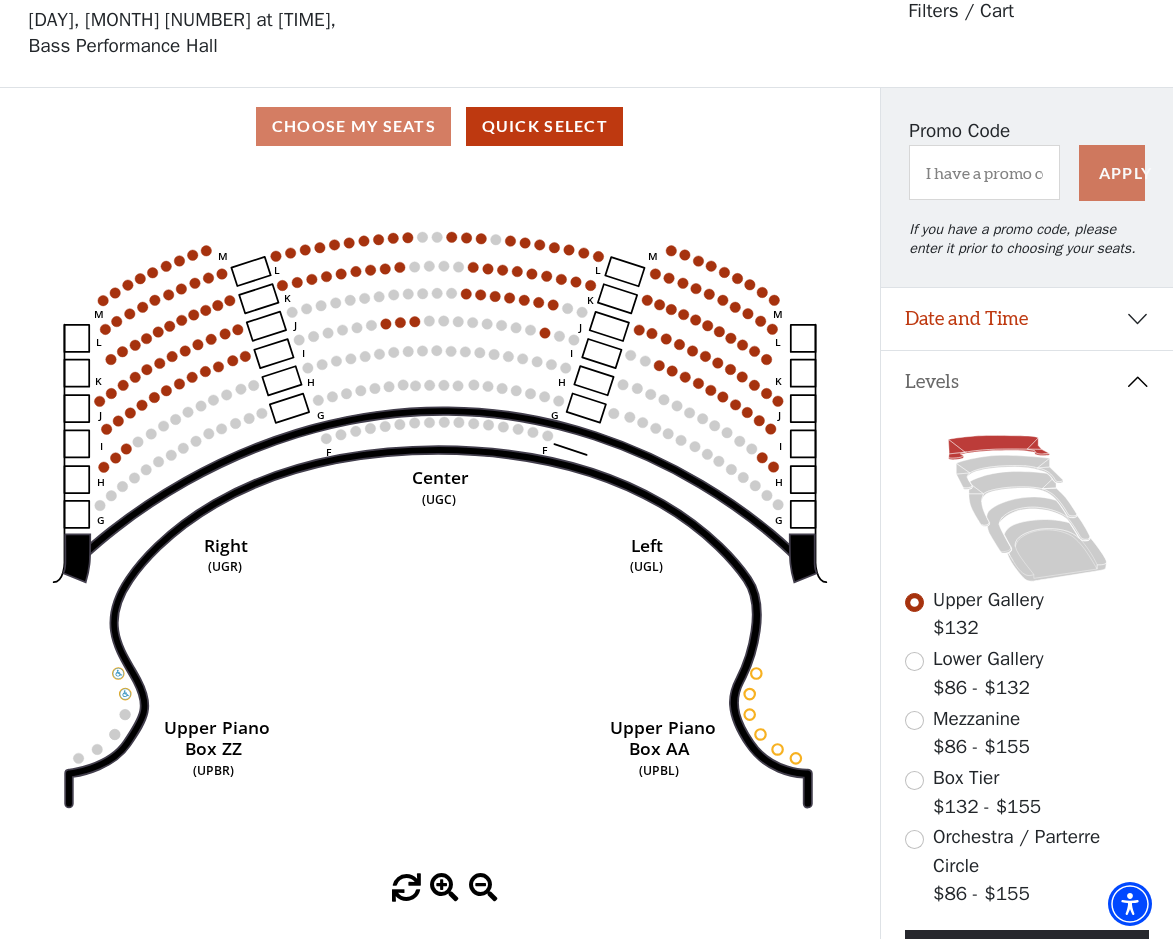 scroll, scrollTop: 93, scrollLeft: 0, axis: vertical 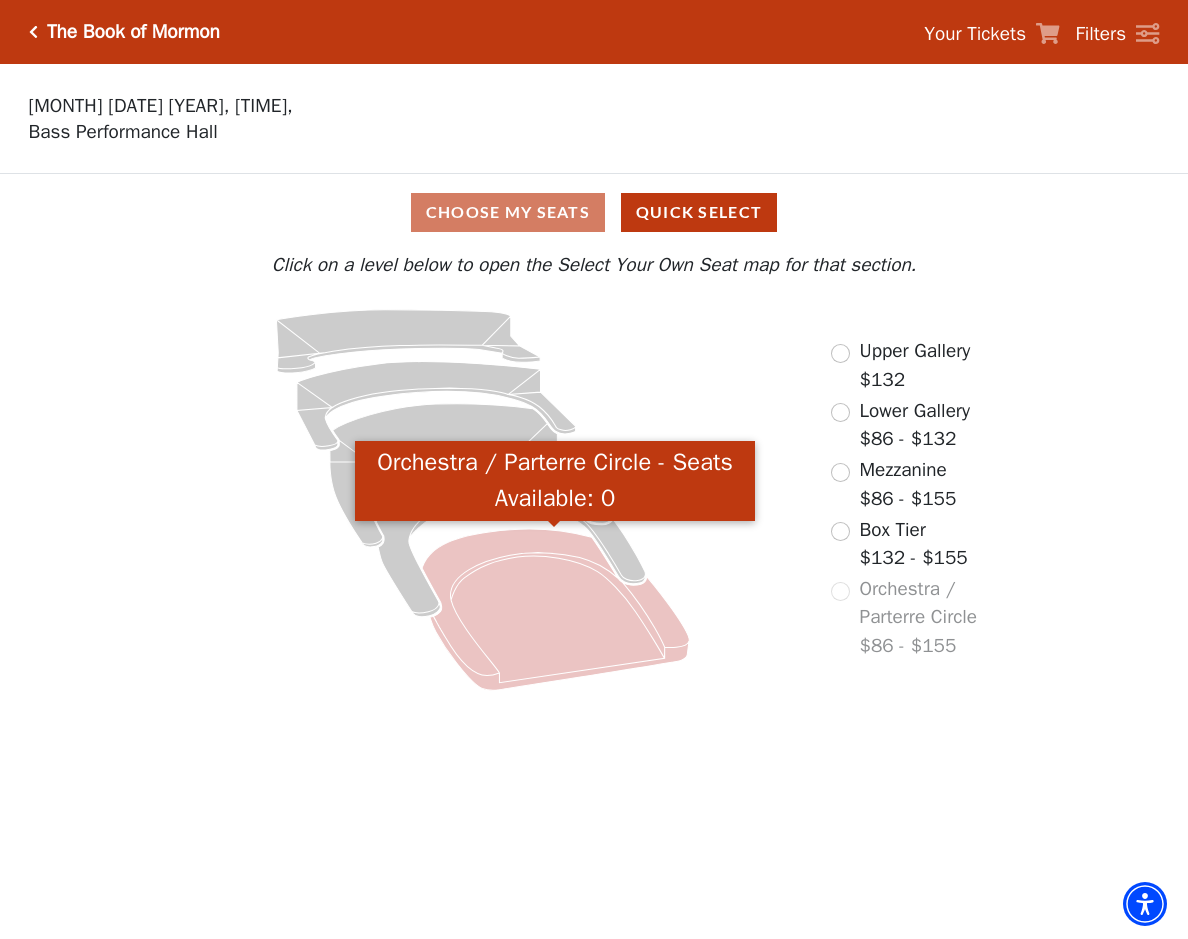 click 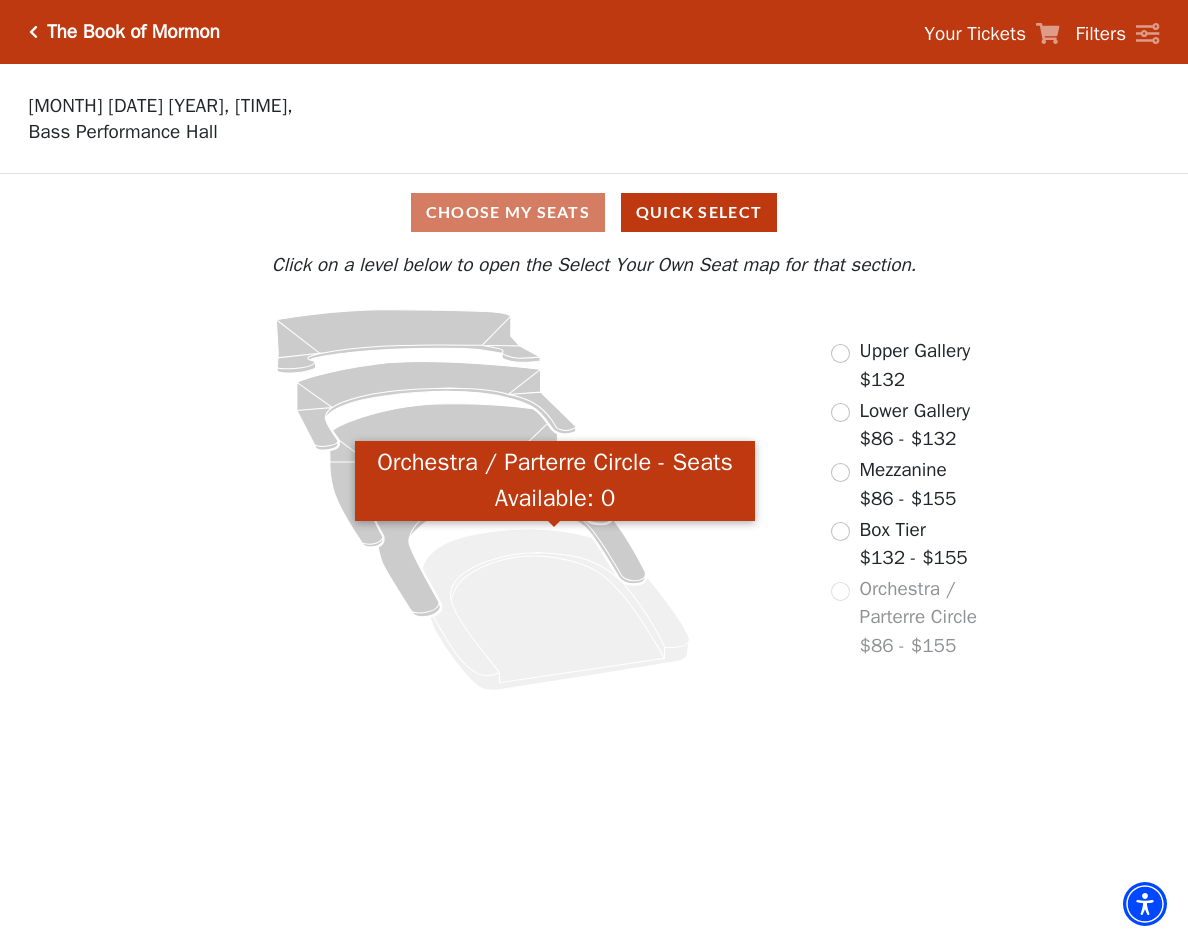 click 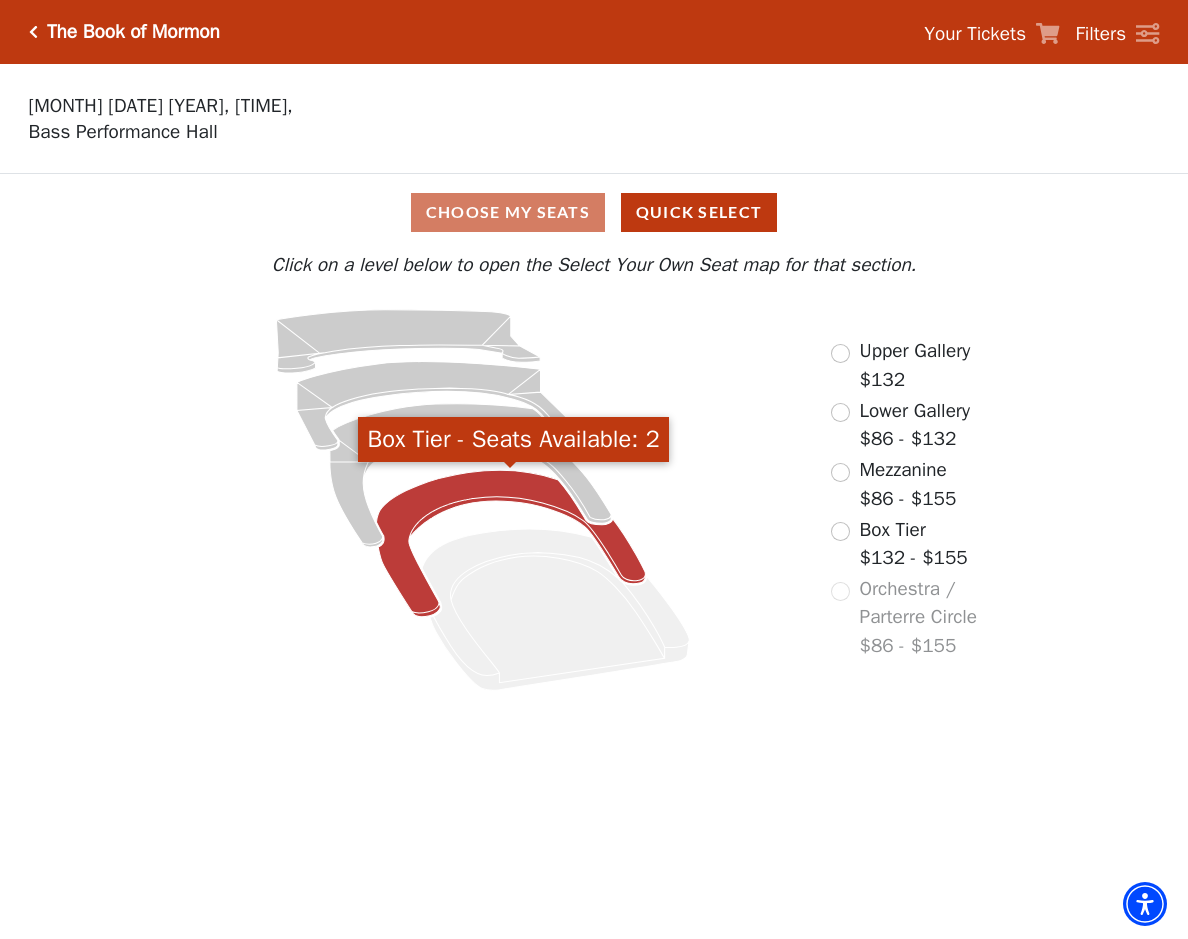 click 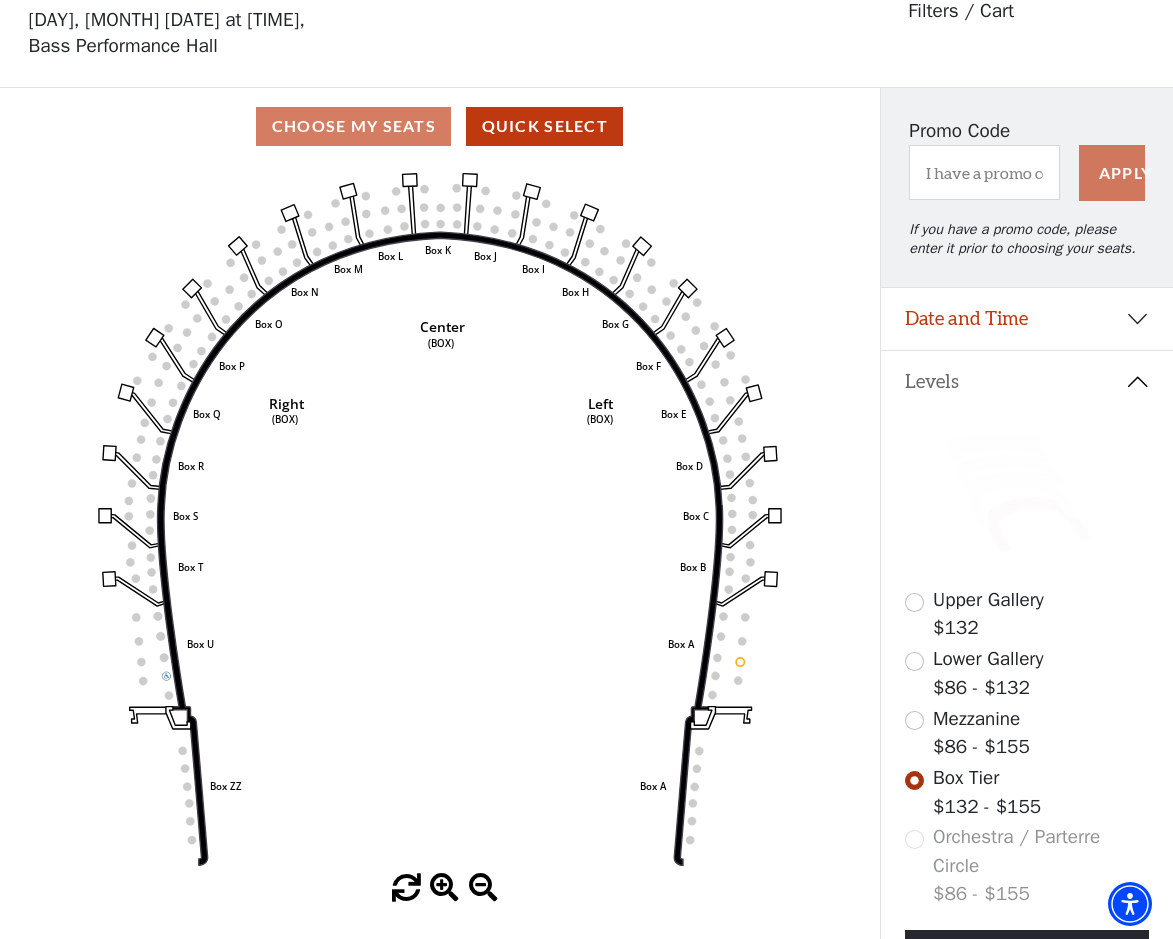 scroll, scrollTop: 93, scrollLeft: 0, axis: vertical 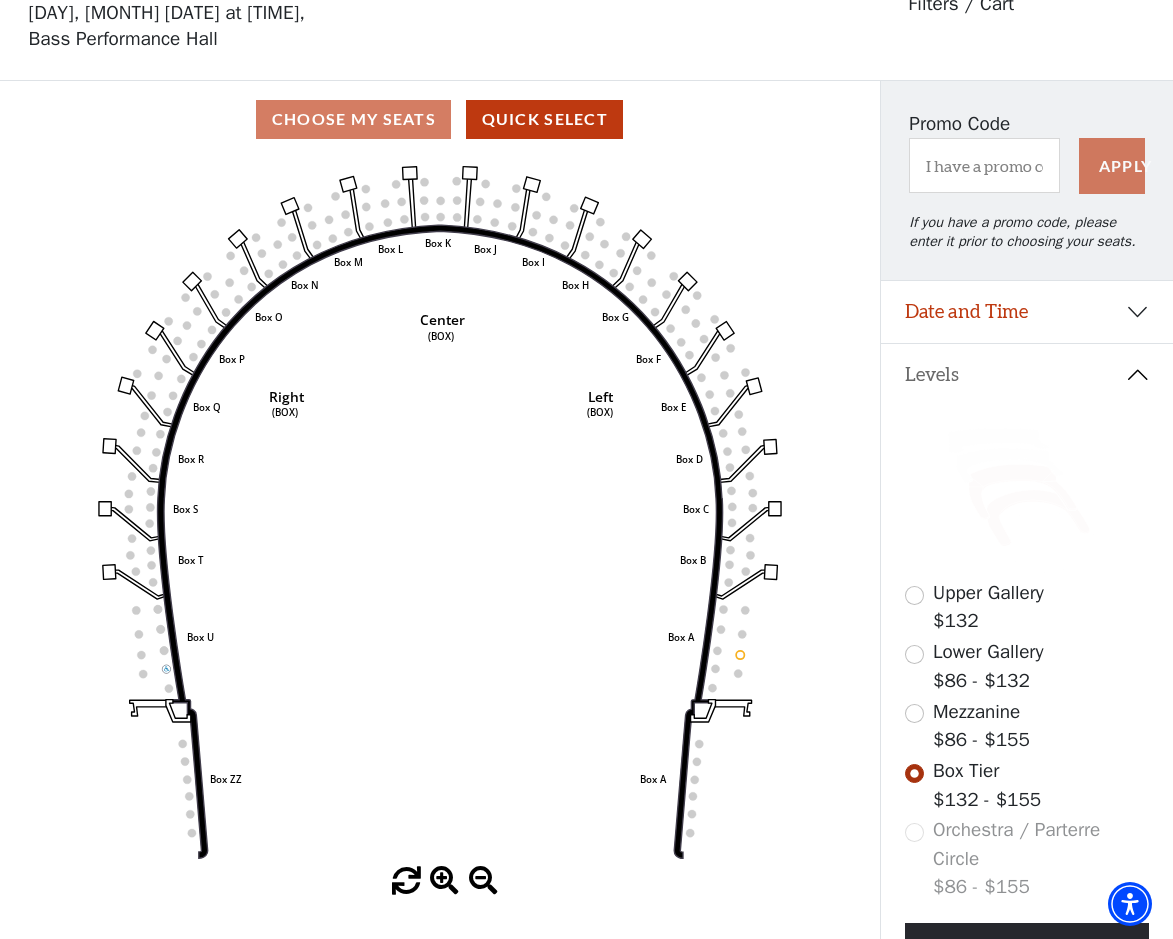 click 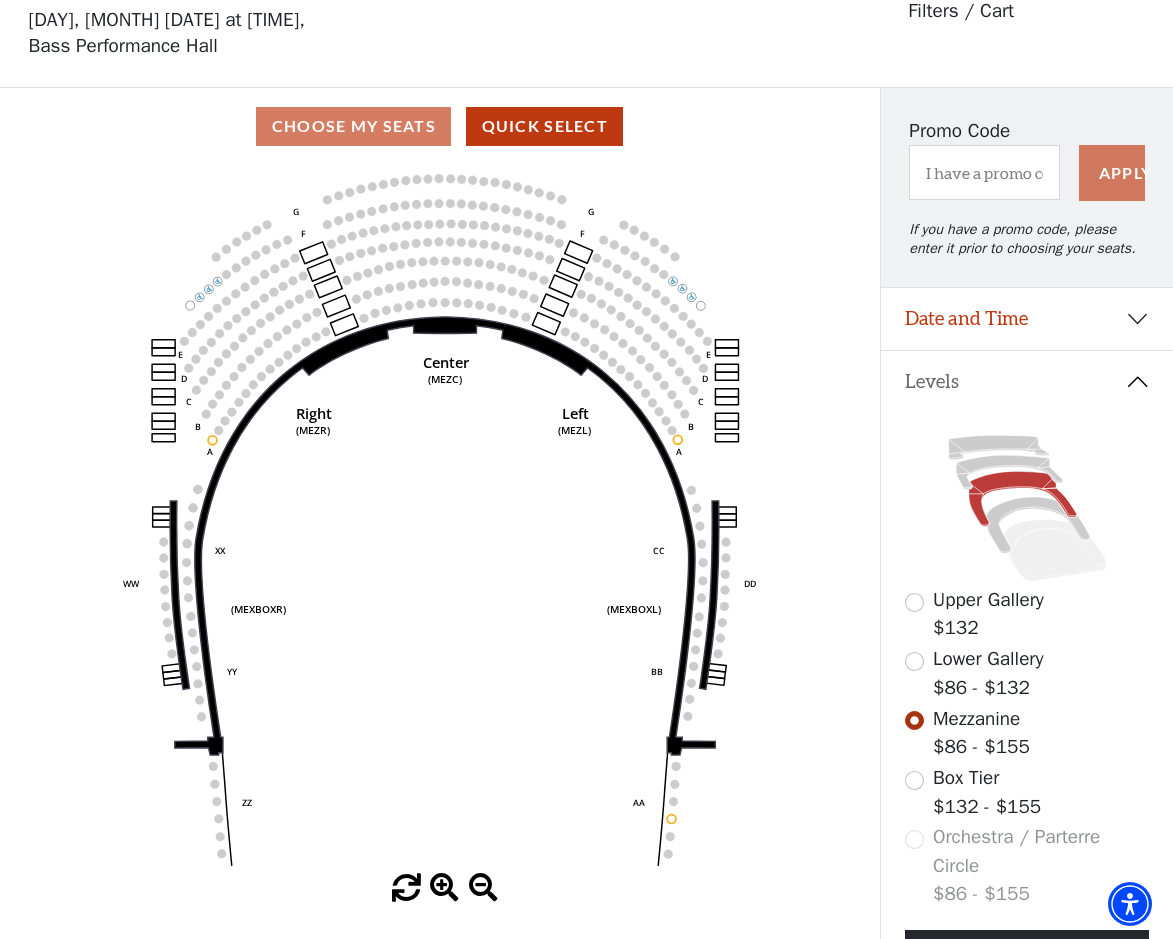 scroll, scrollTop: 93, scrollLeft: 0, axis: vertical 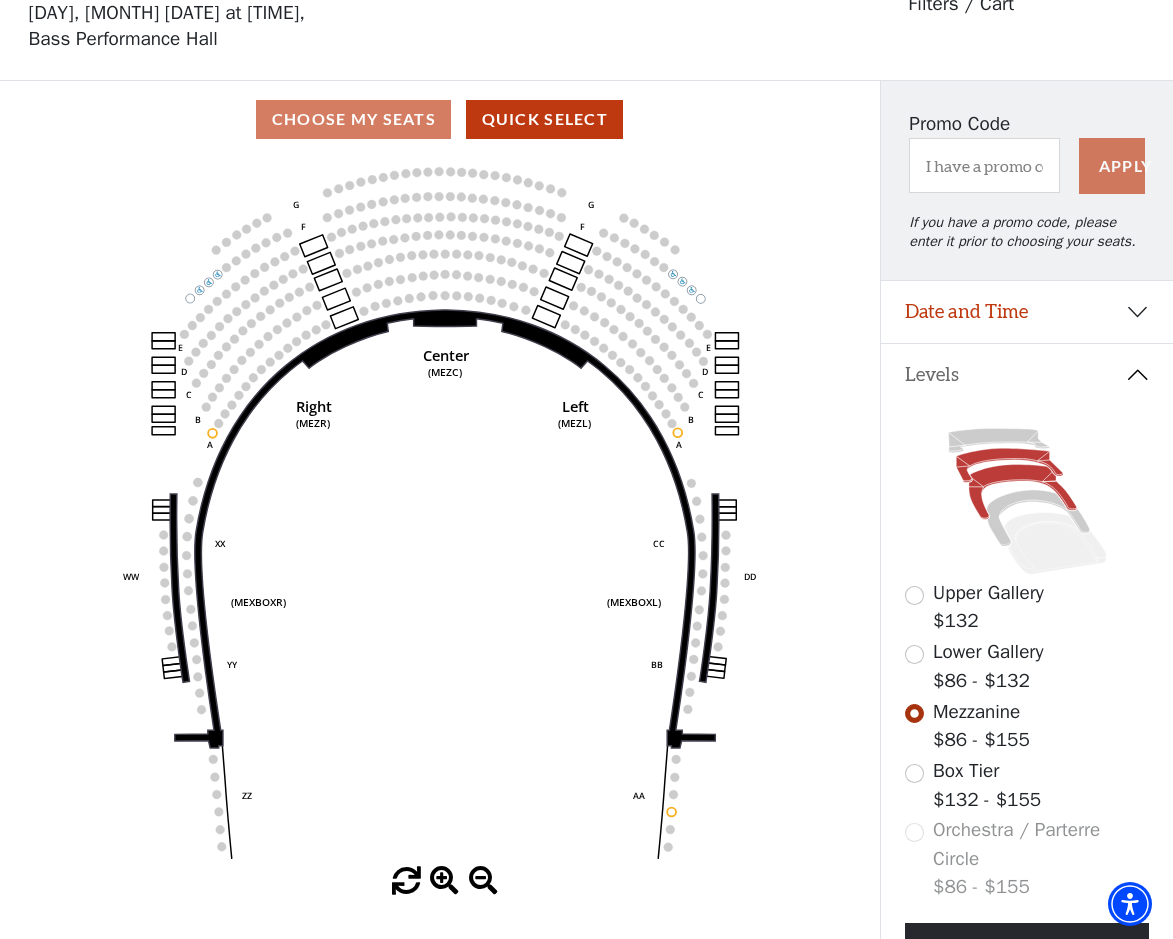 click 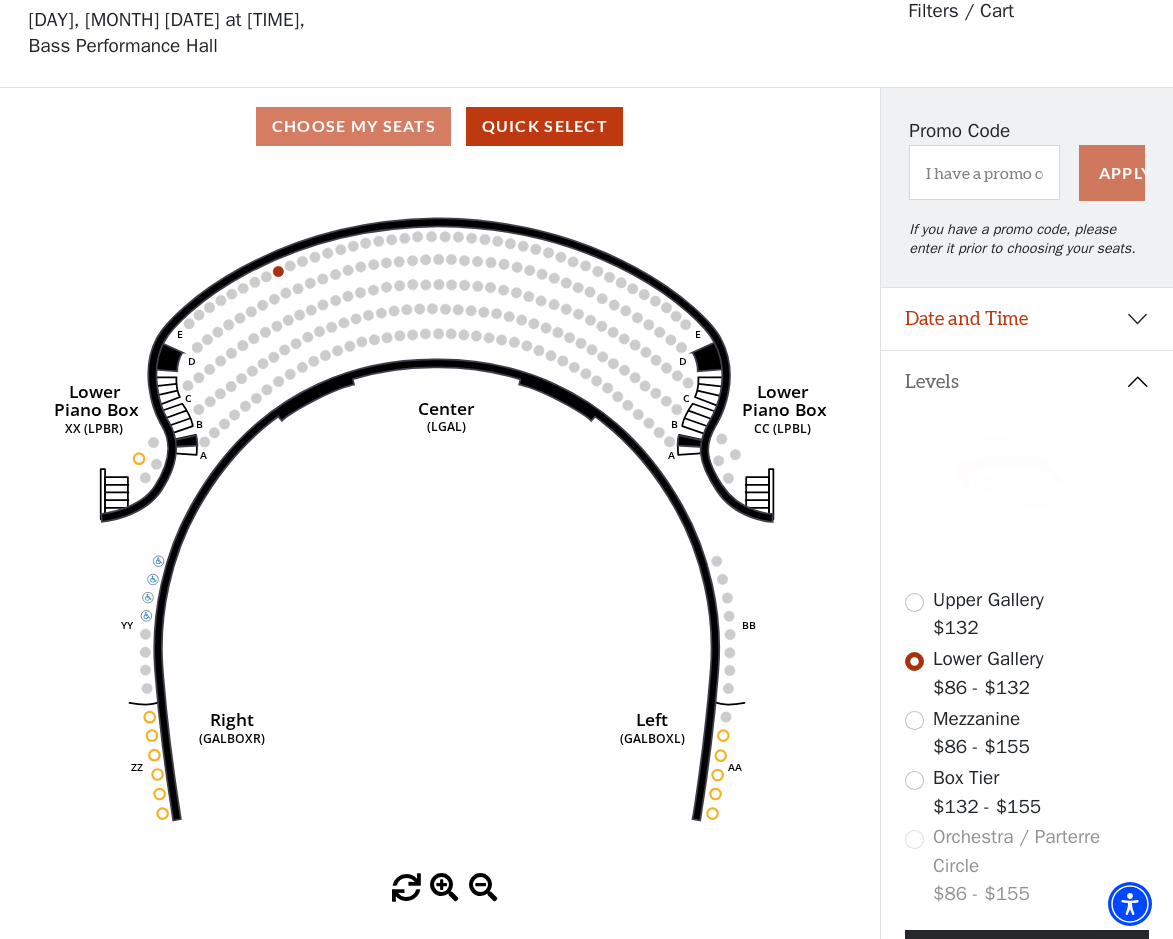 scroll, scrollTop: 93, scrollLeft: 0, axis: vertical 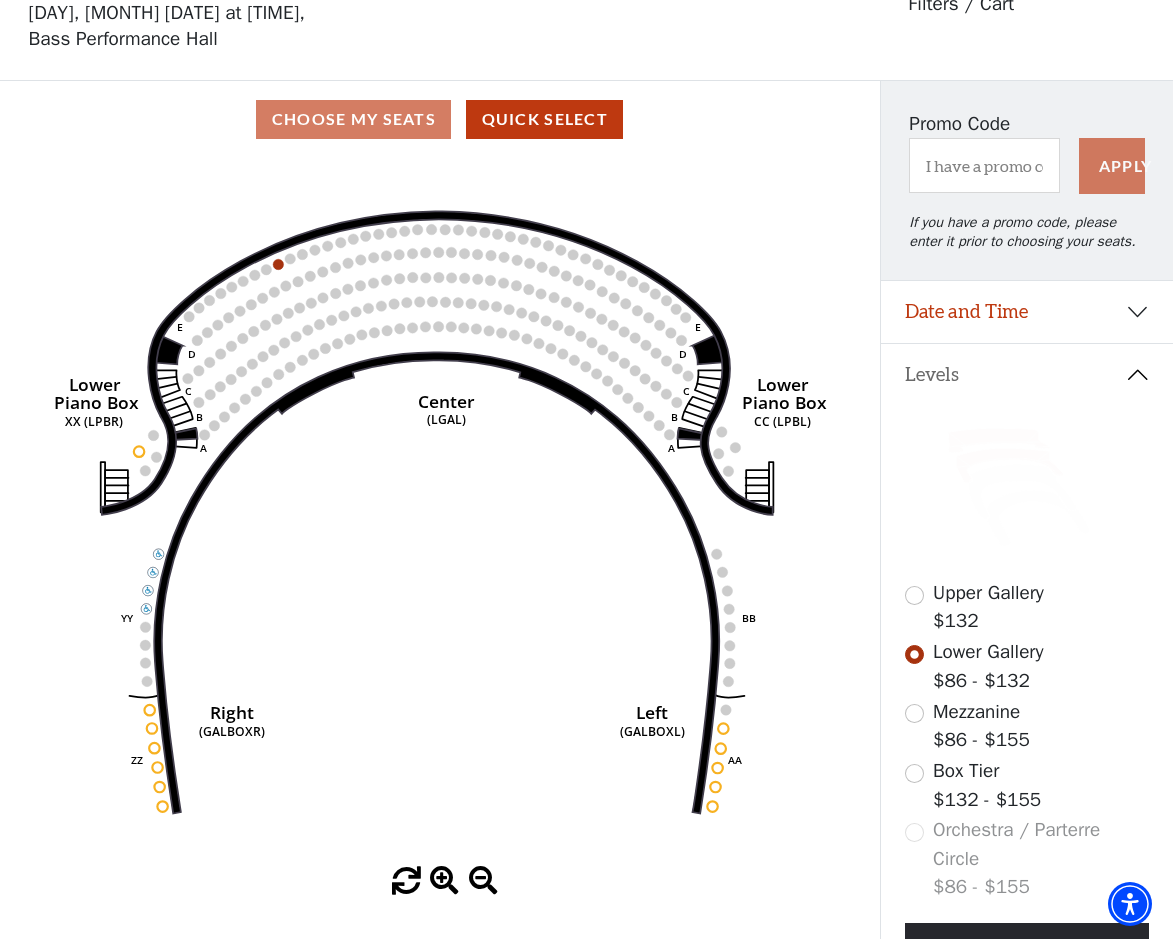 click 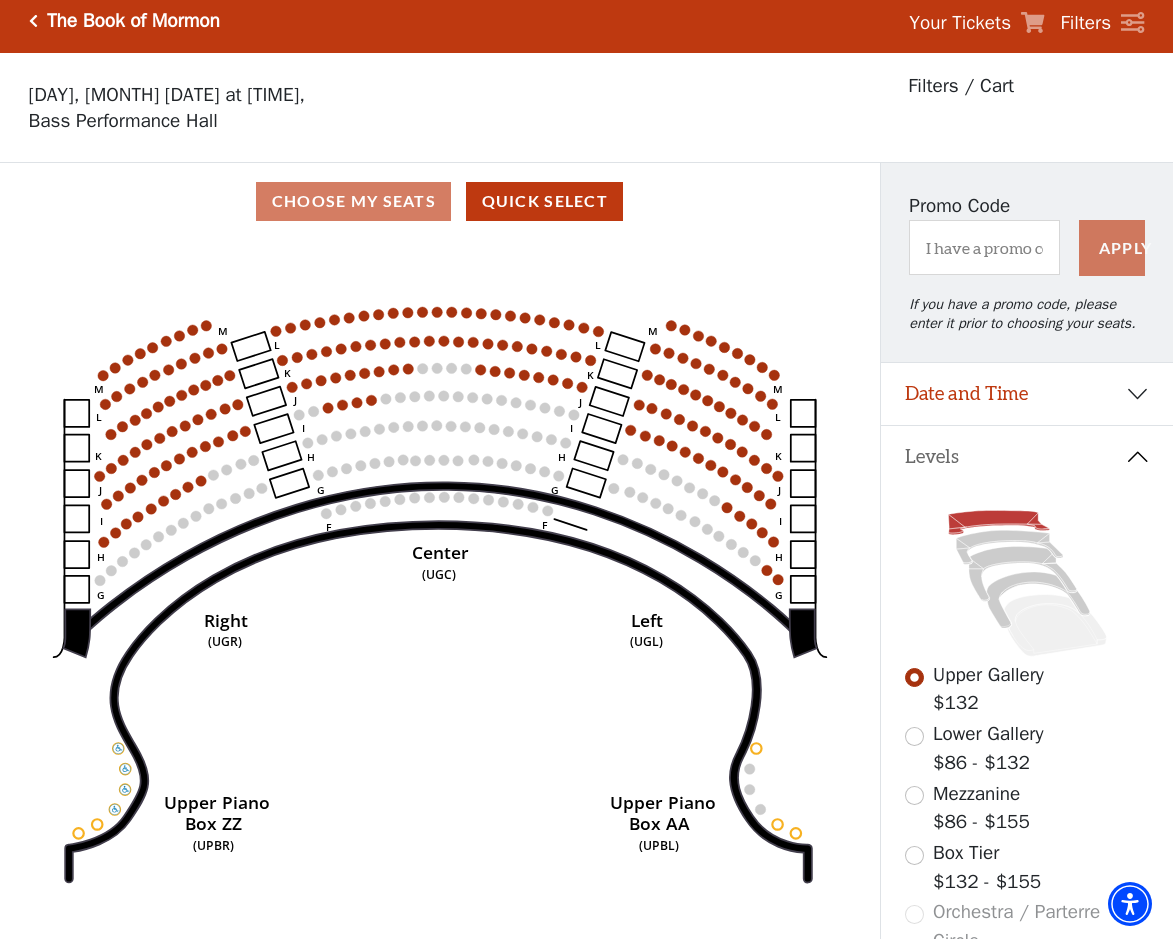 scroll, scrollTop: 0, scrollLeft: 0, axis: both 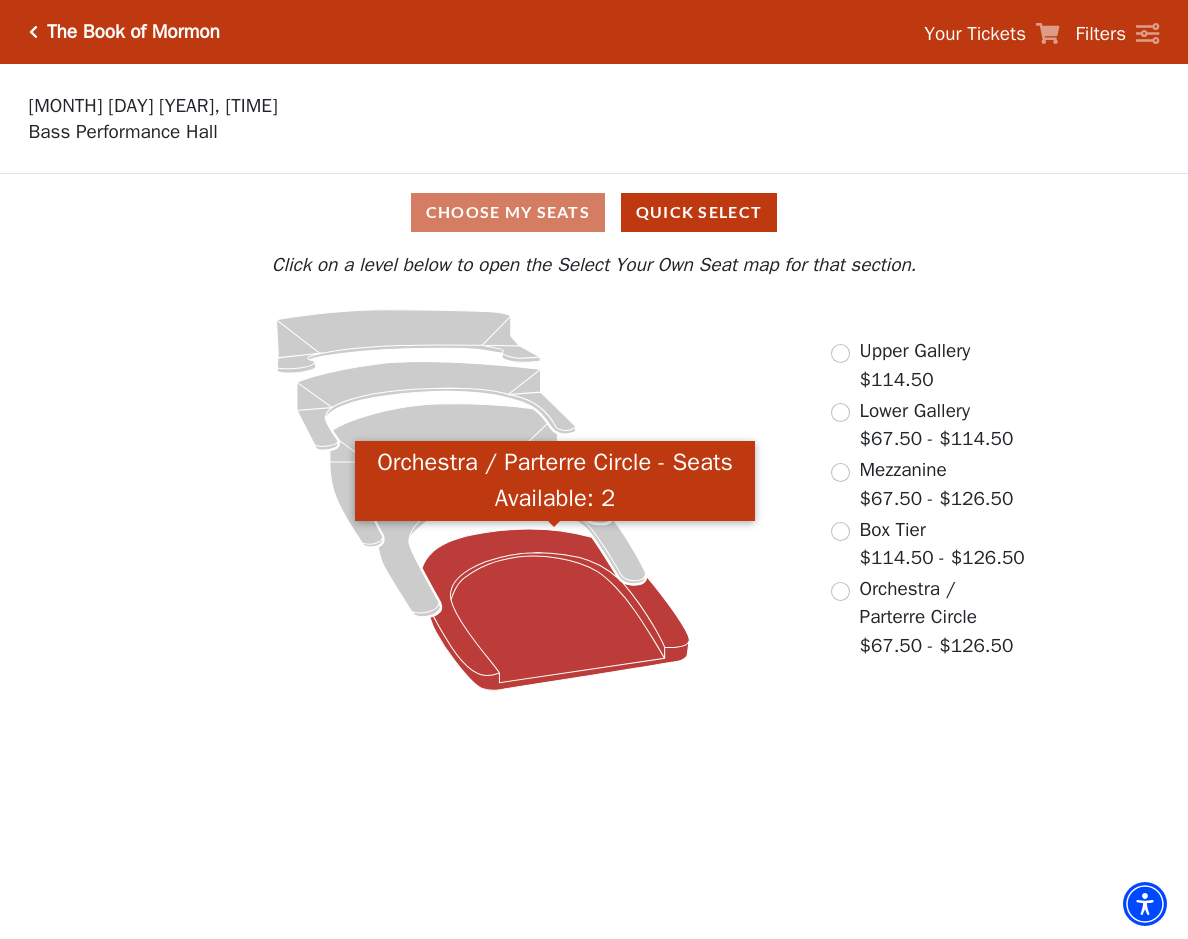 click 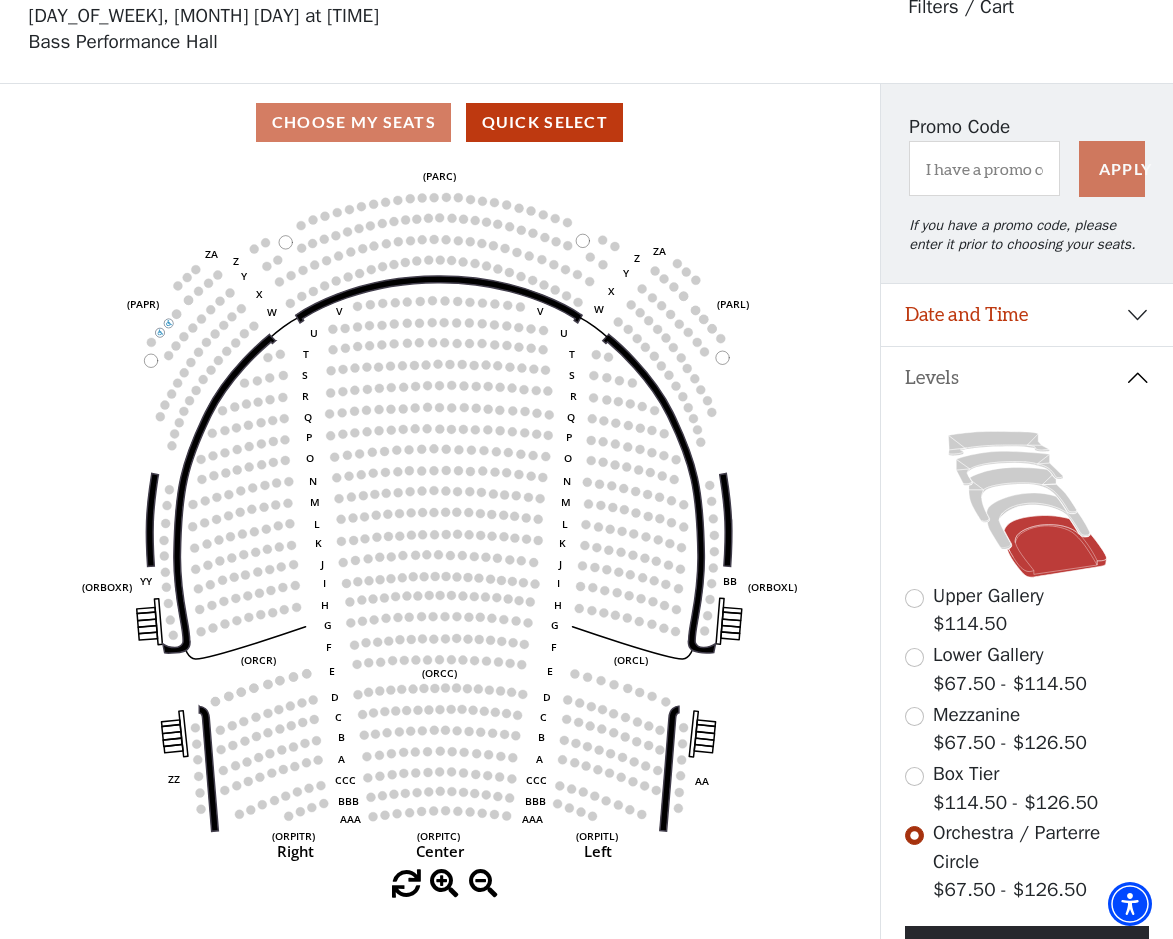 scroll, scrollTop: 93, scrollLeft: 0, axis: vertical 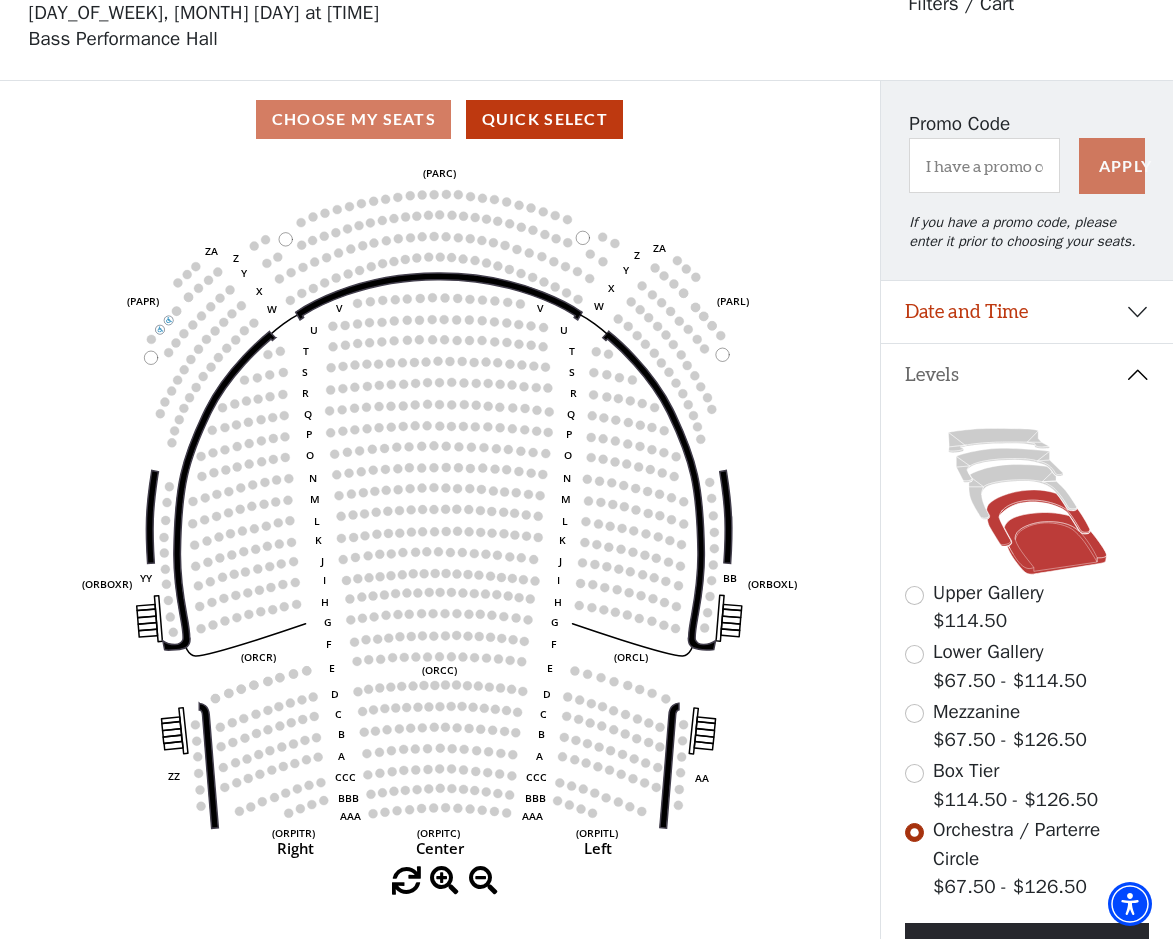 click 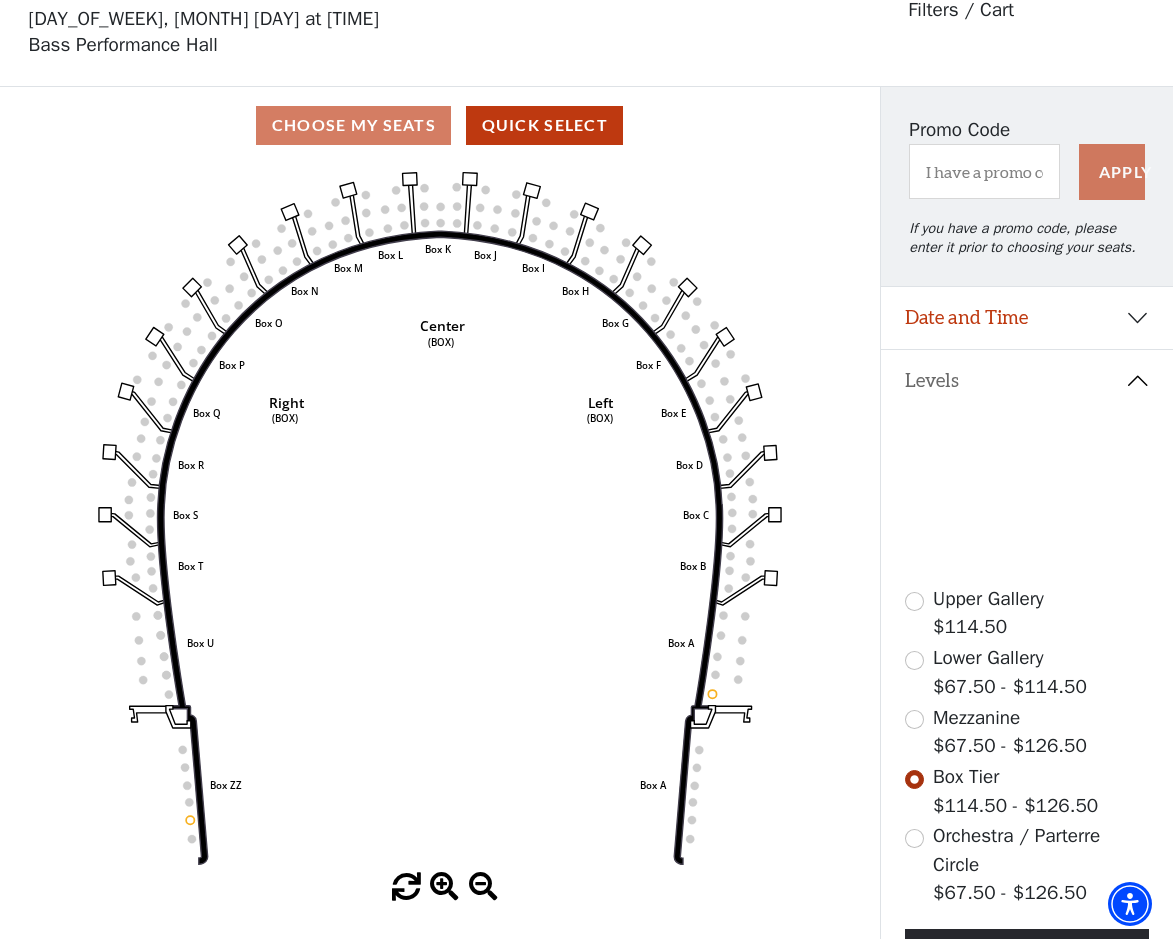 scroll, scrollTop: 93, scrollLeft: 0, axis: vertical 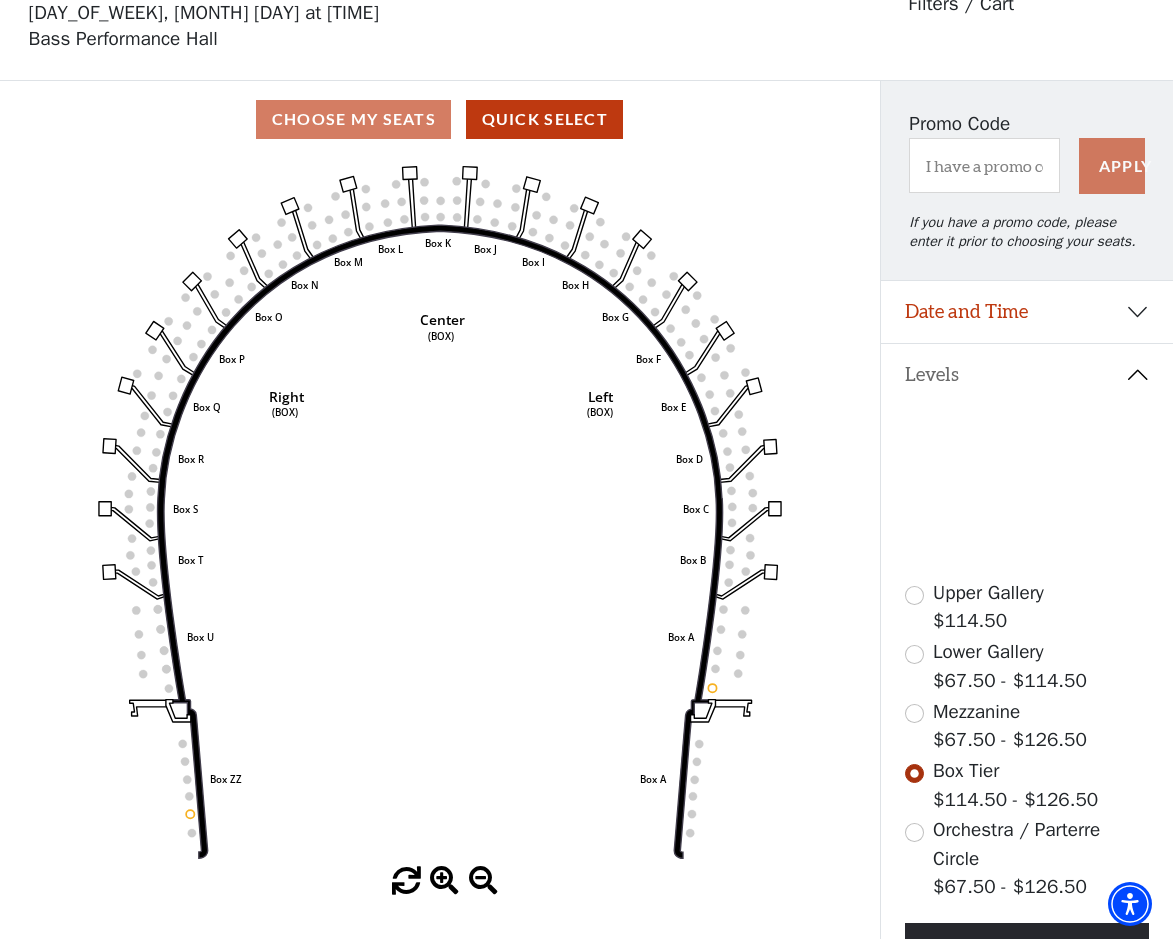click 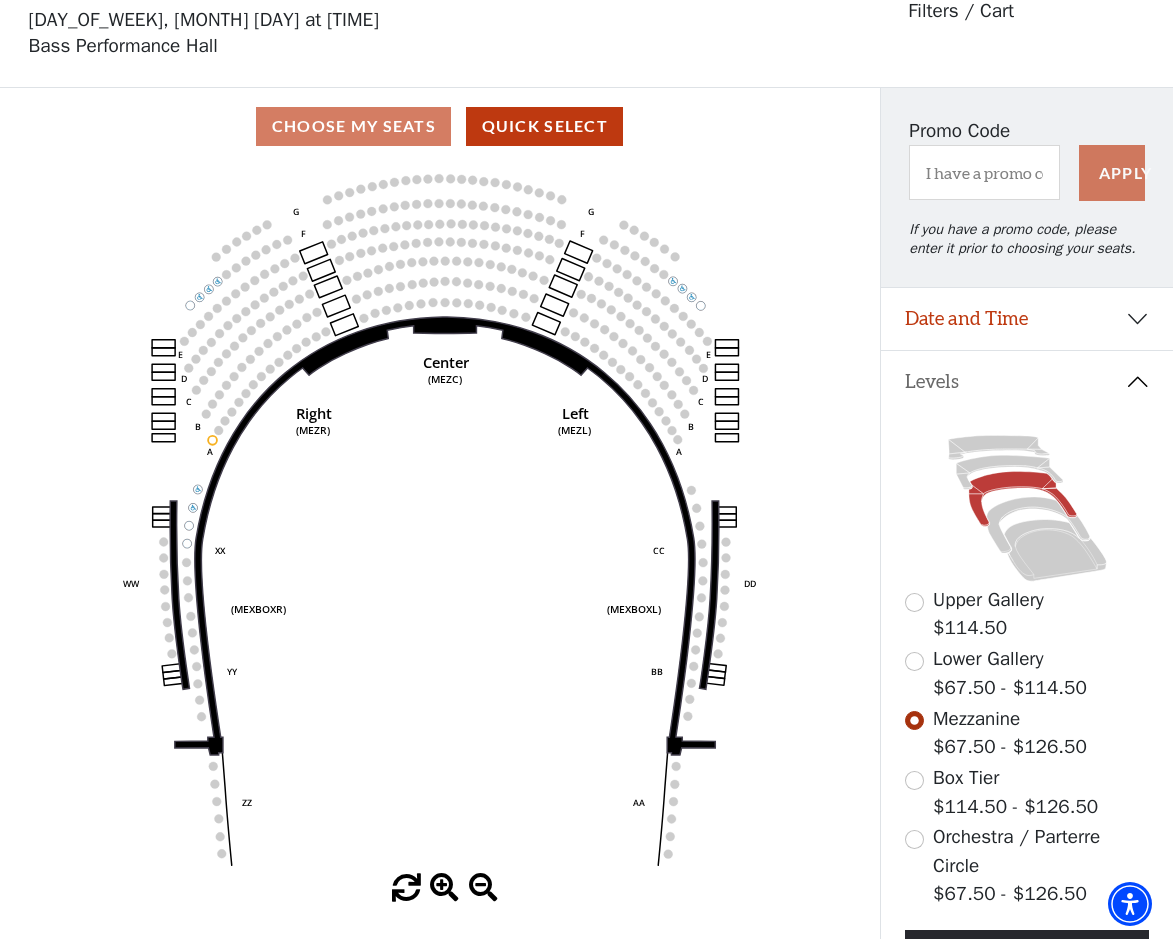 scroll, scrollTop: 93, scrollLeft: 0, axis: vertical 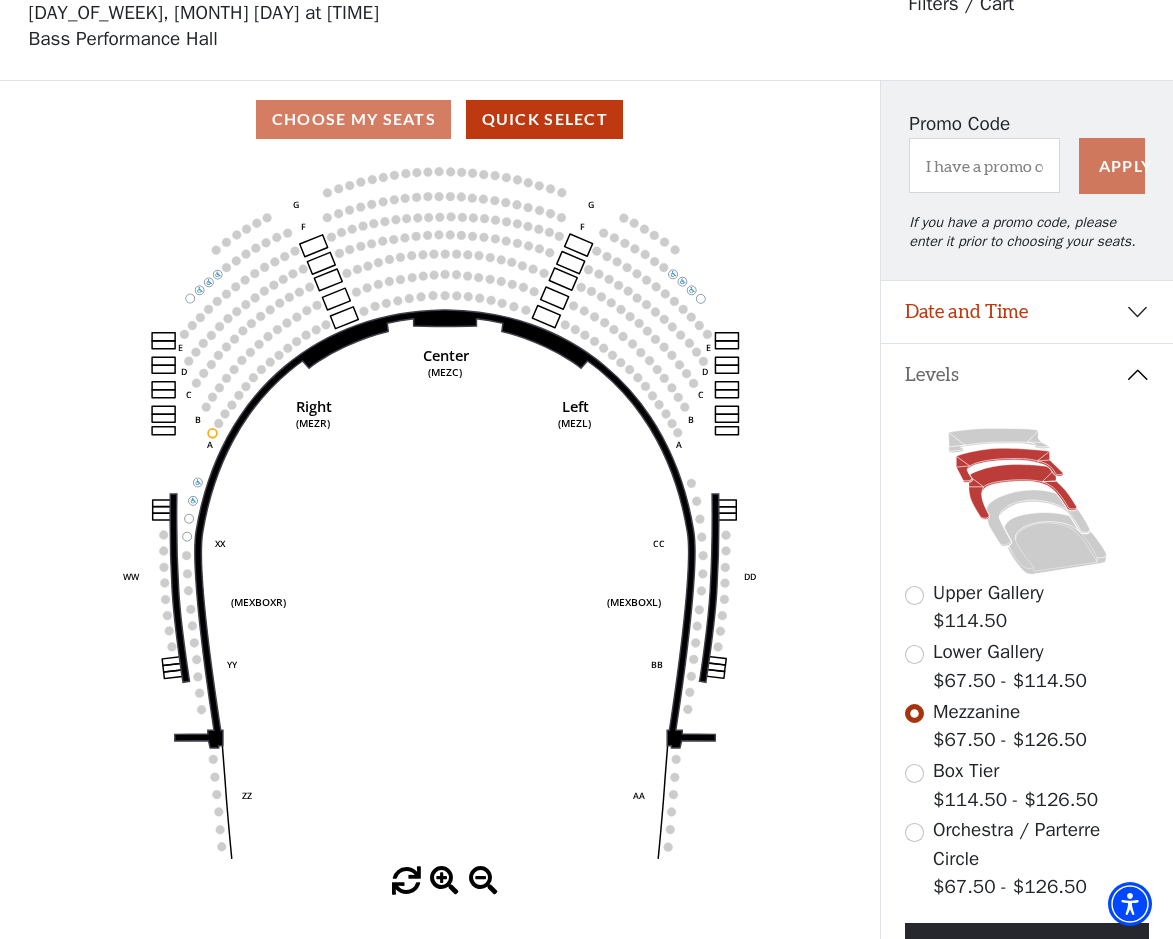 click 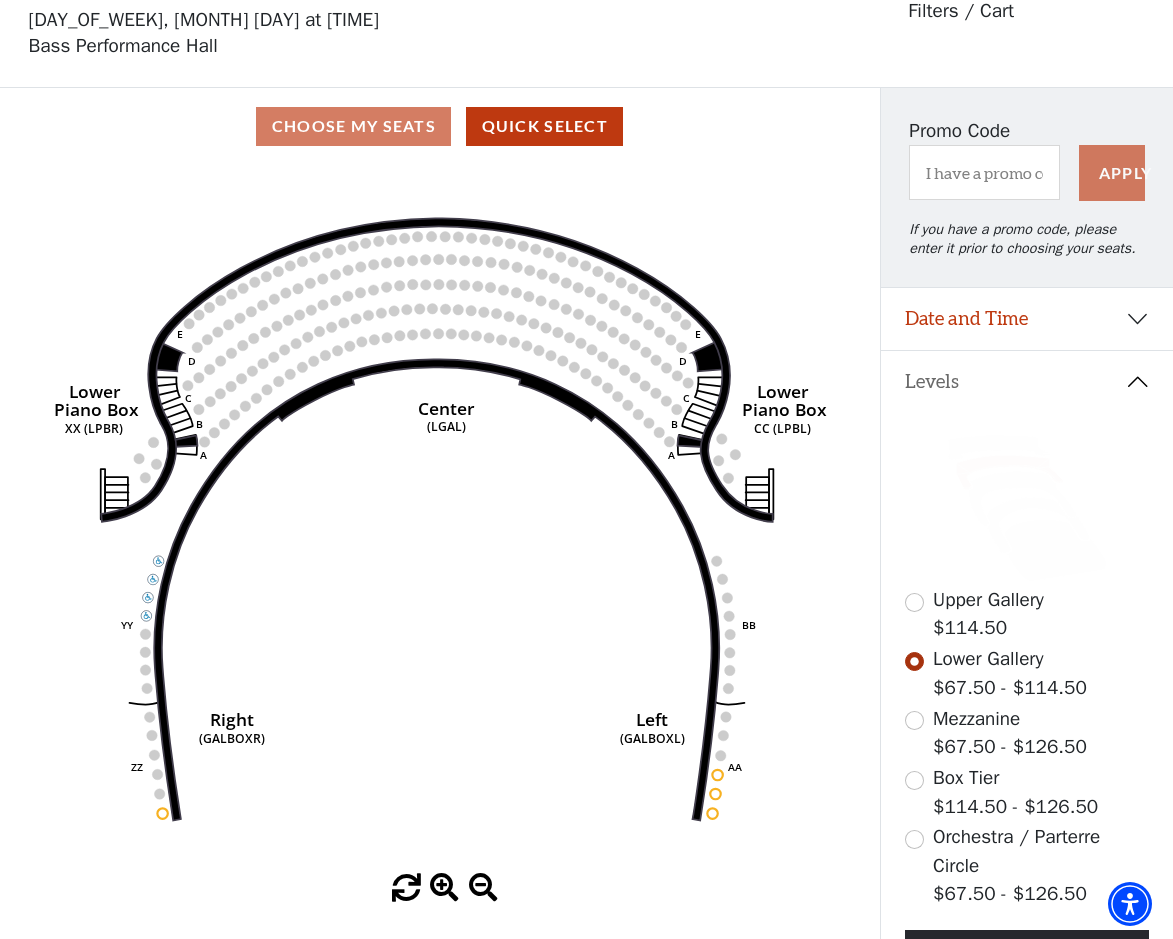 scroll, scrollTop: 93, scrollLeft: 0, axis: vertical 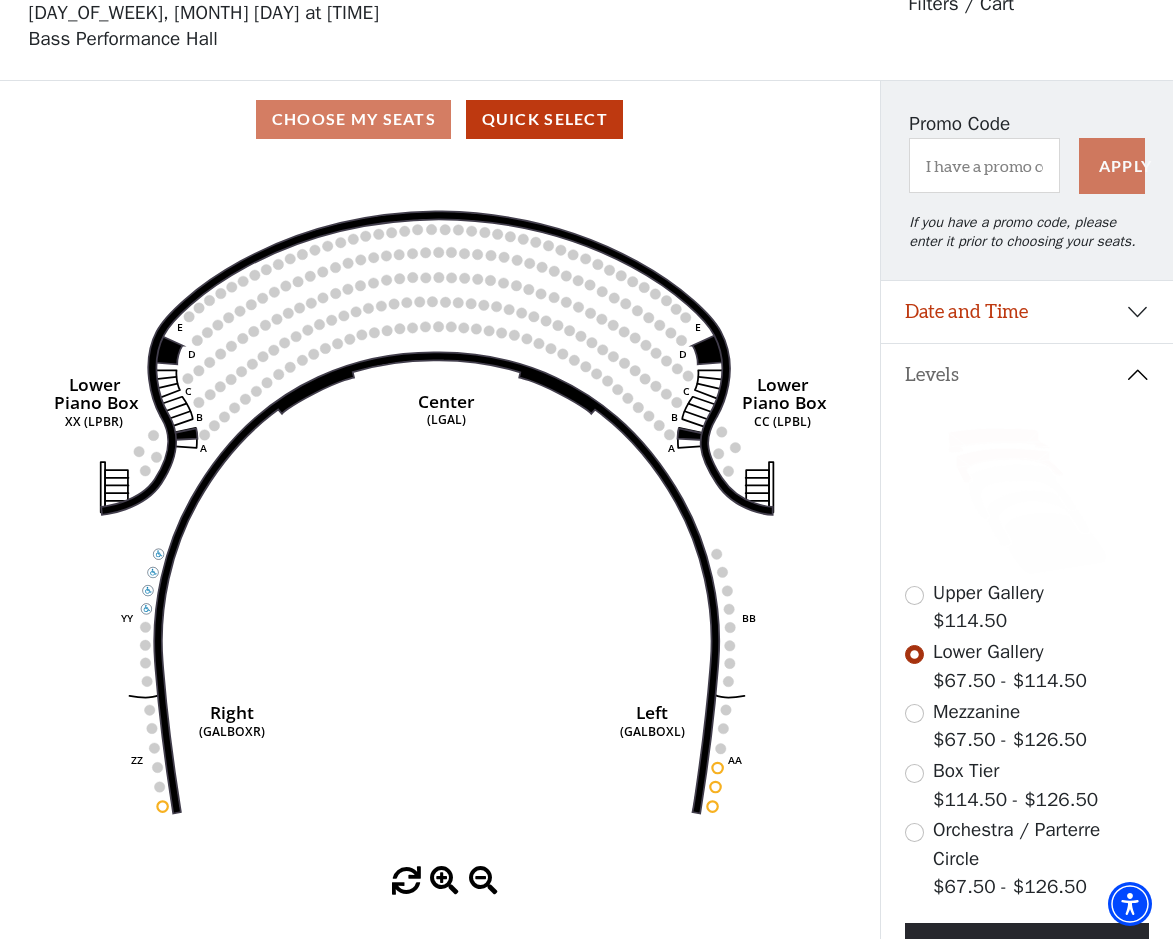 click 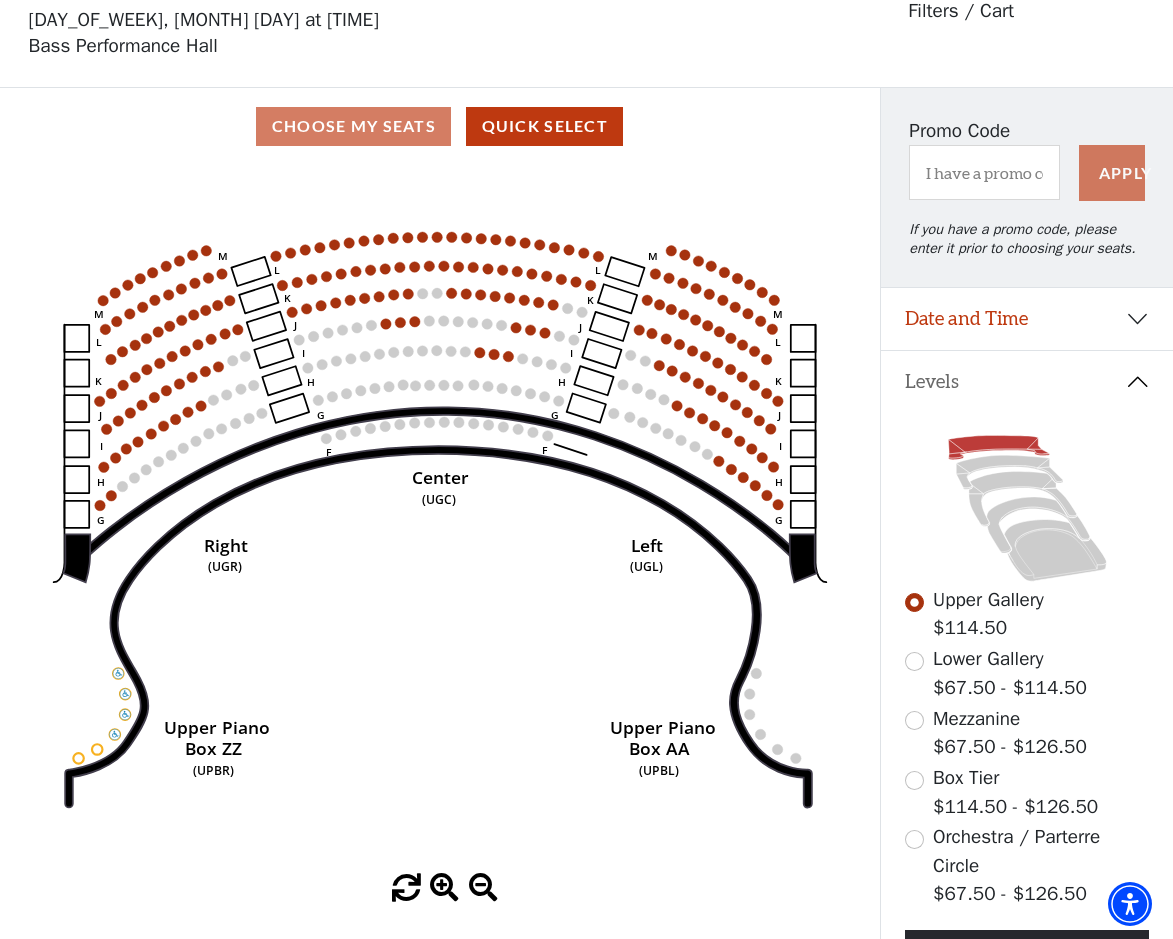 scroll, scrollTop: 93, scrollLeft: 0, axis: vertical 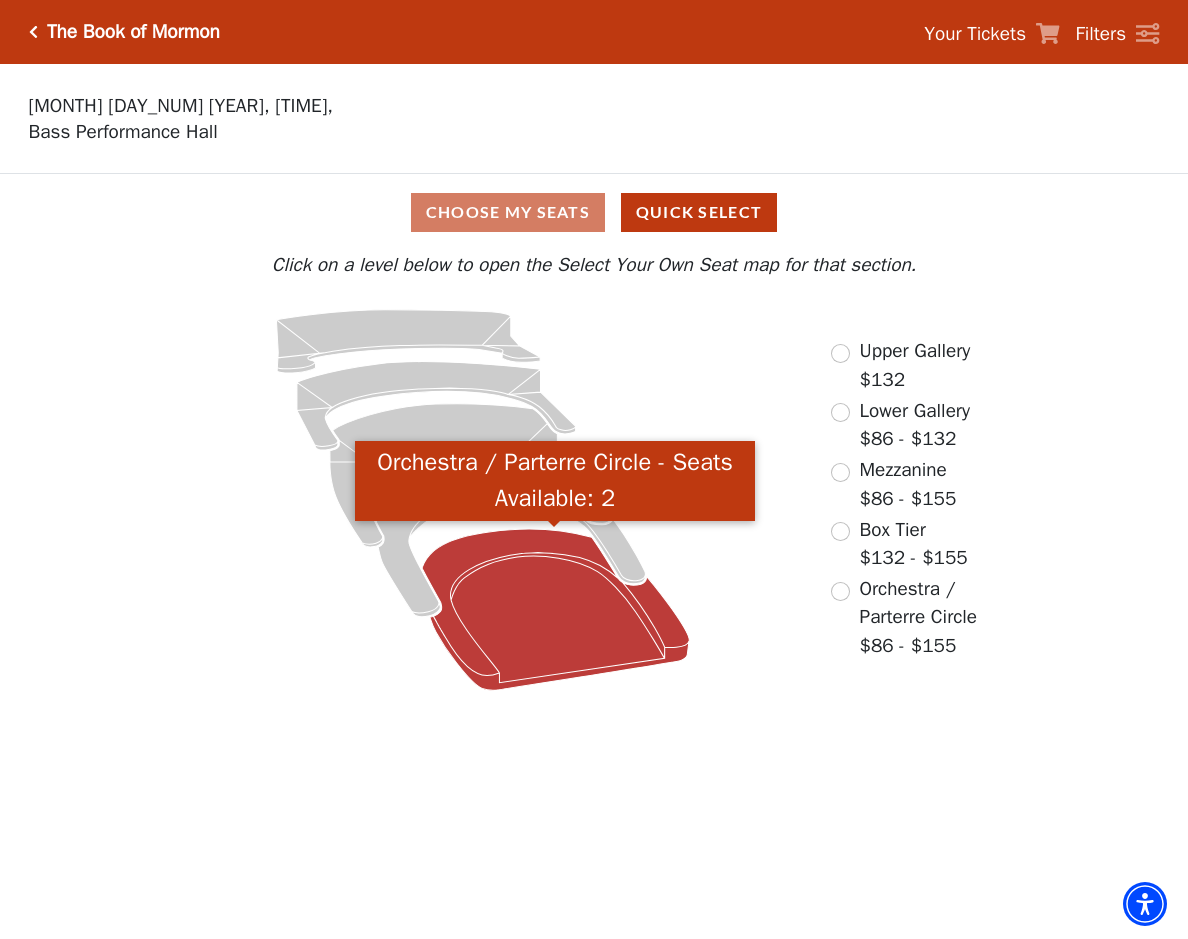click 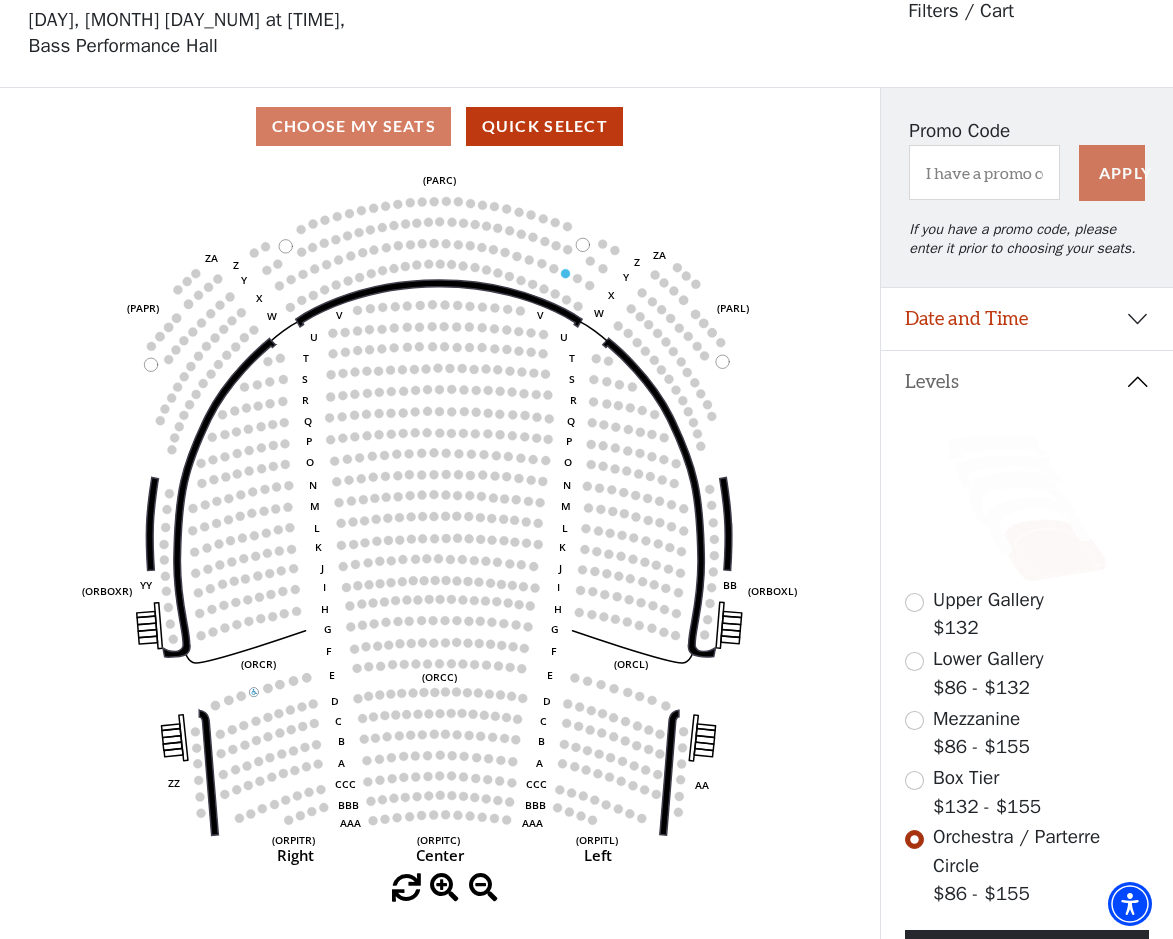 scroll, scrollTop: 93, scrollLeft: 0, axis: vertical 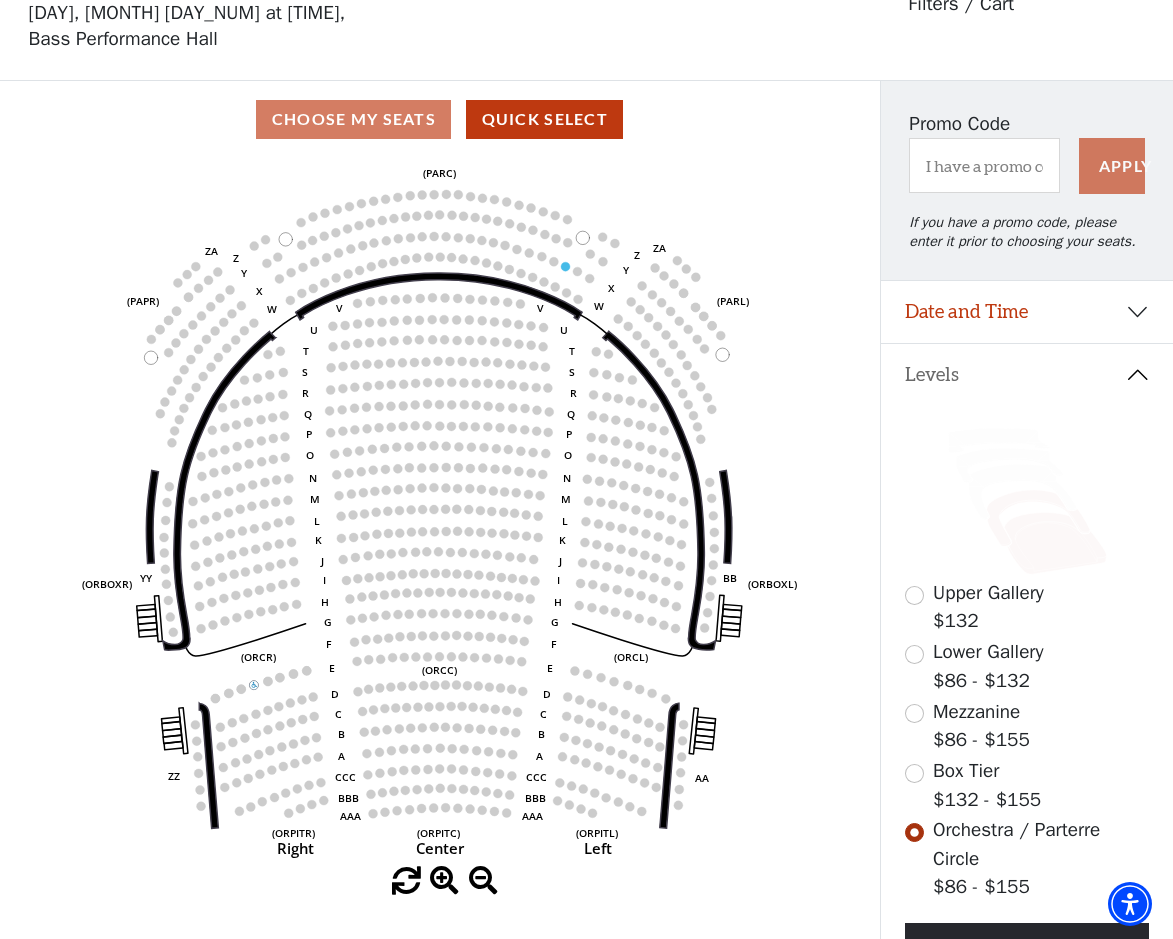 click 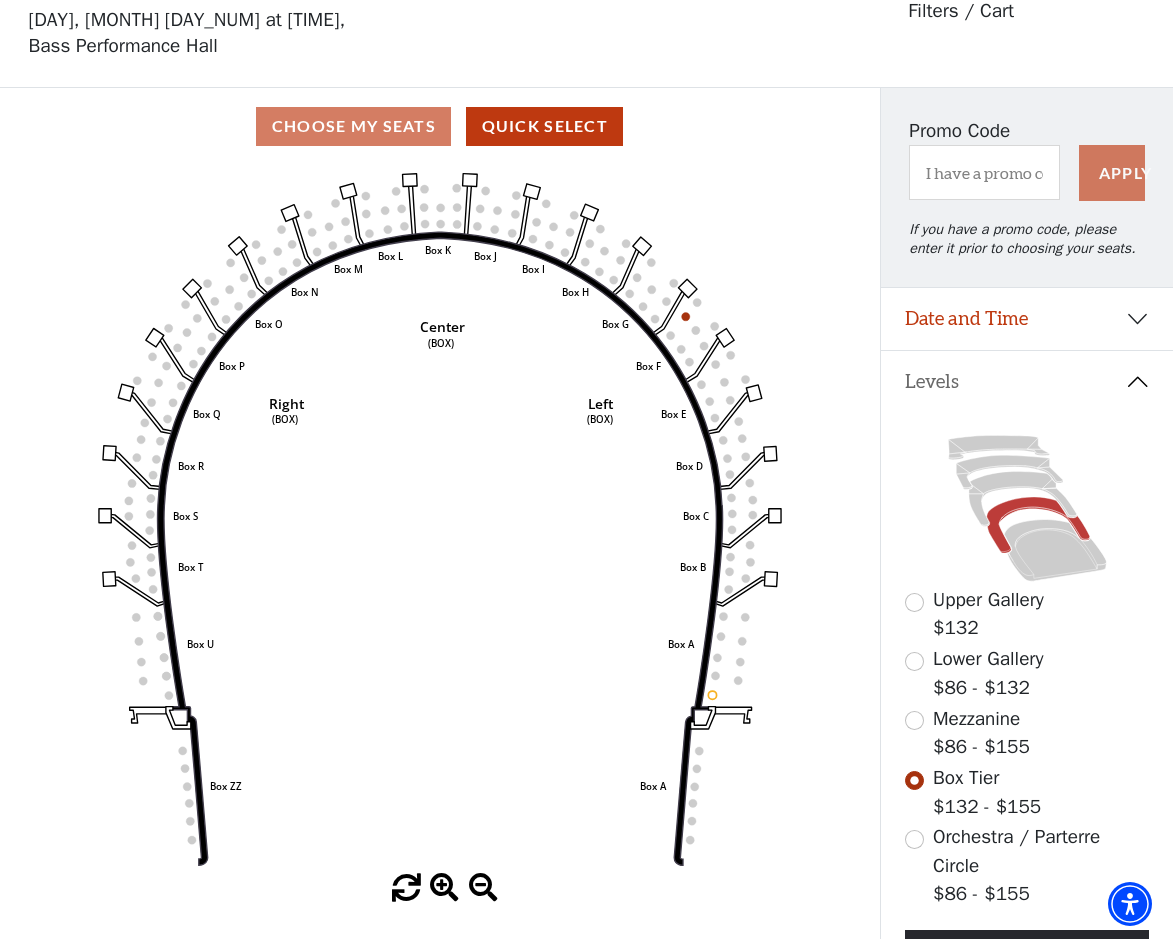 scroll, scrollTop: 93, scrollLeft: 0, axis: vertical 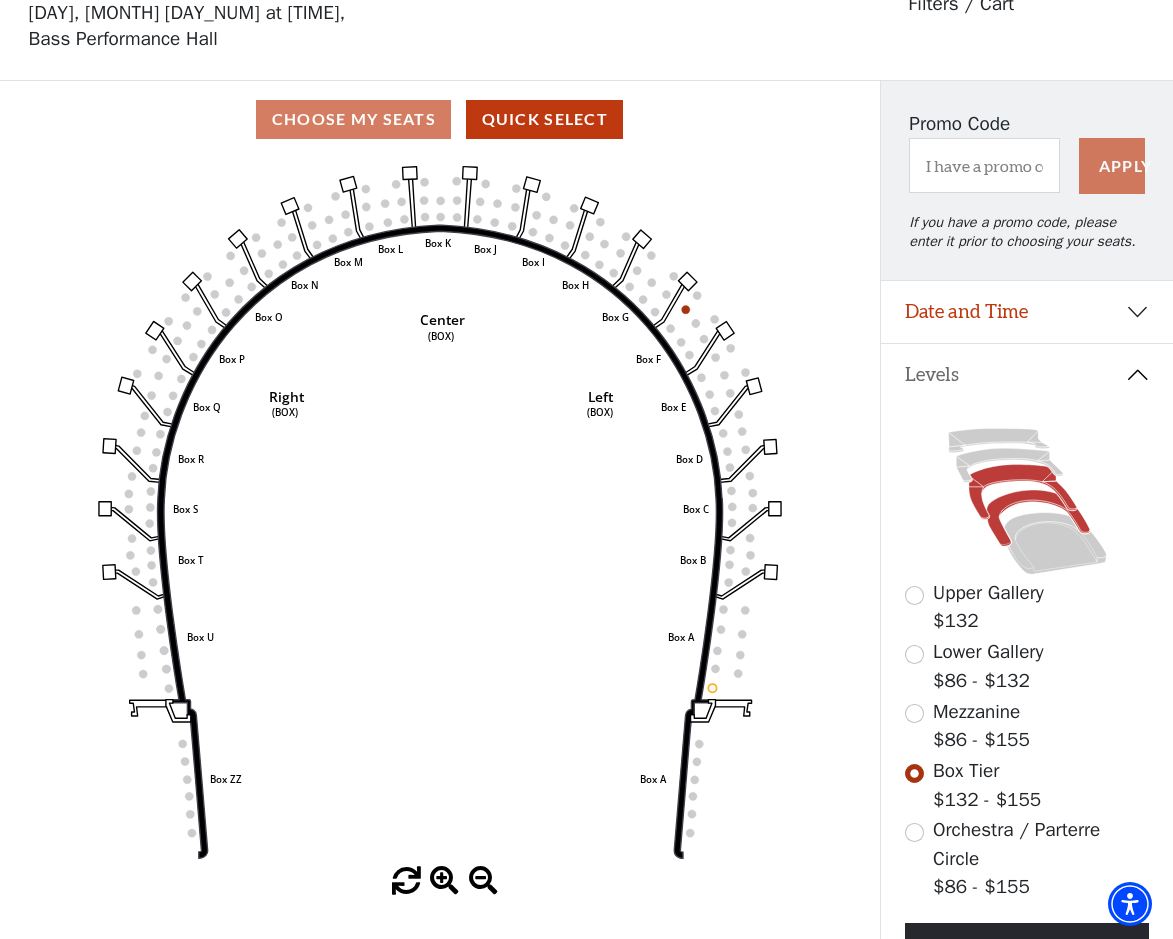 click 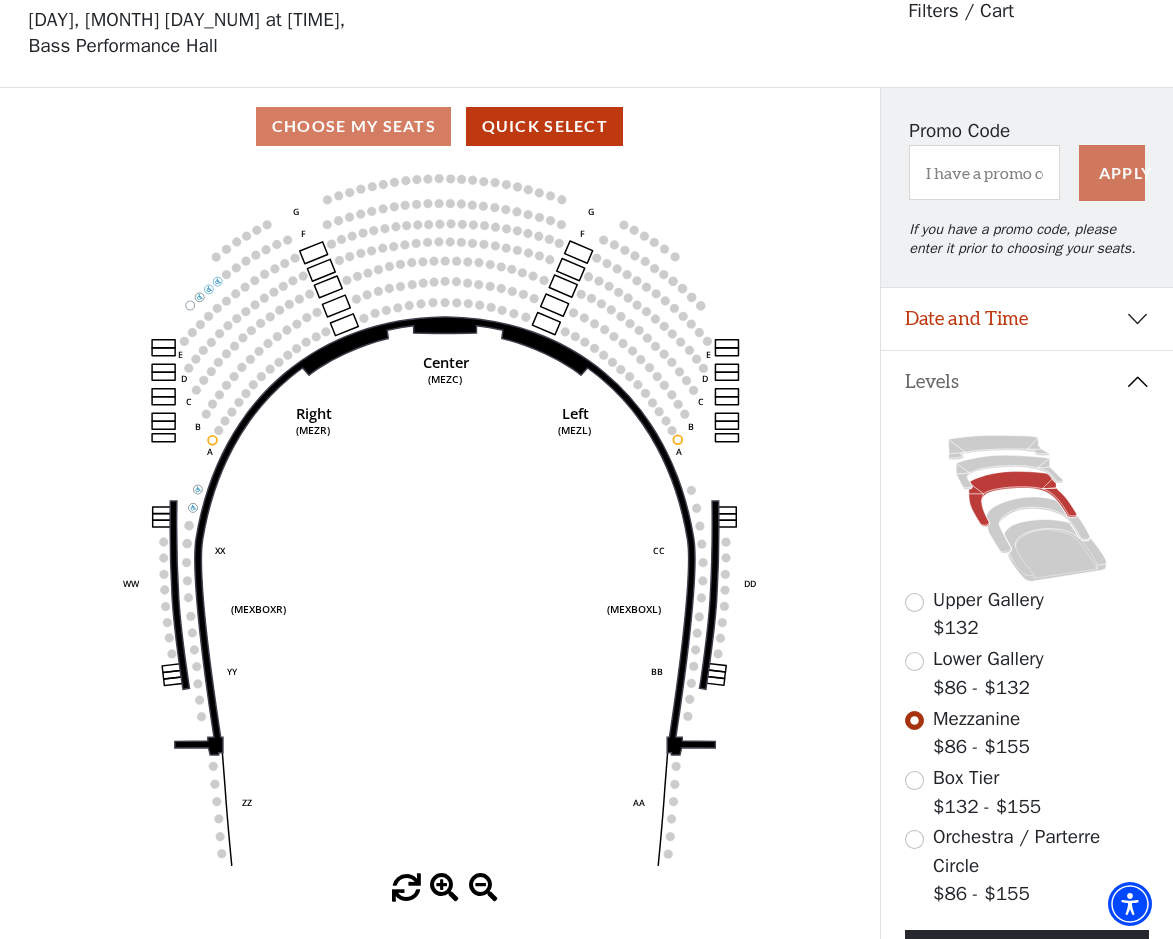 scroll, scrollTop: 93, scrollLeft: 0, axis: vertical 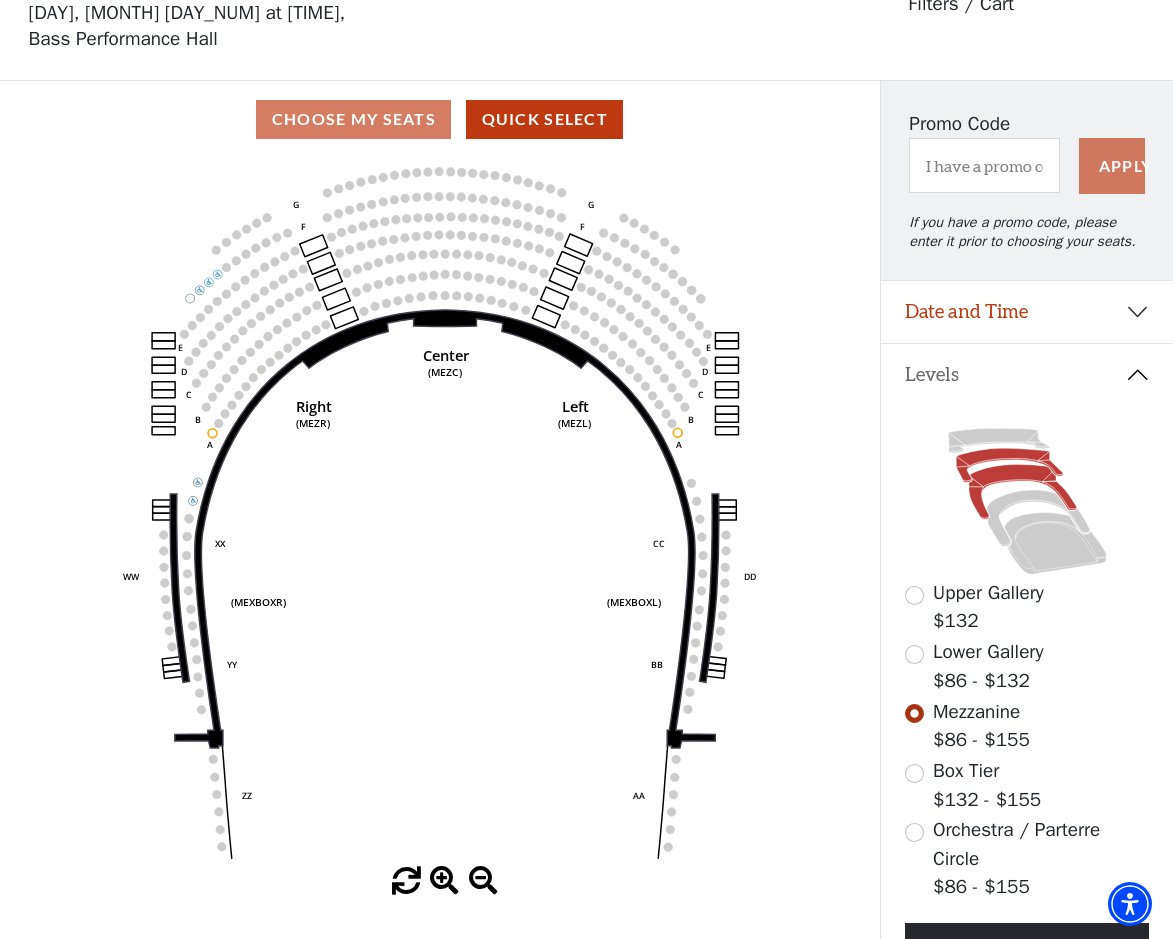click 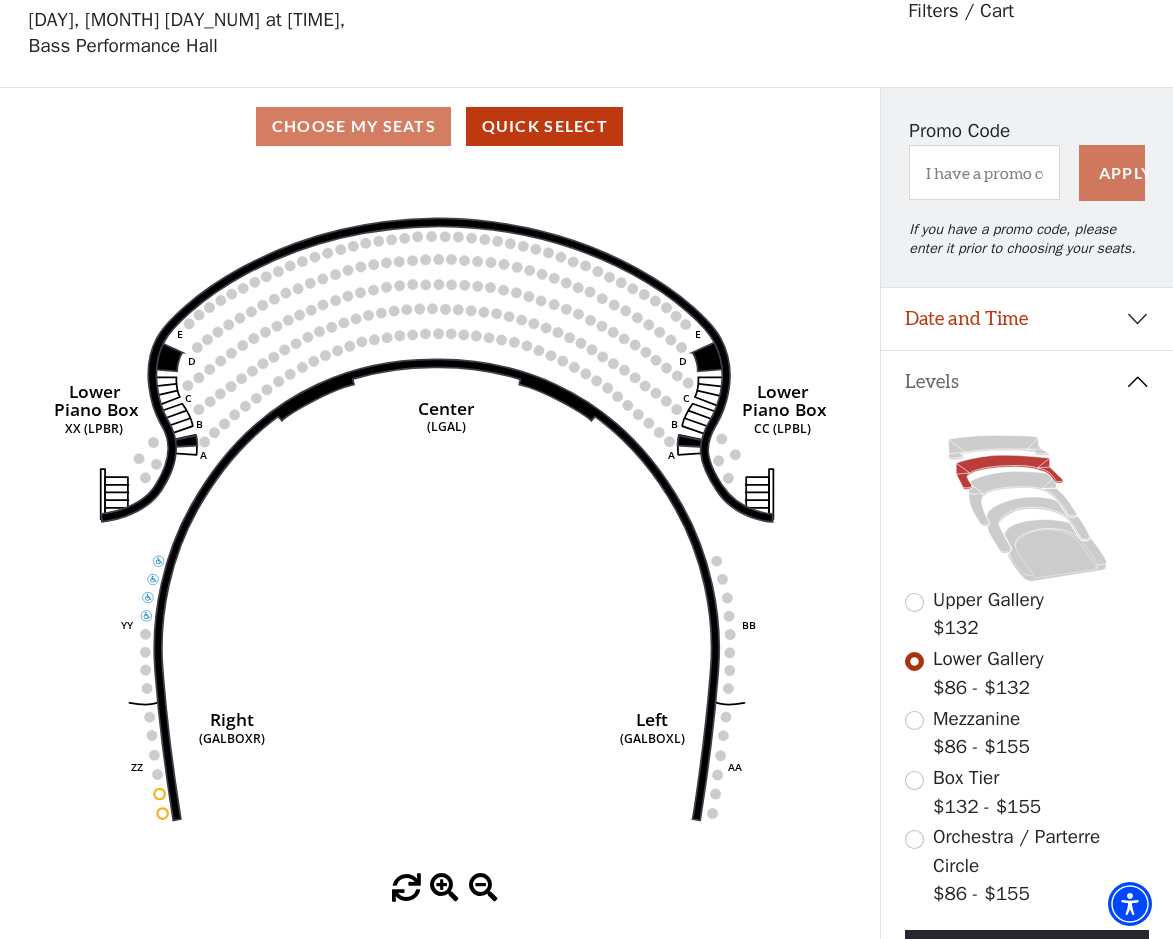 scroll, scrollTop: 93, scrollLeft: 0, axis: vertical 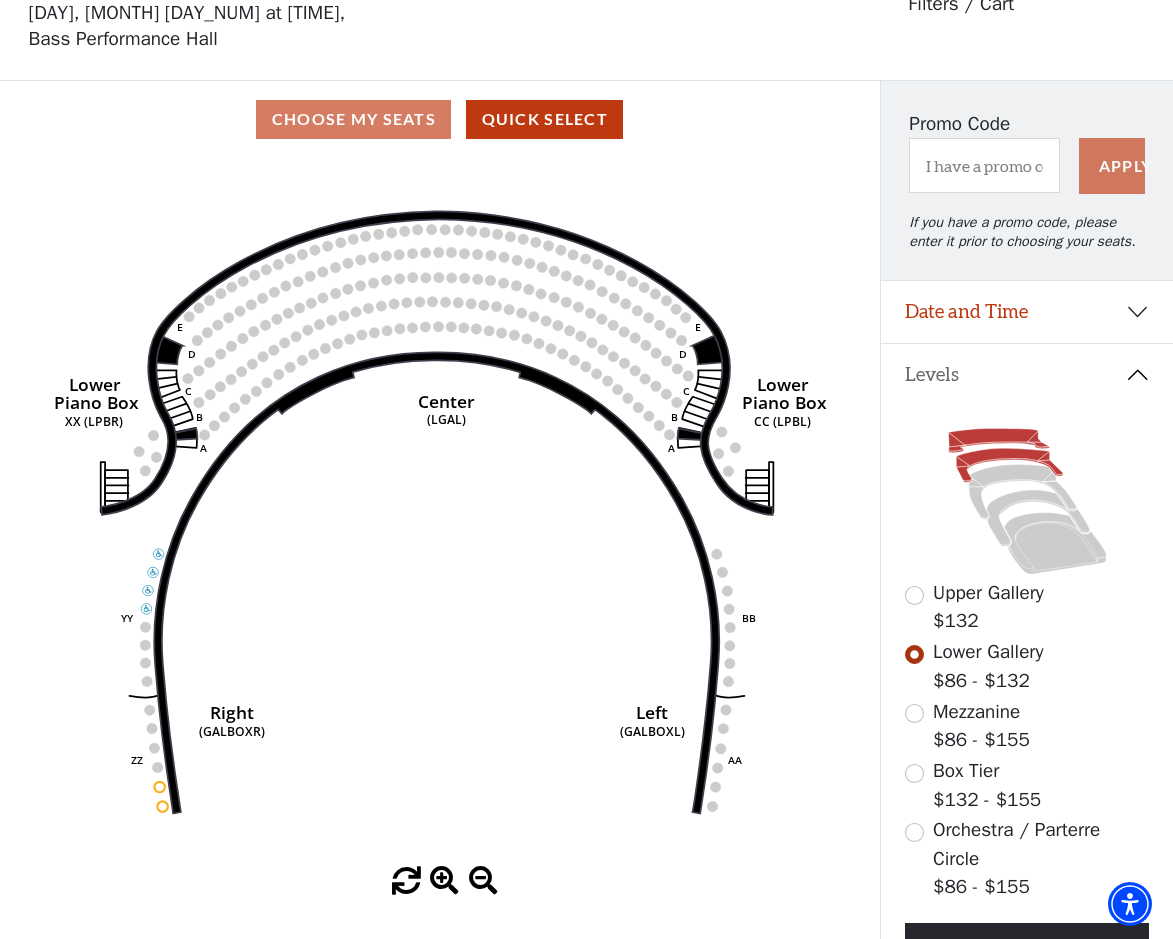 click 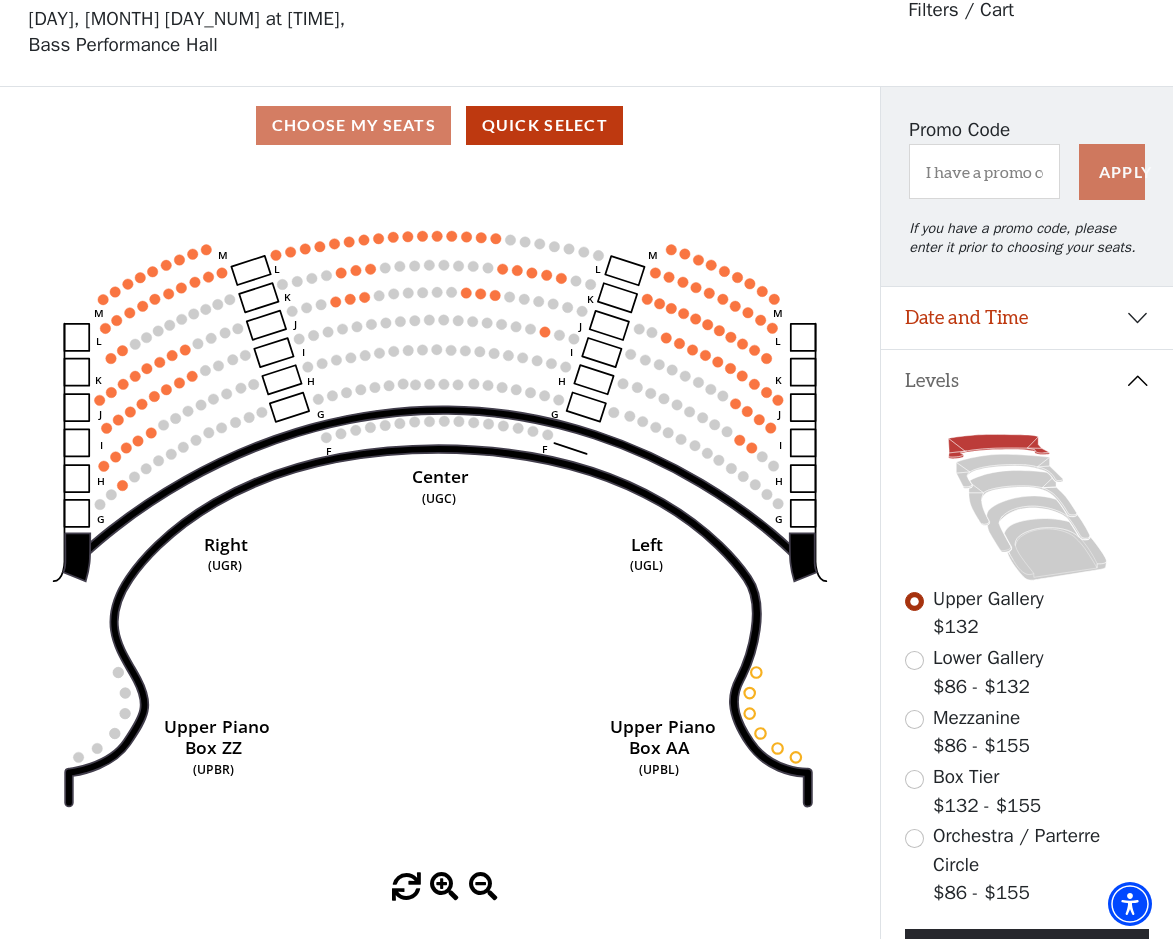 scroll, scrollTop: 93, scrollLeft: 0, axis: vertical 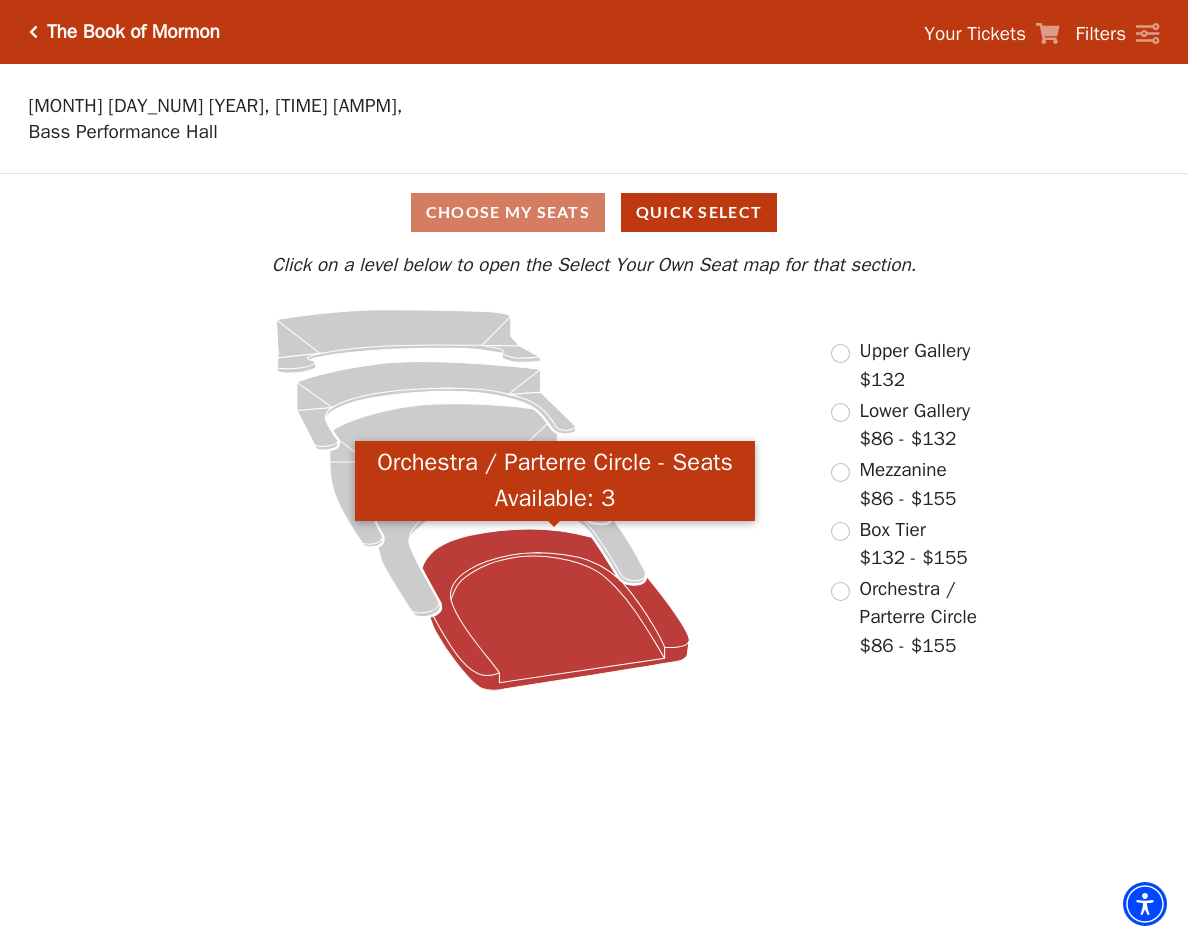 click 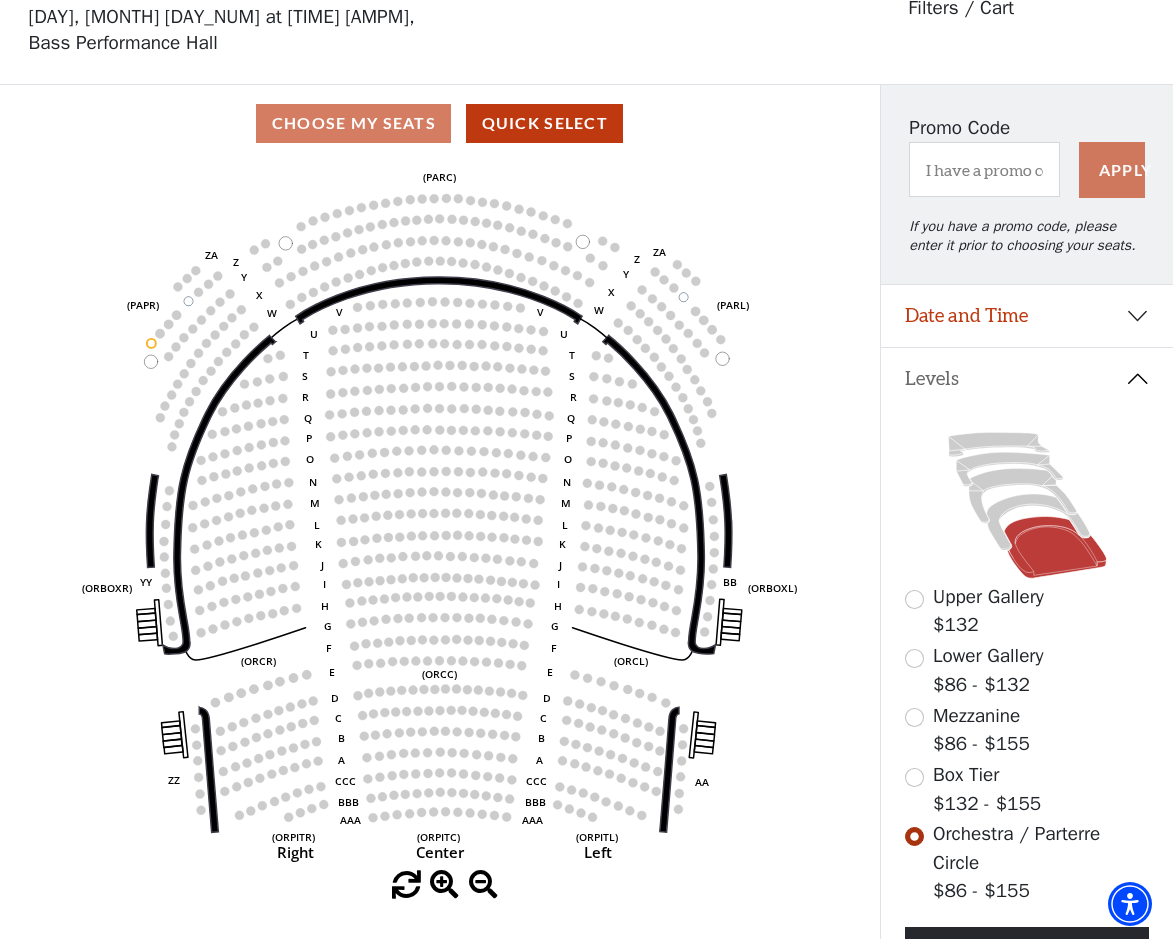 scroll, scrollTop: 93, scrollLeft: 0, axis: vertical 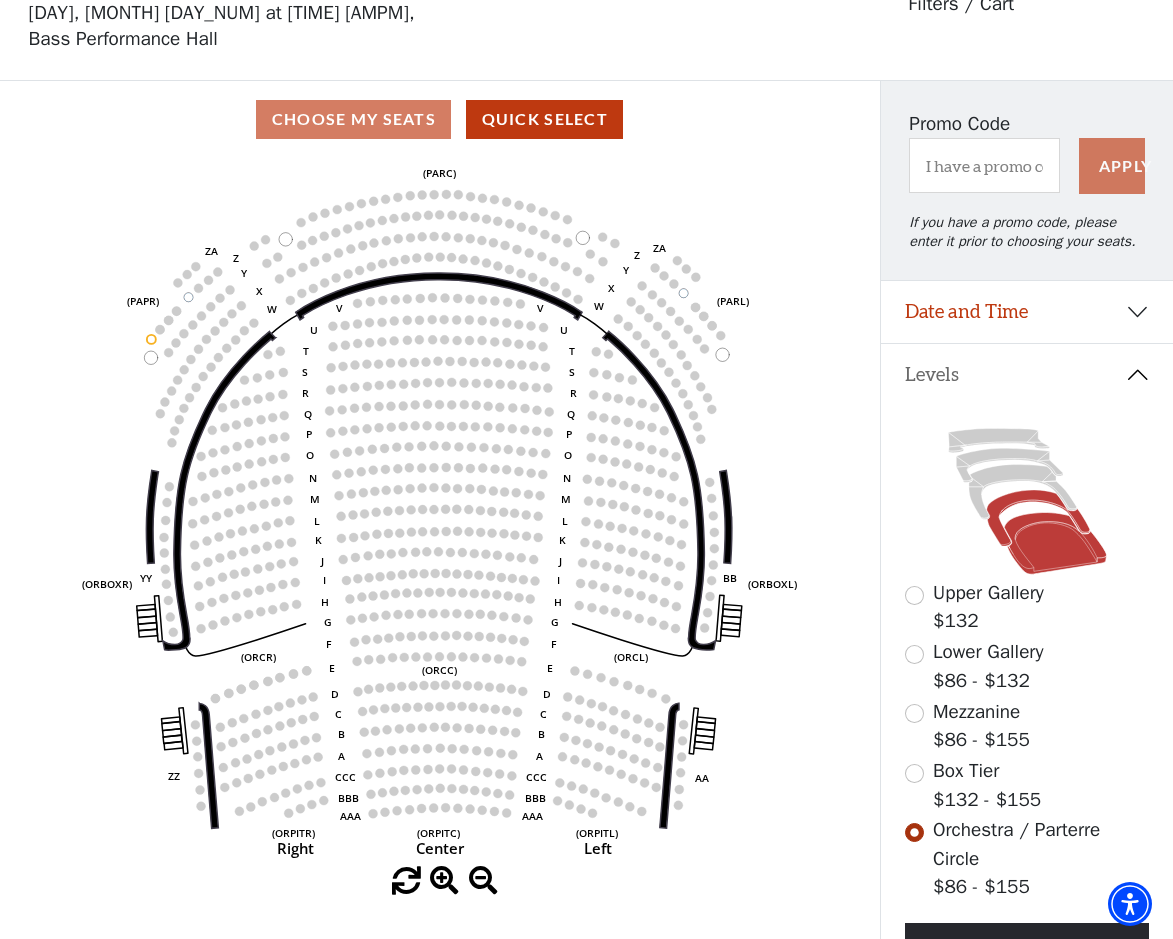 click 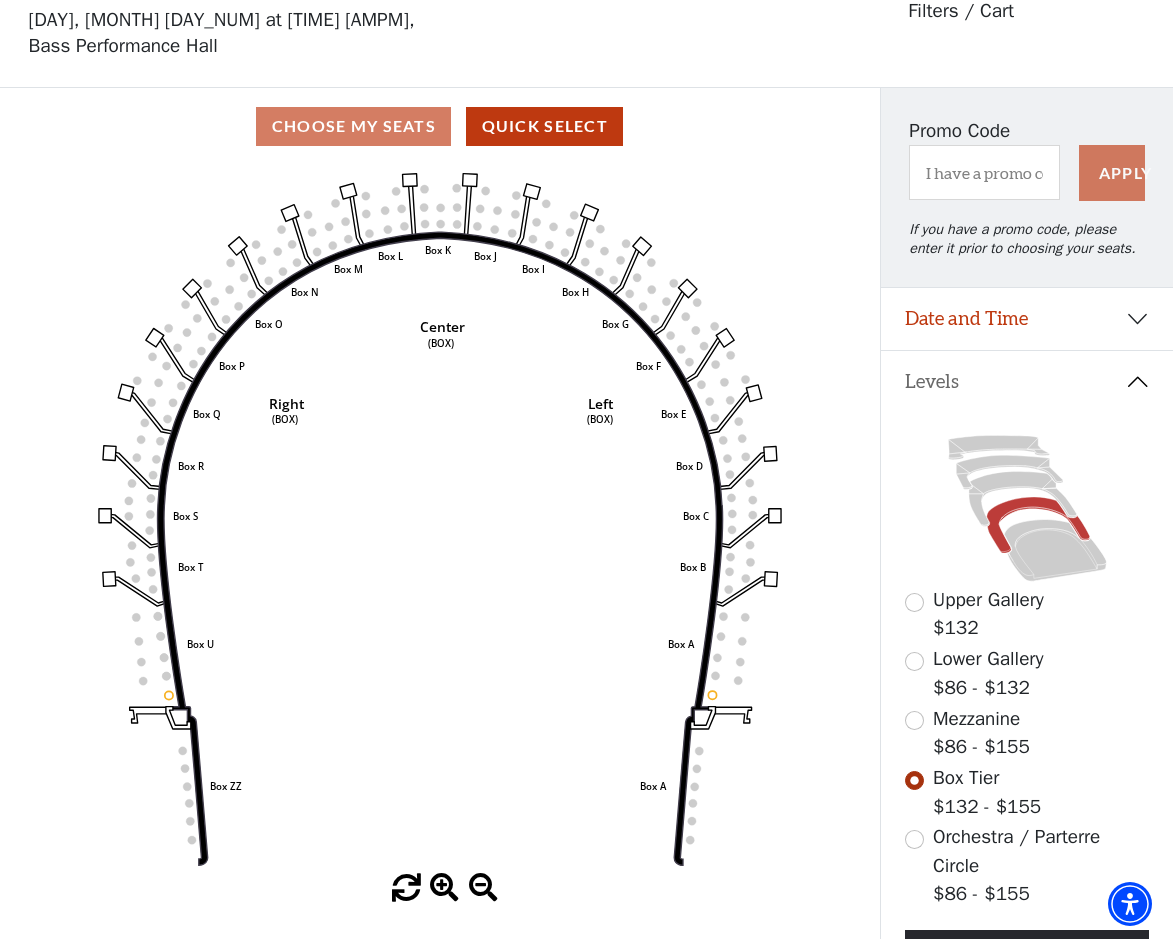 scroll, scrollTop: 93, scrollLeft: 0, axis: vertical 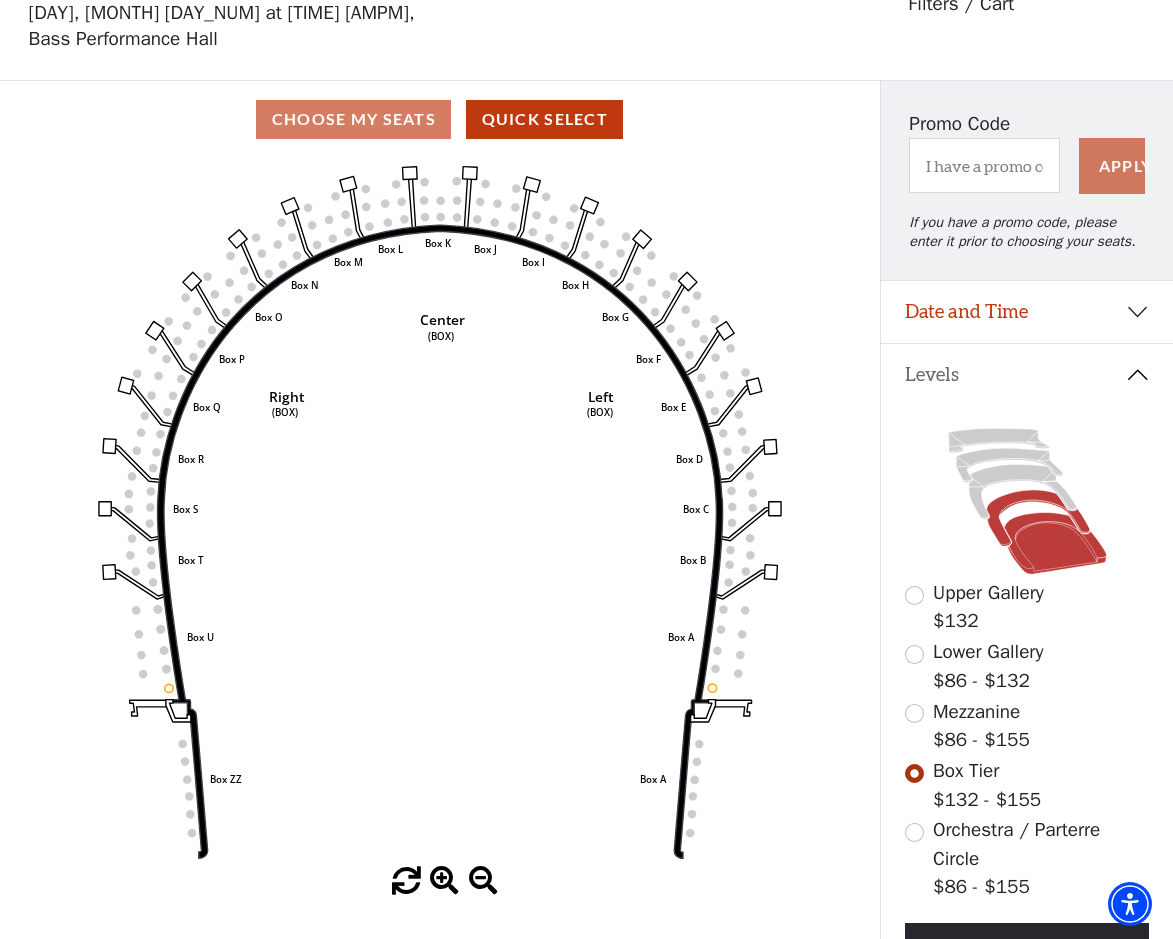 click 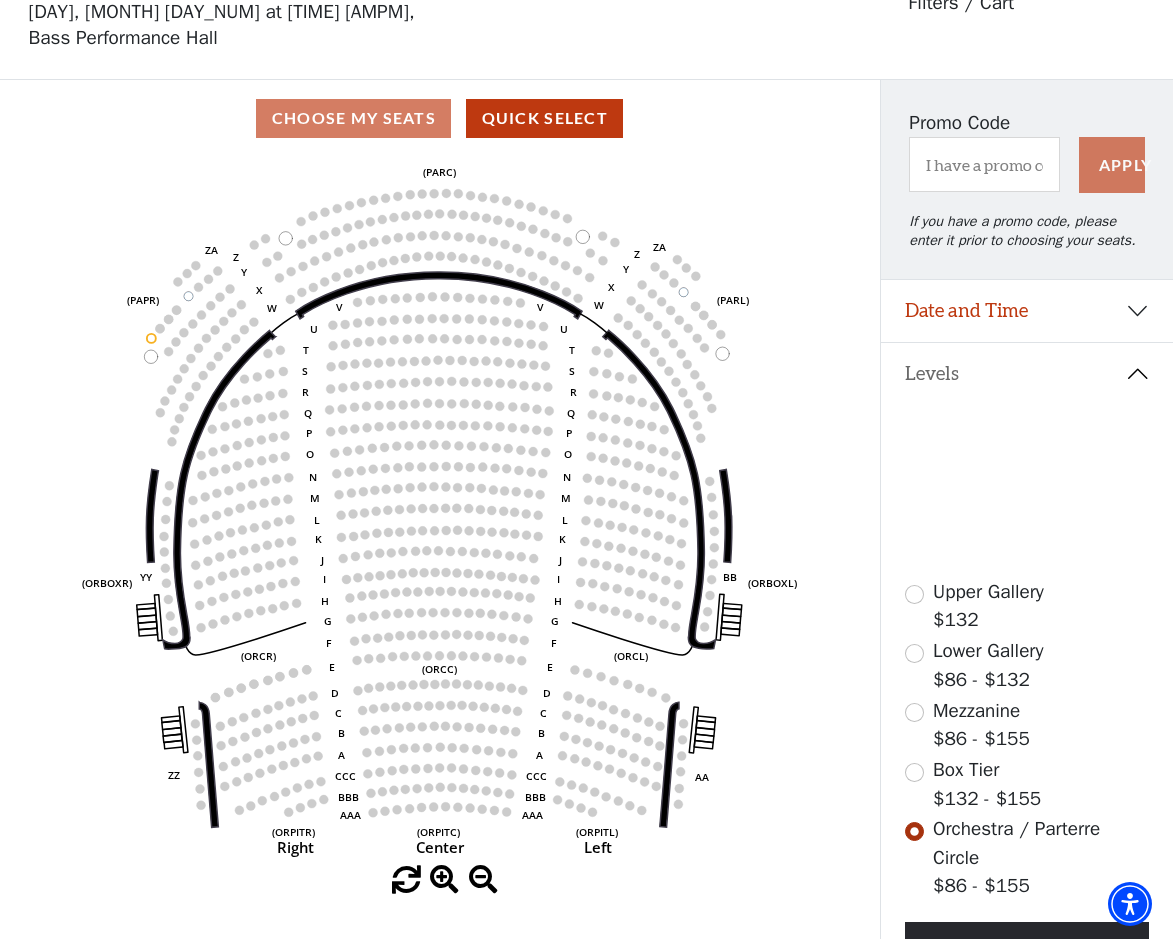 scroll, scrollTop: 93, scrollLeft: 0, axis: vertical 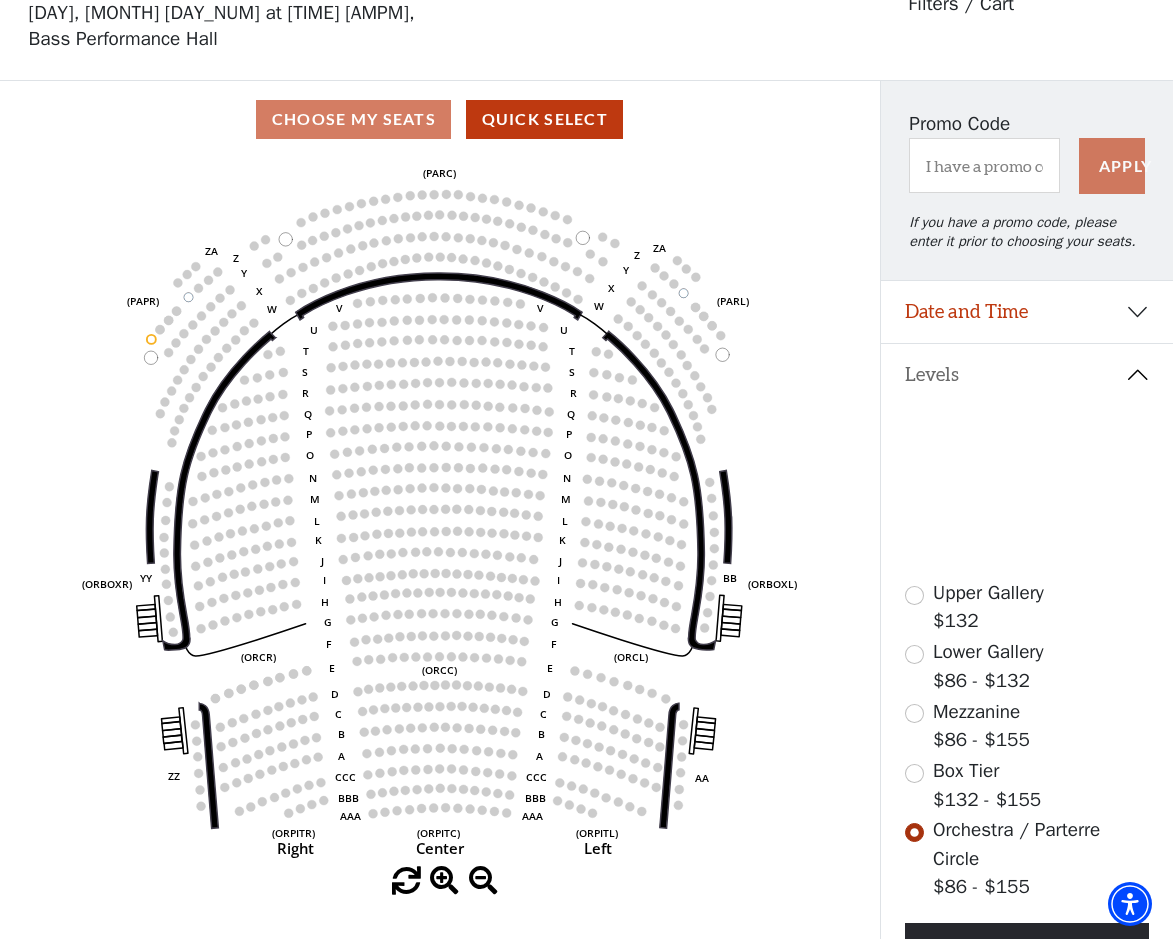 click on "Box Tier" at bounding box center [966, 771] 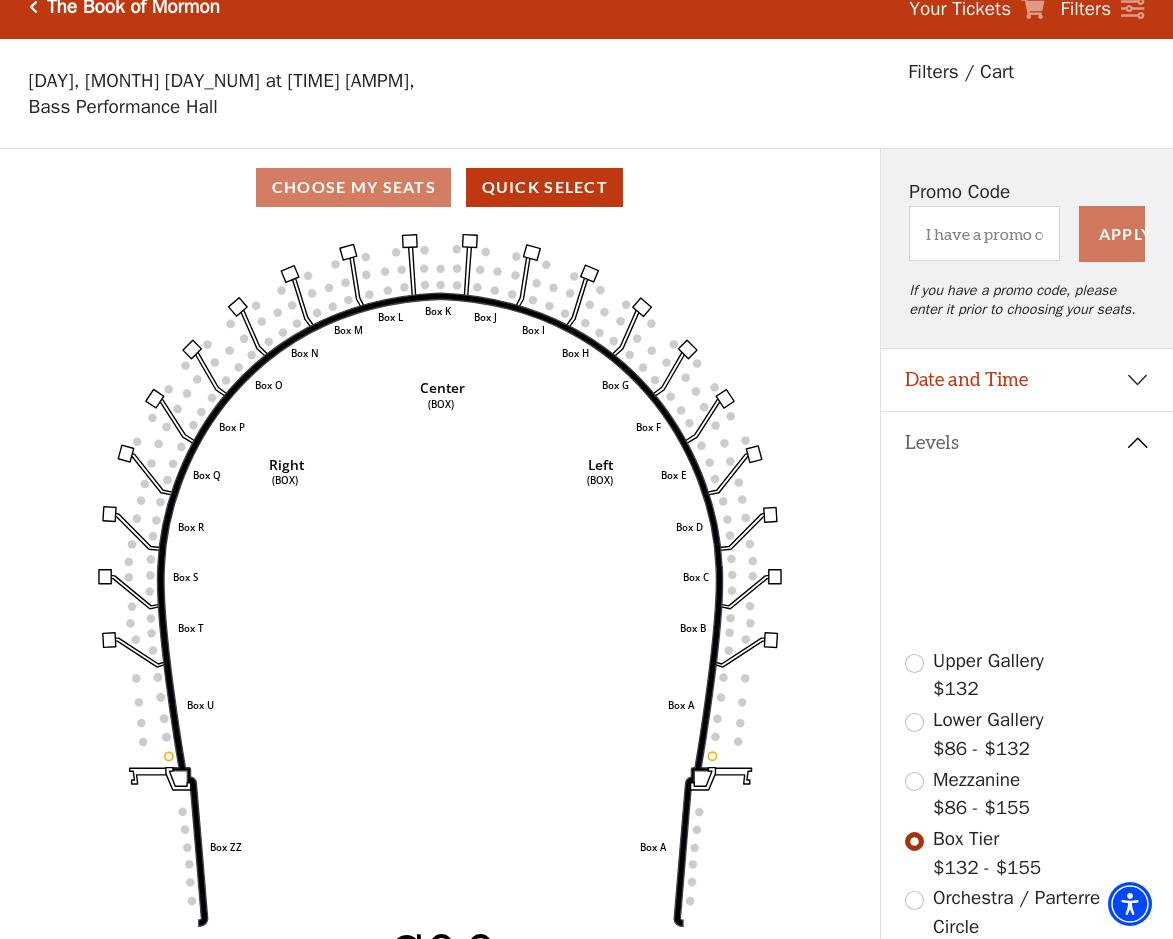 scroll, scrollTop: 100, scrollLeft: 0, axis: vertical 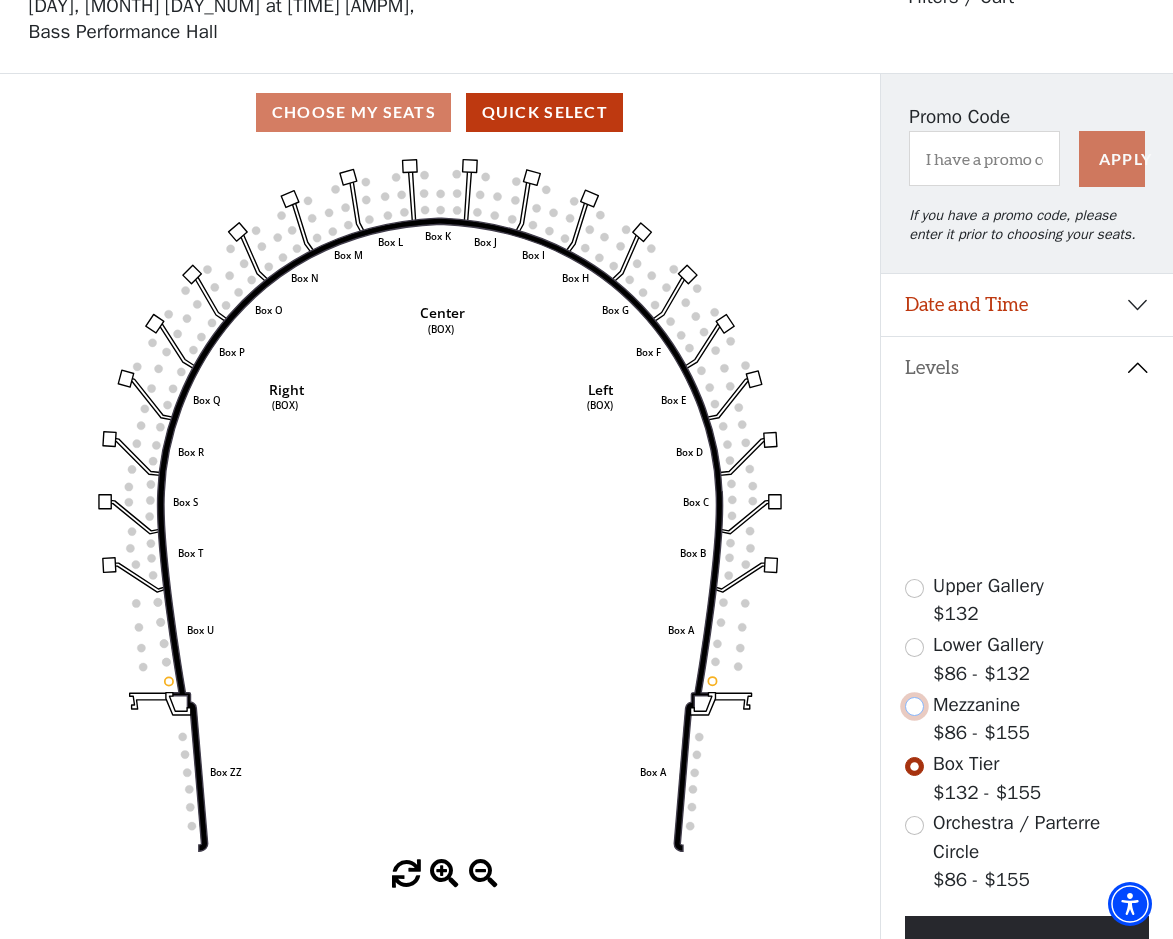 click at bounding box center [914, 706] 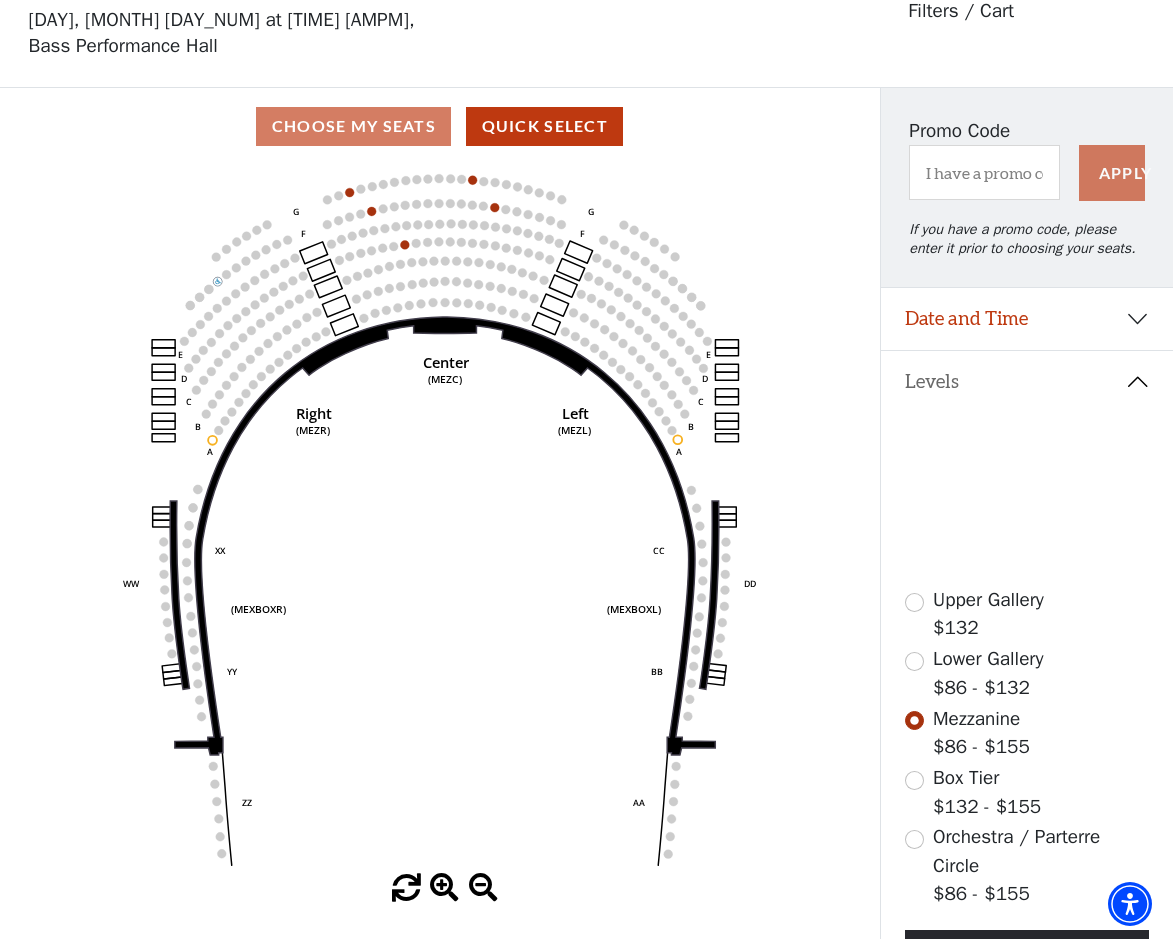 scroll, scrollTop: 93, scrollLeft: 0, axis: vertical 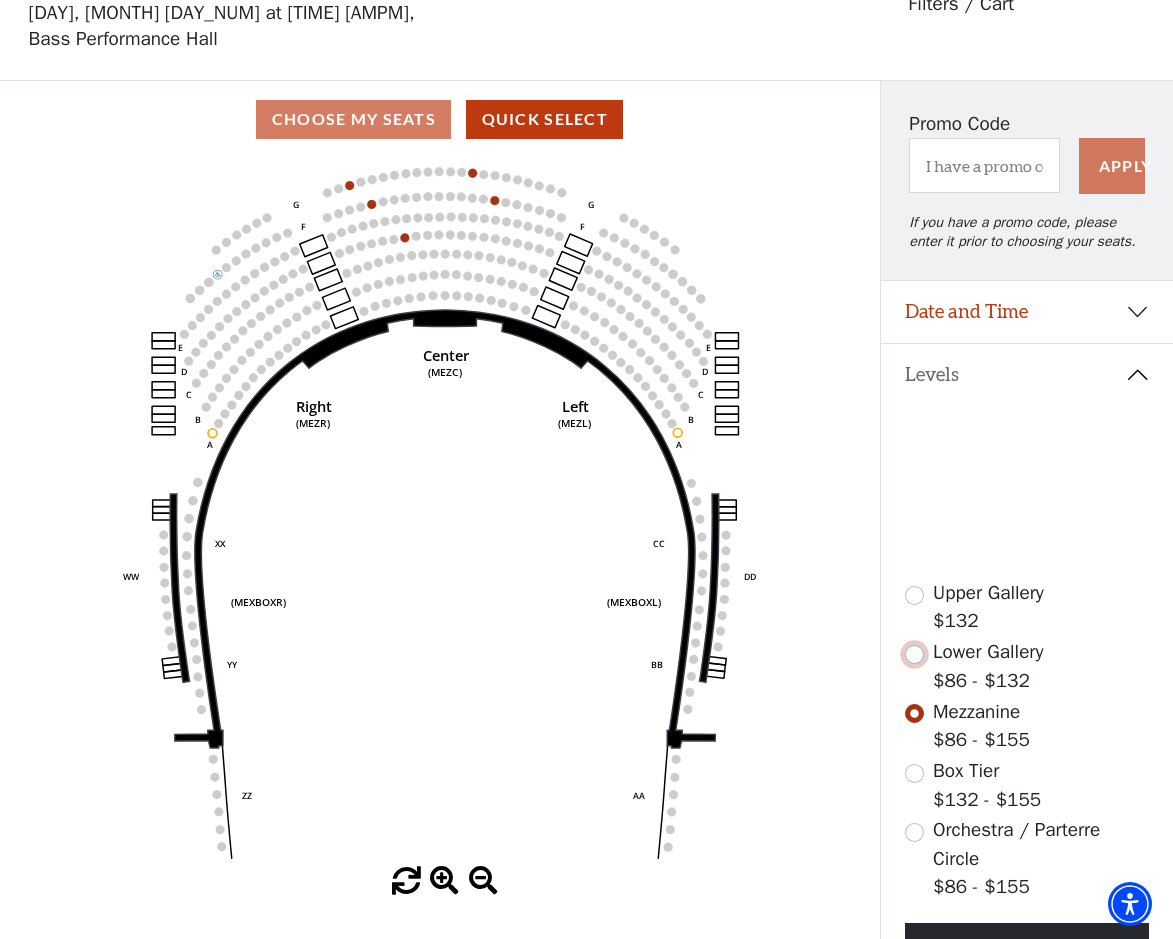 click at bounding box center [914, 654] 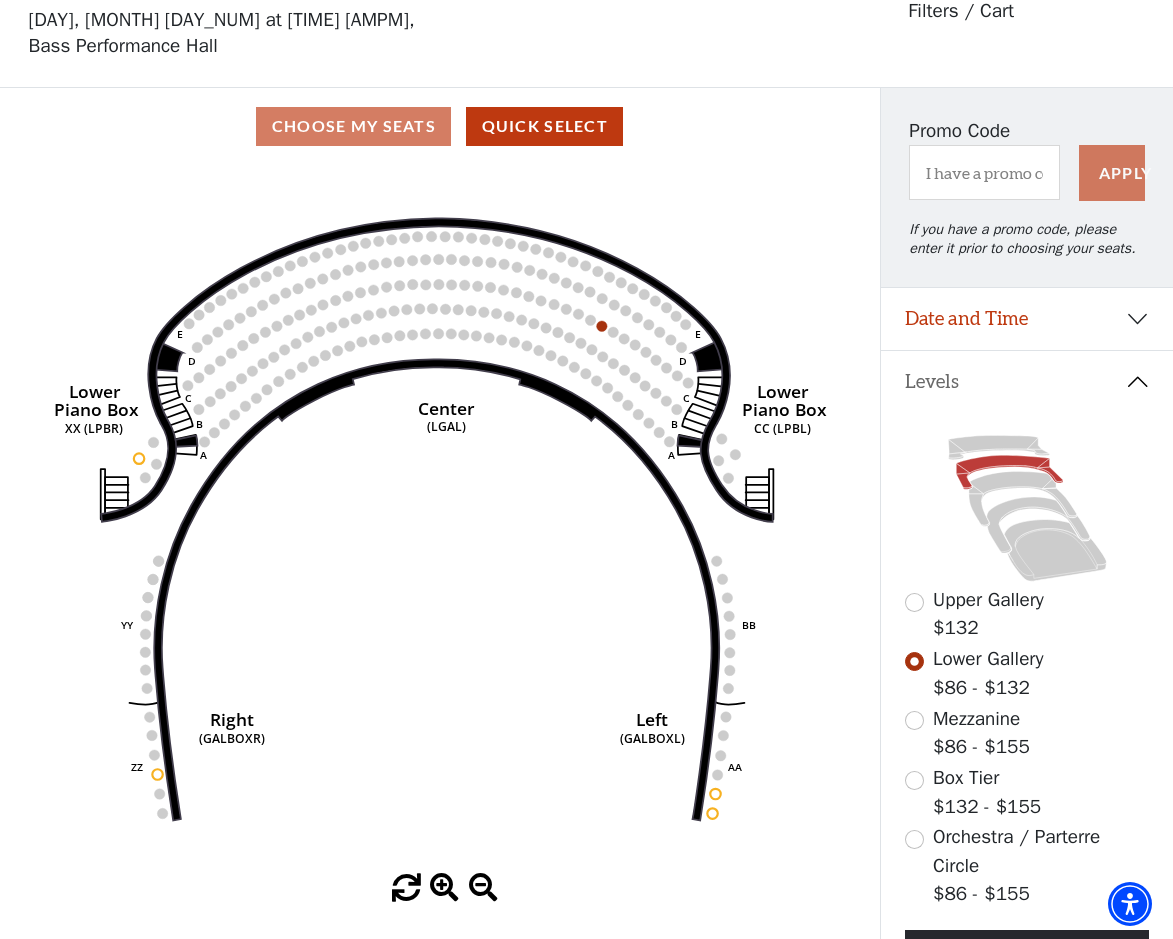 scroll, scrollTop: 93, scrollLeft: 0, axis: vertical 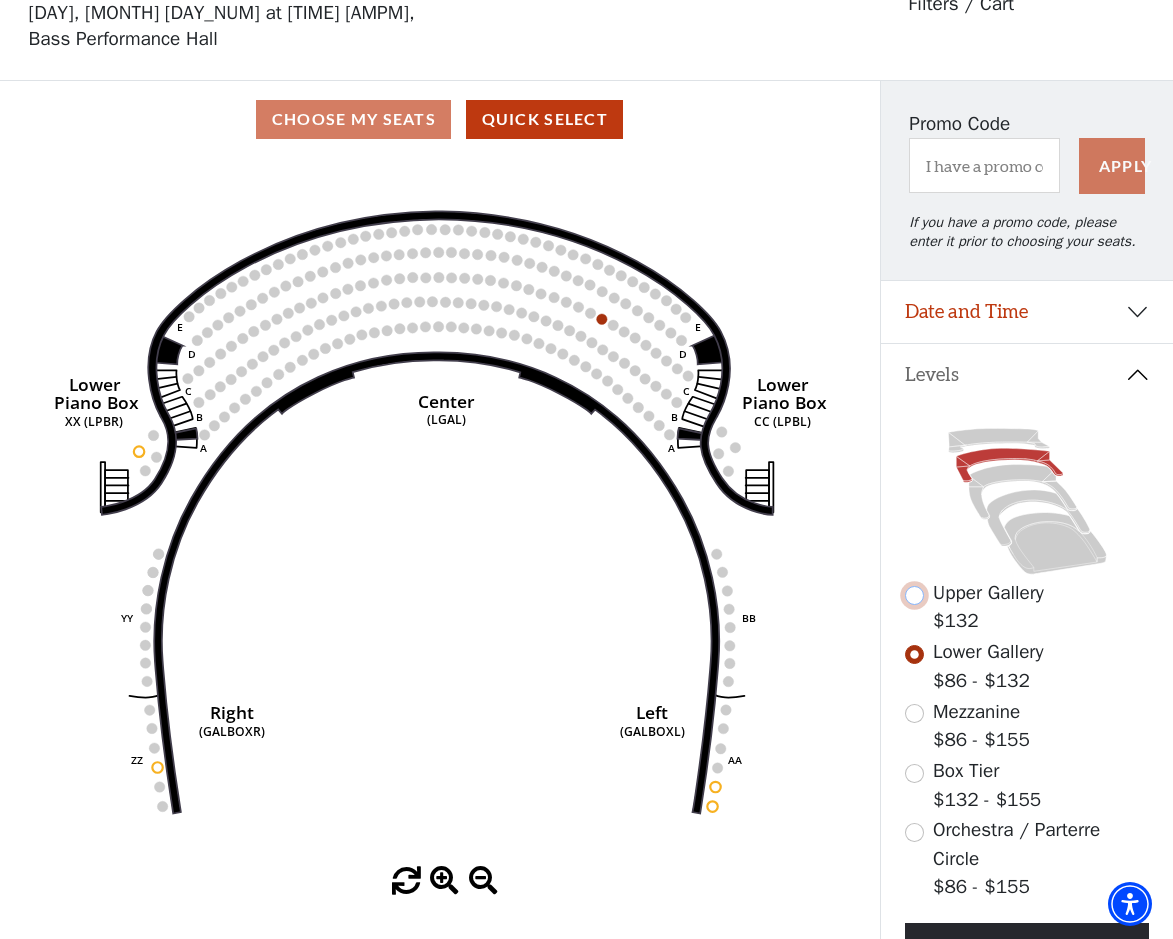 click at bounding box center (914, 595) 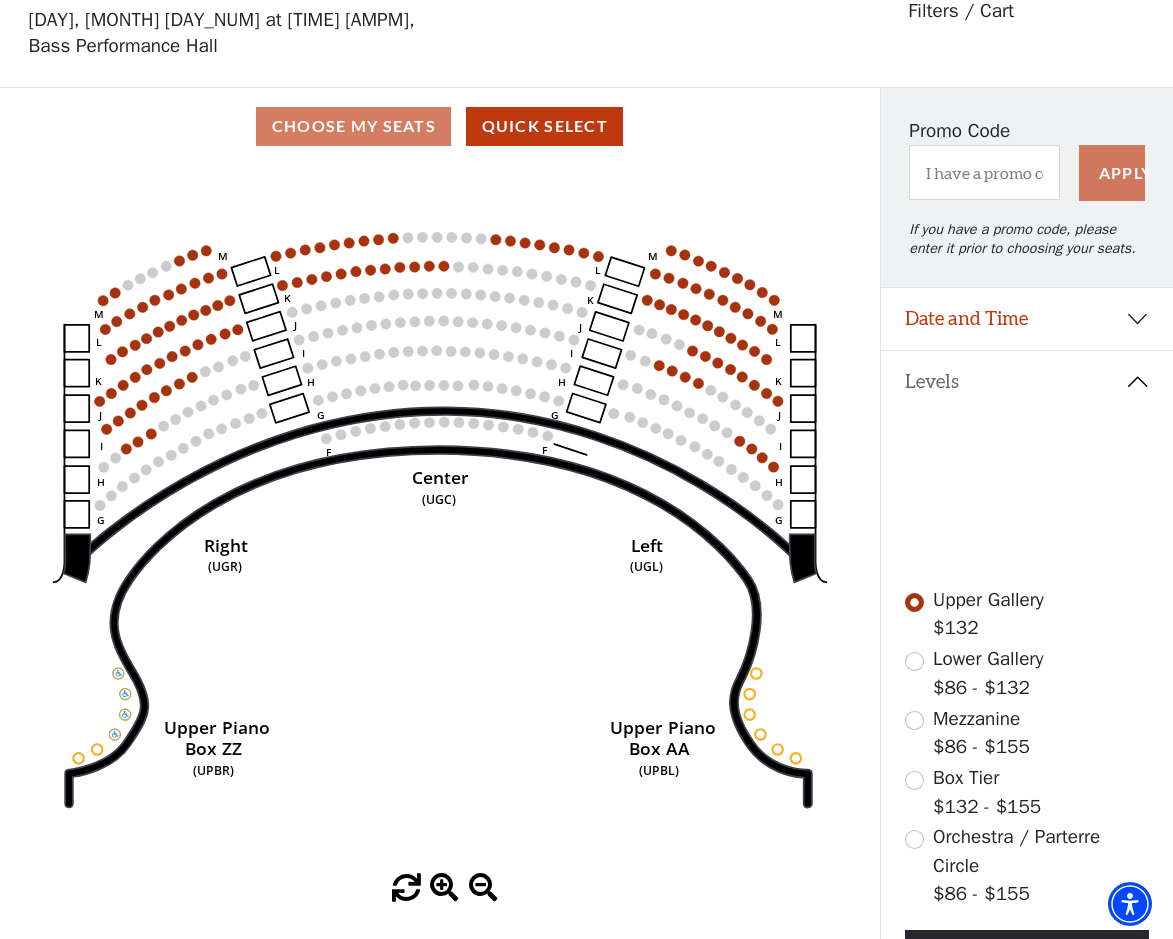 scroll, scrollTop: 93, scrollLeft: 0, axis: vertical 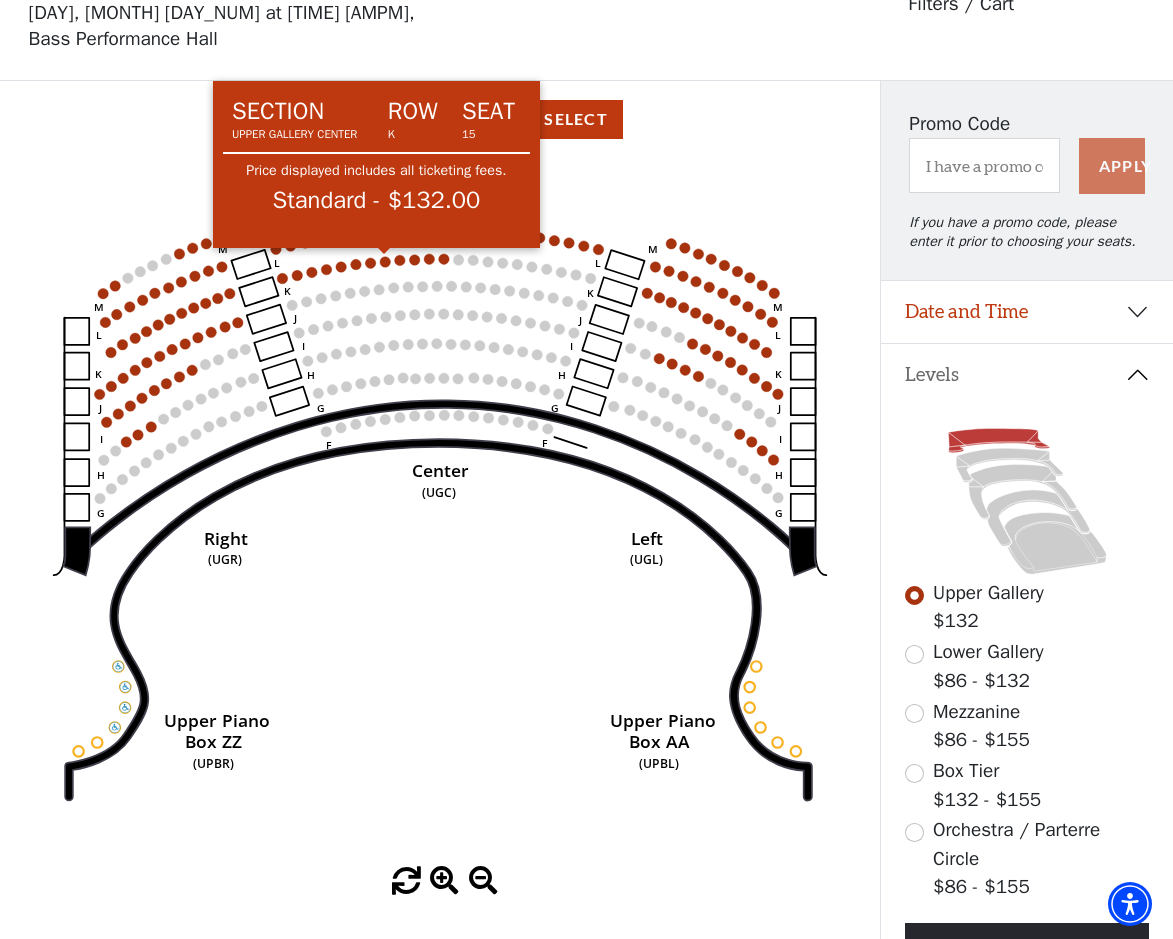 click 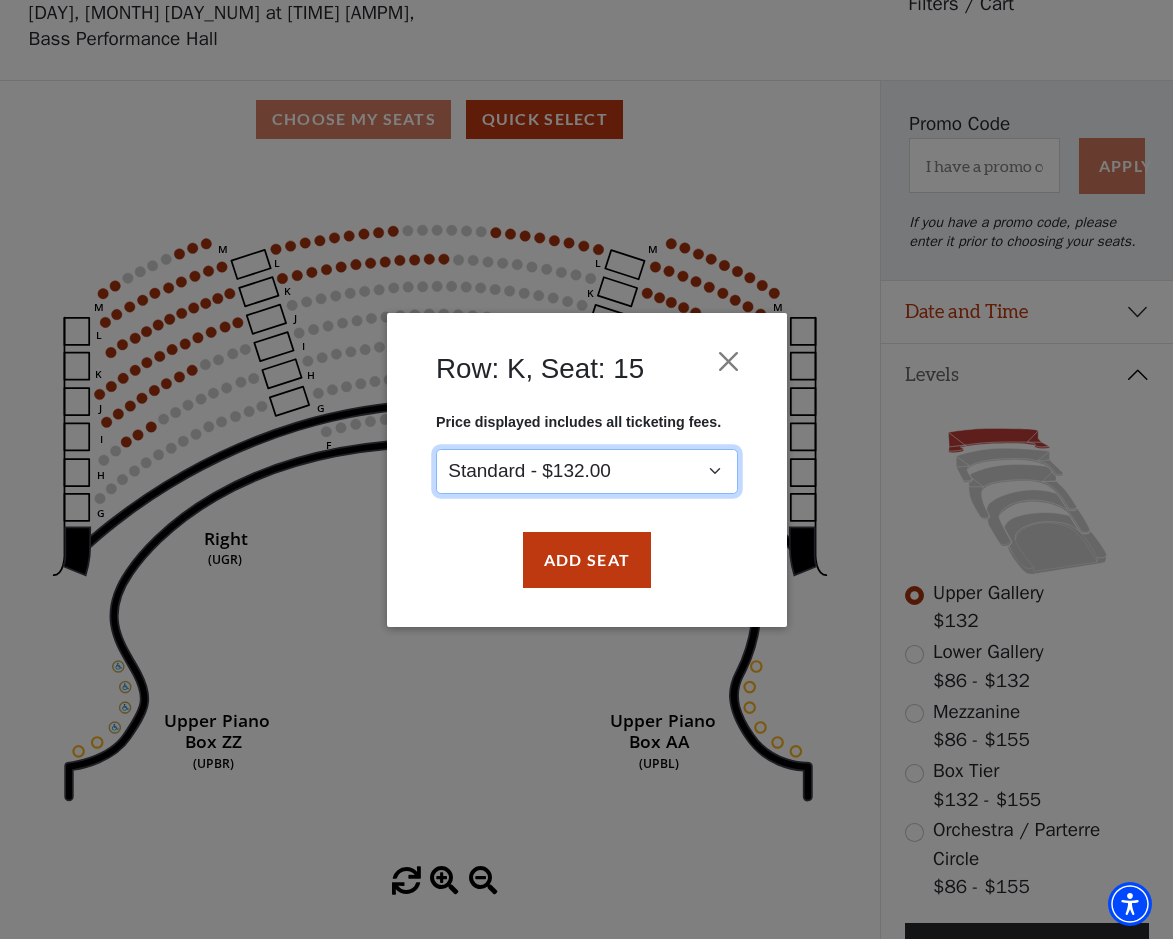 click on "Standard - $132.00" at bounding box center (587, 470) 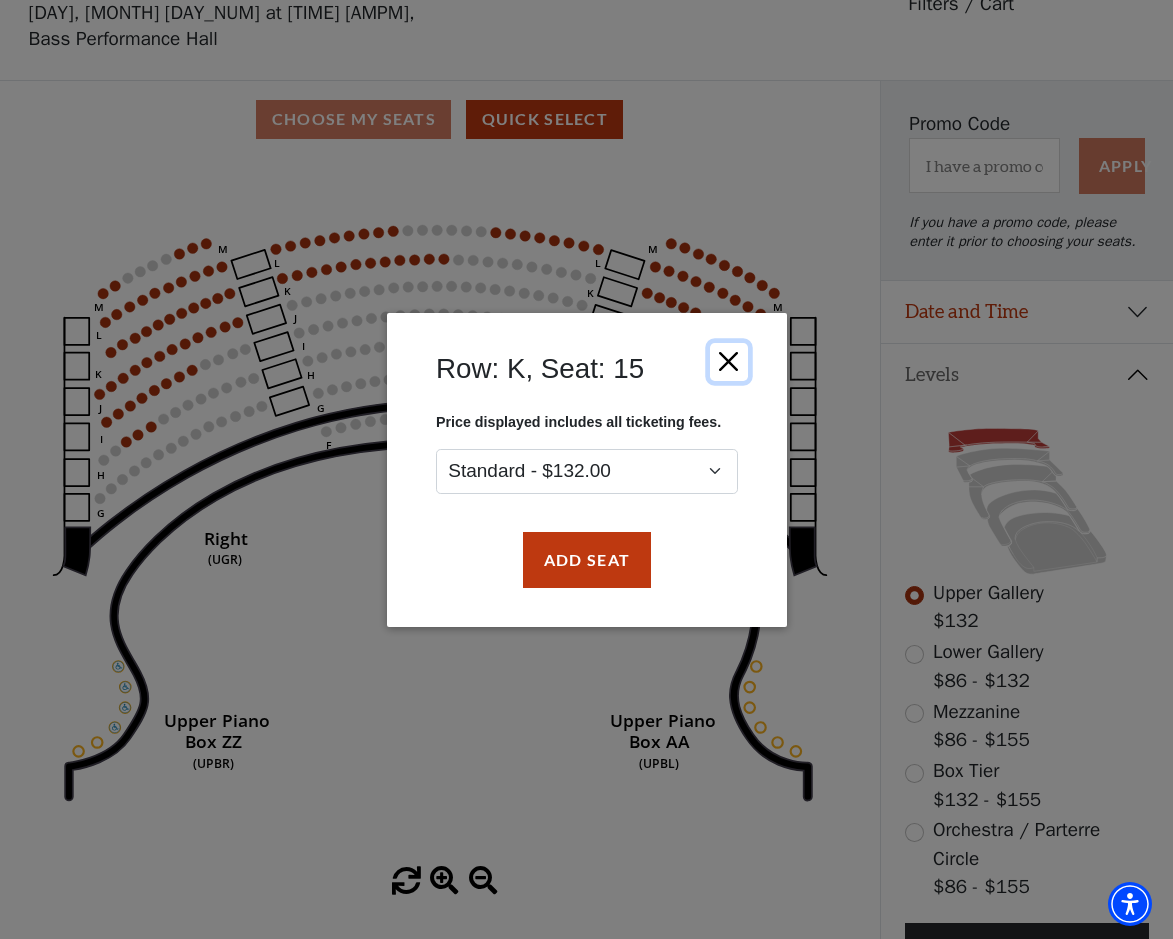 click at bounding box center [728, 361] 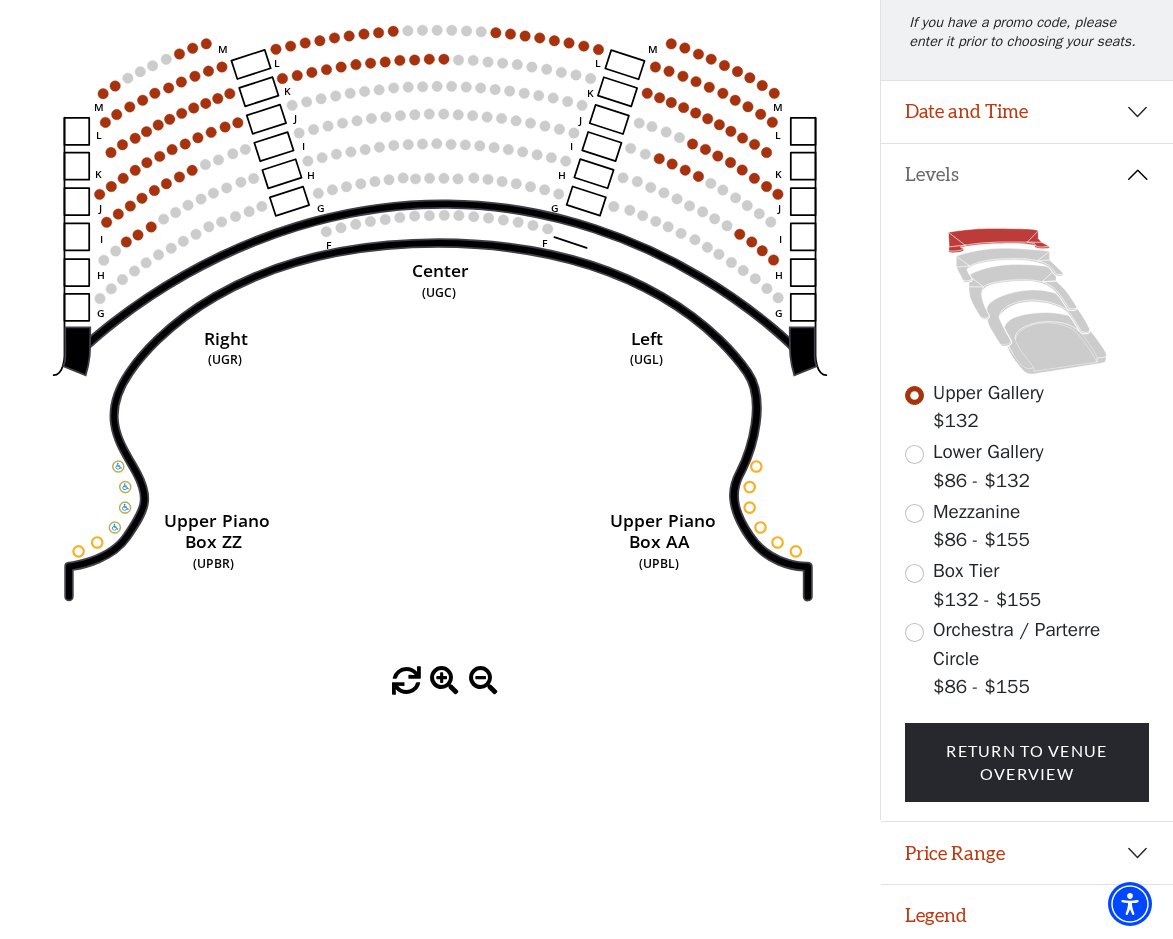 scroll, scrollTop: 301, scrollLeft: 0, axis: vertical 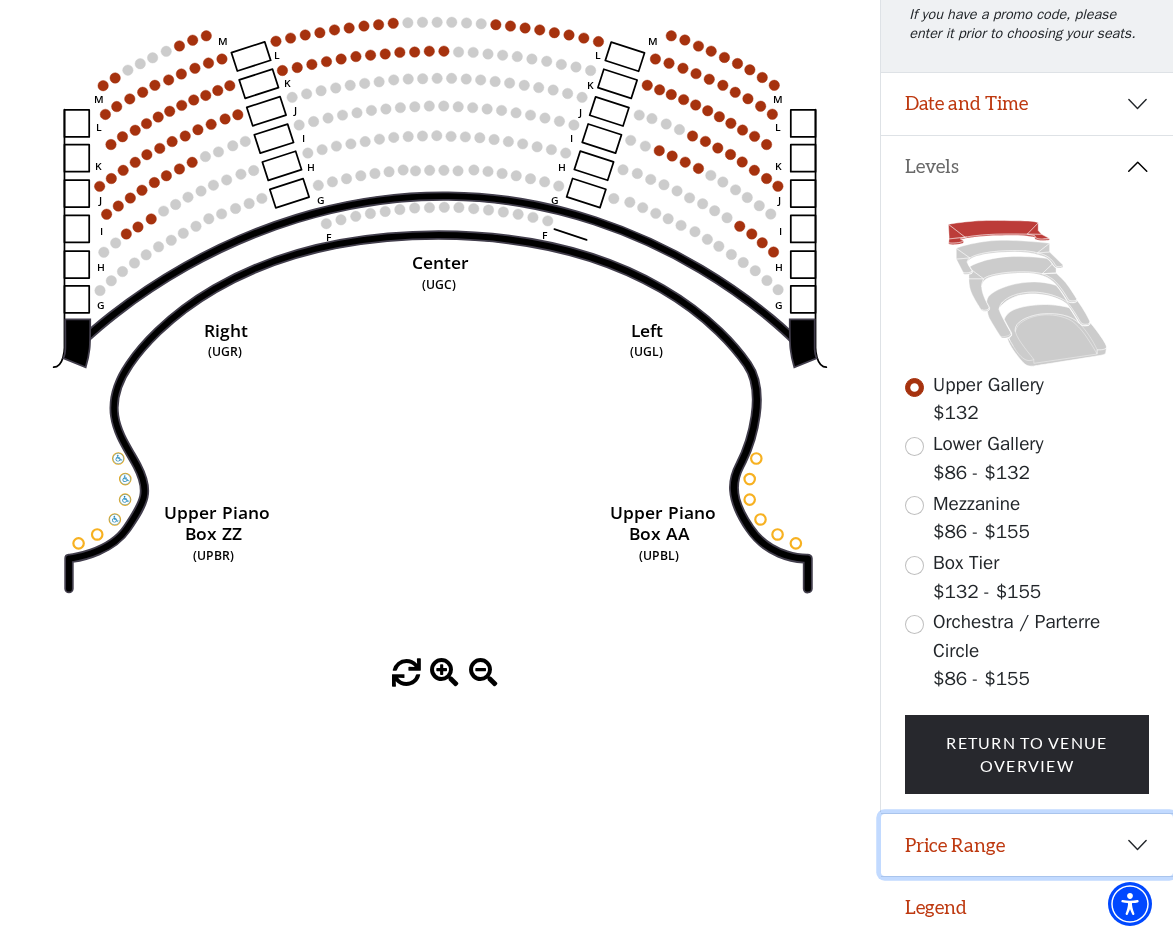 click on "Price Range" at bounding box center [1027, 845] 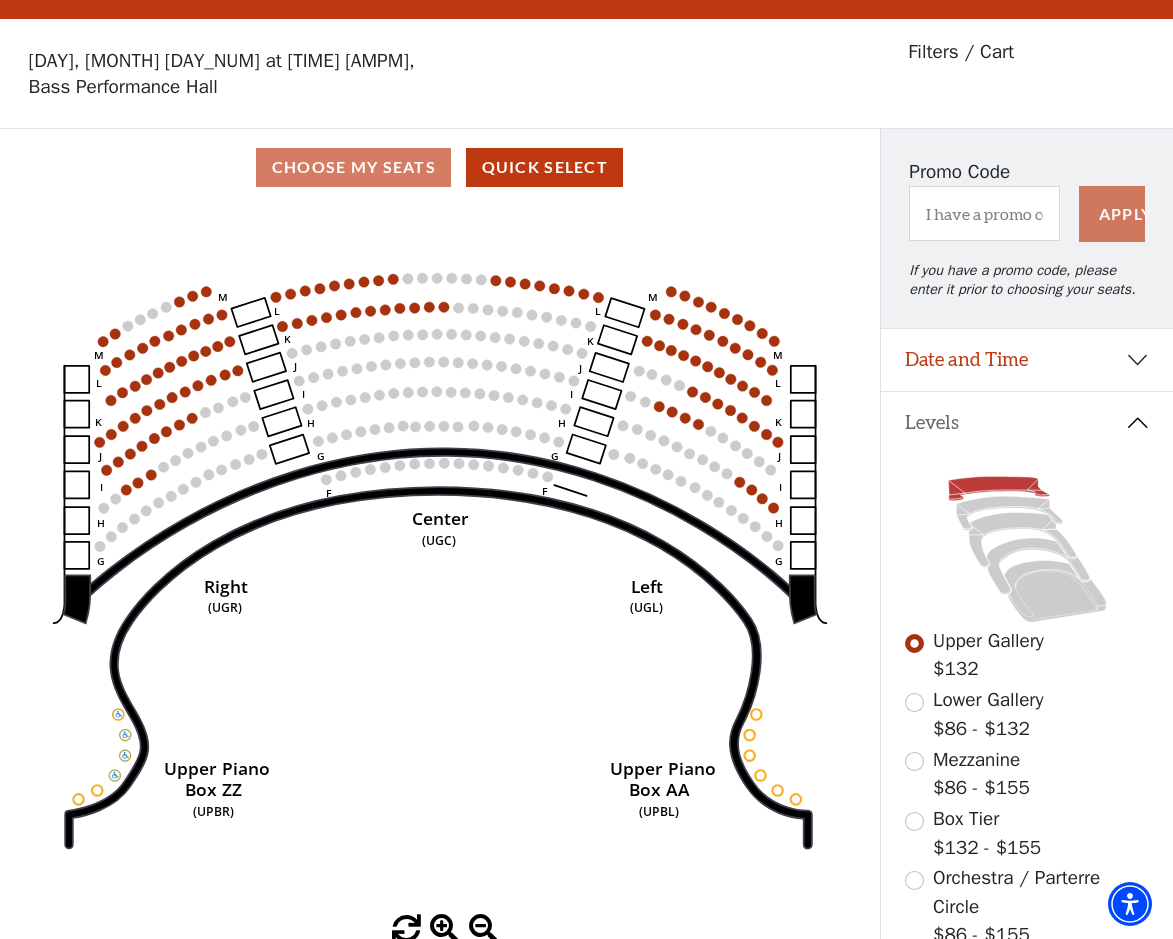 scroll, scrollTop: 29, scrollLeft: 0, axis: vertical 